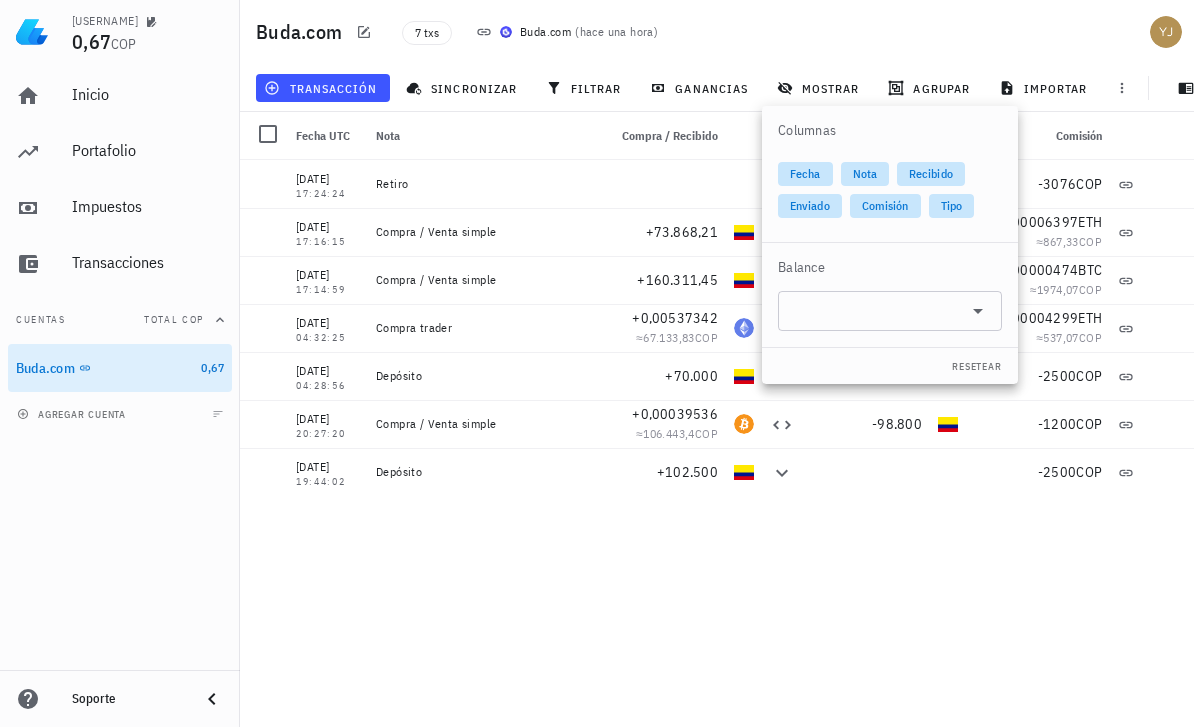scroll, scrollTop: 0, scrollLeft: 0, axis: both 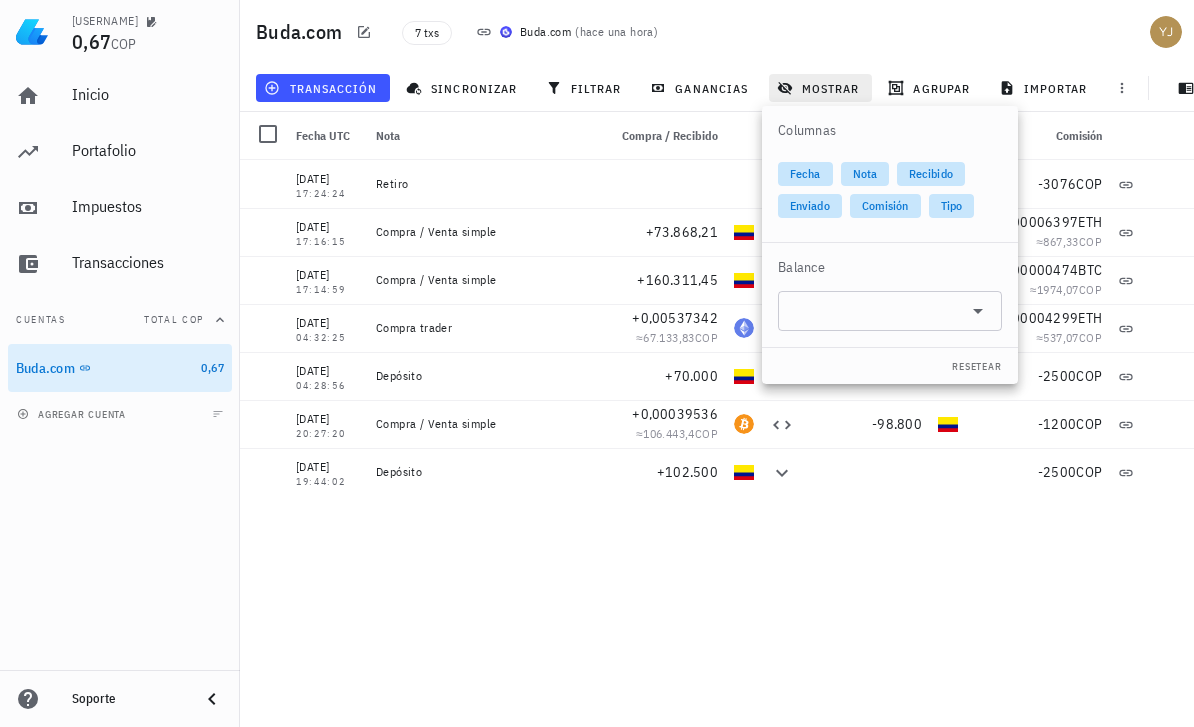 click on "mostrar" at bounding box center [820, 88] 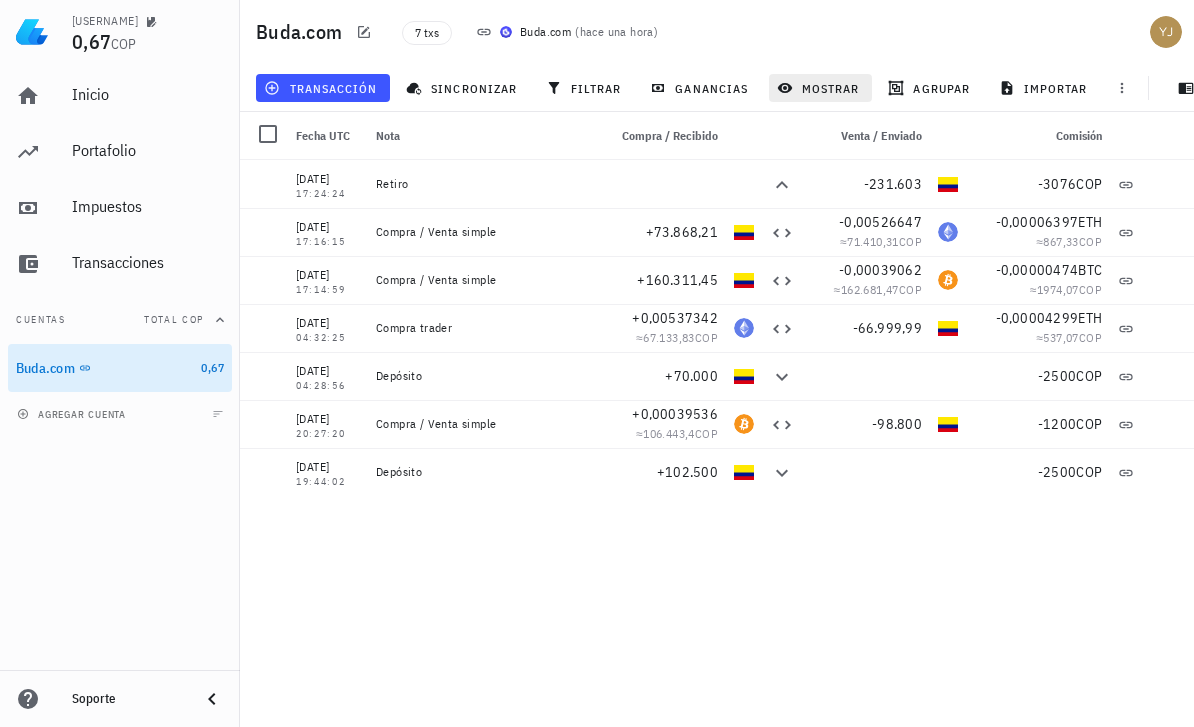 click on "mostrar" at bounding box center [820, 88] 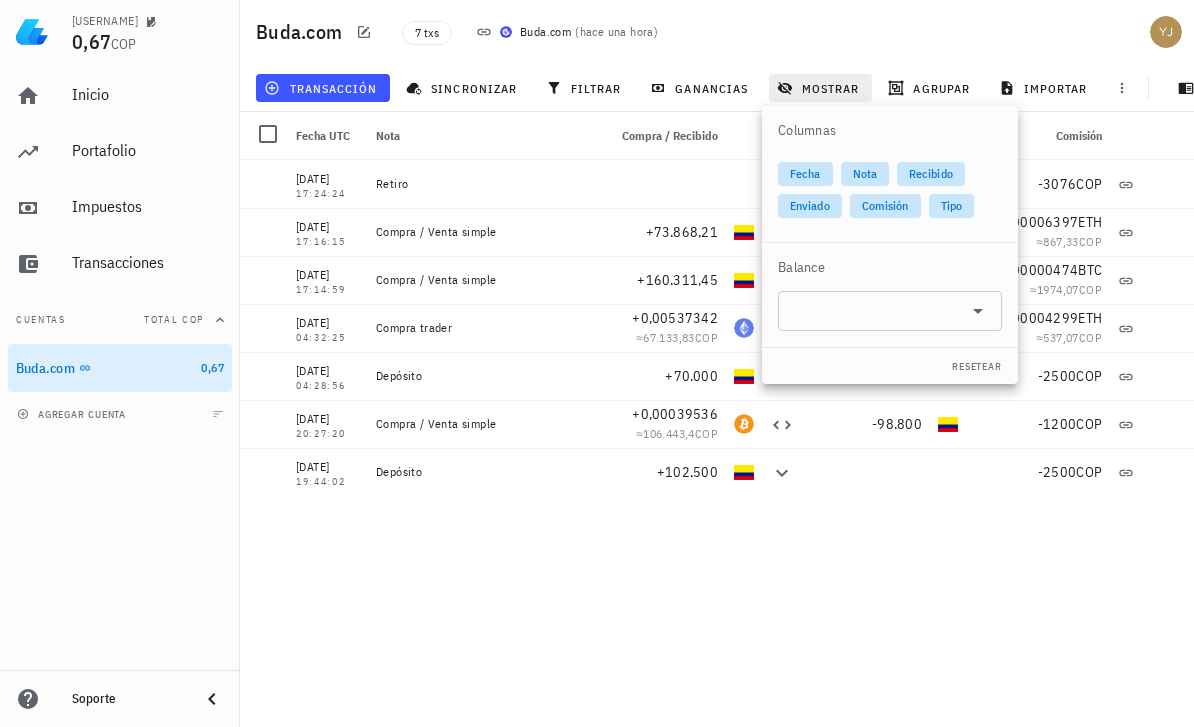 click on "mostrar" at bounding box center [820, 88] 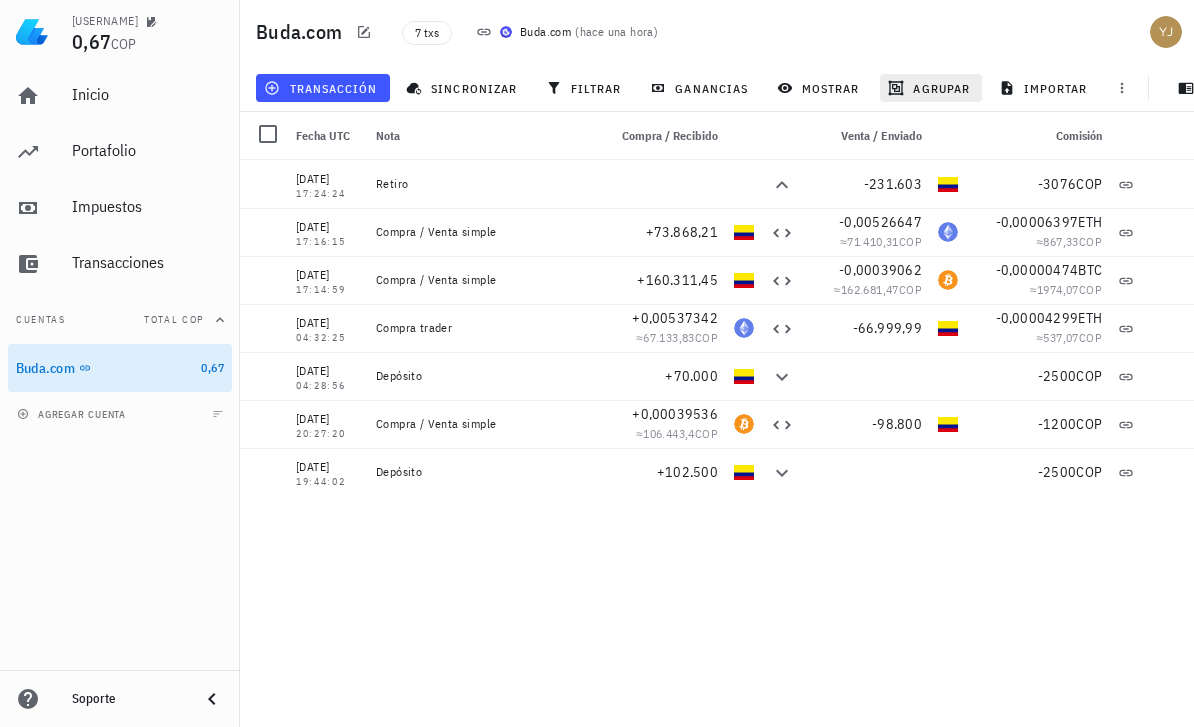 click on "agrupar" at bounding box center (931, 88) 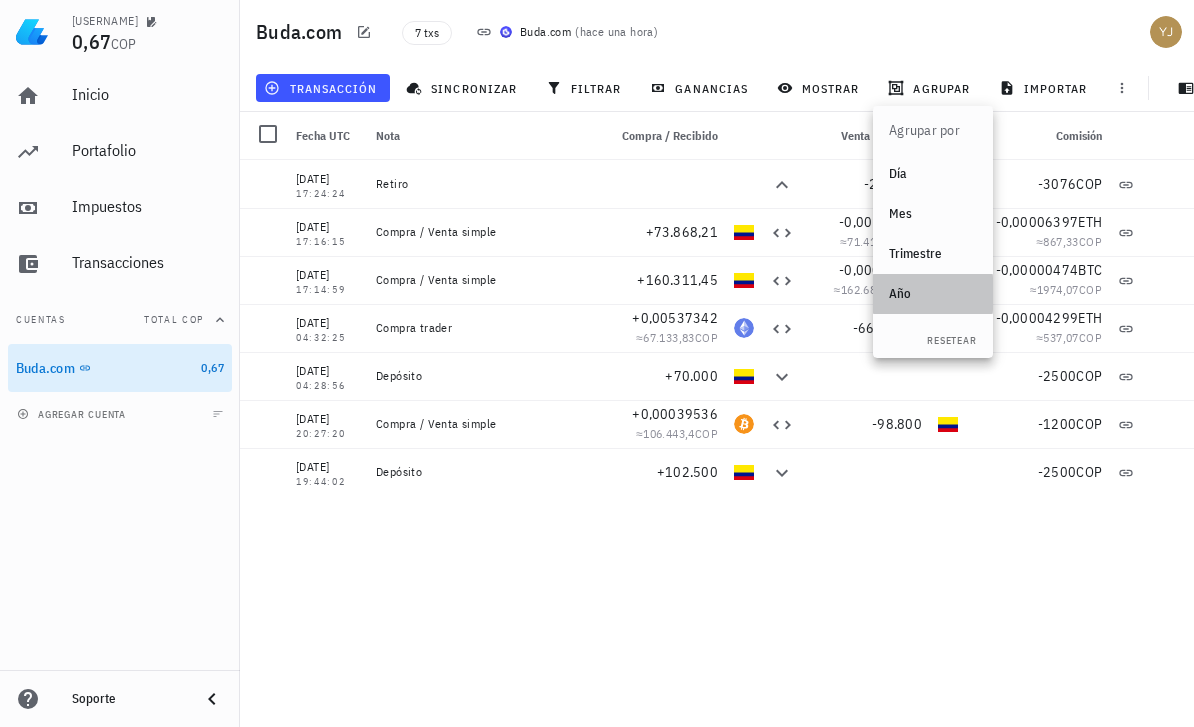 click on "Año" at bounding box center (933, 294) 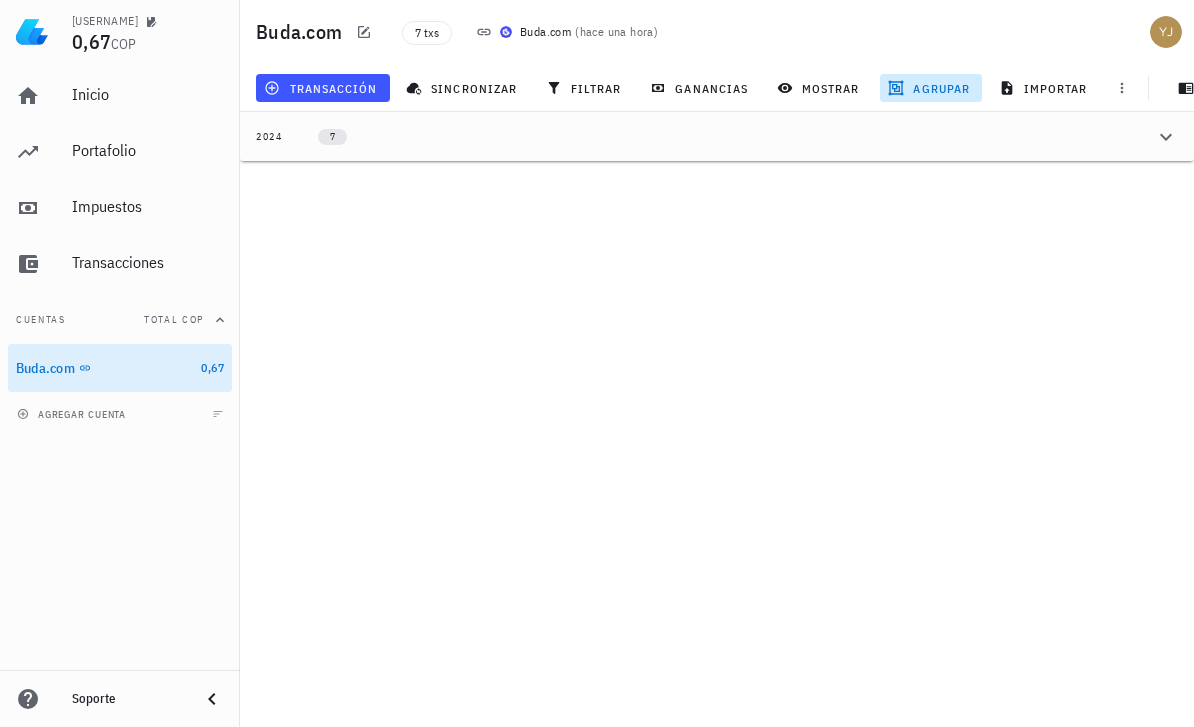 click on "agrupar" at bounding box center (931, 88) 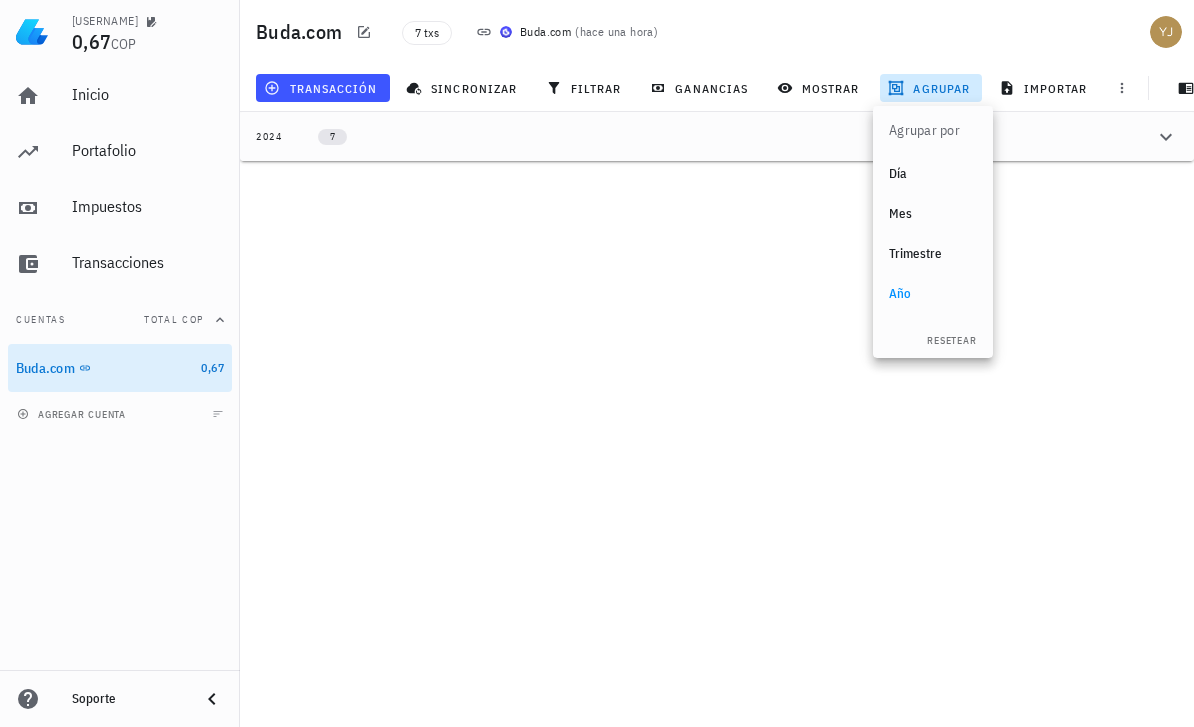 click on "Día" at bounding box center (933, 174) 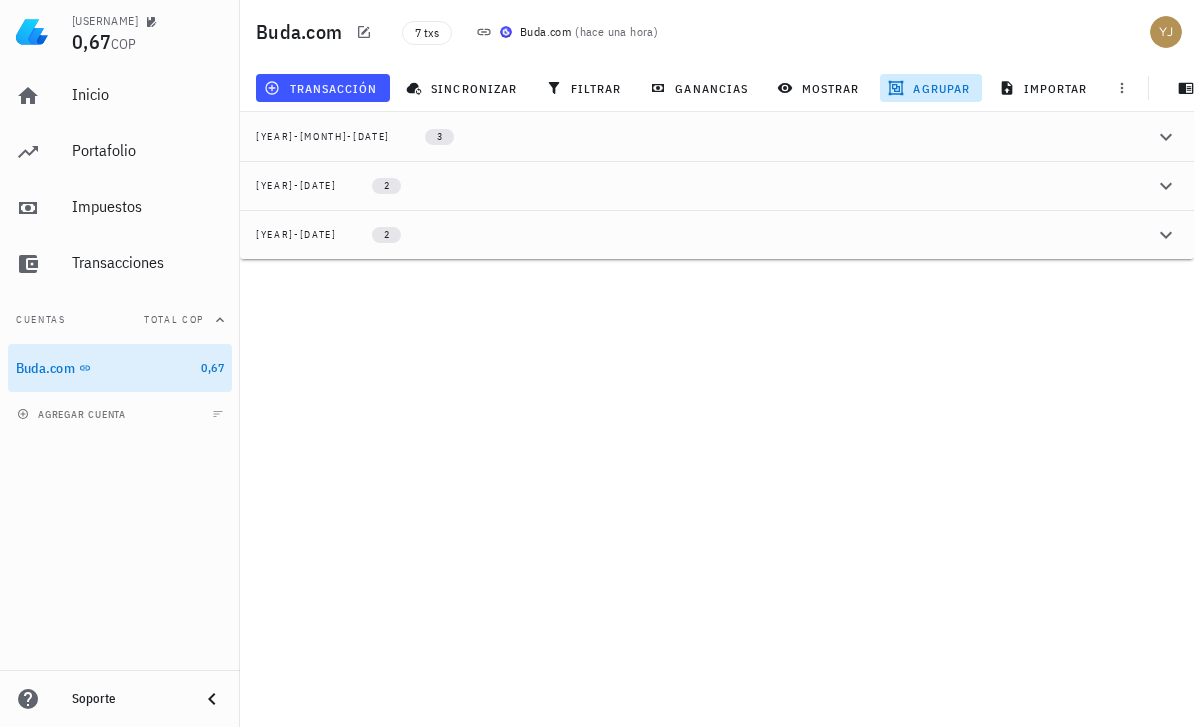 click on "agrupar" at bounding box center [931, 88] 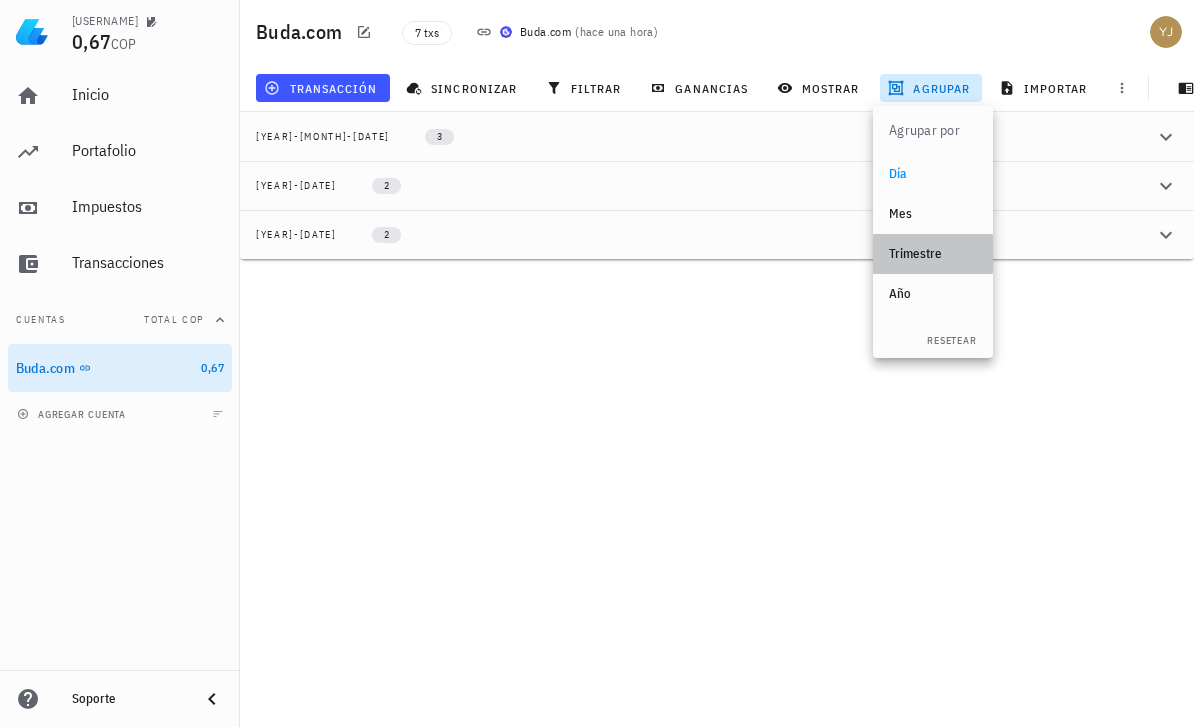 click on "Trimestre" at bounding box center [933, 254] 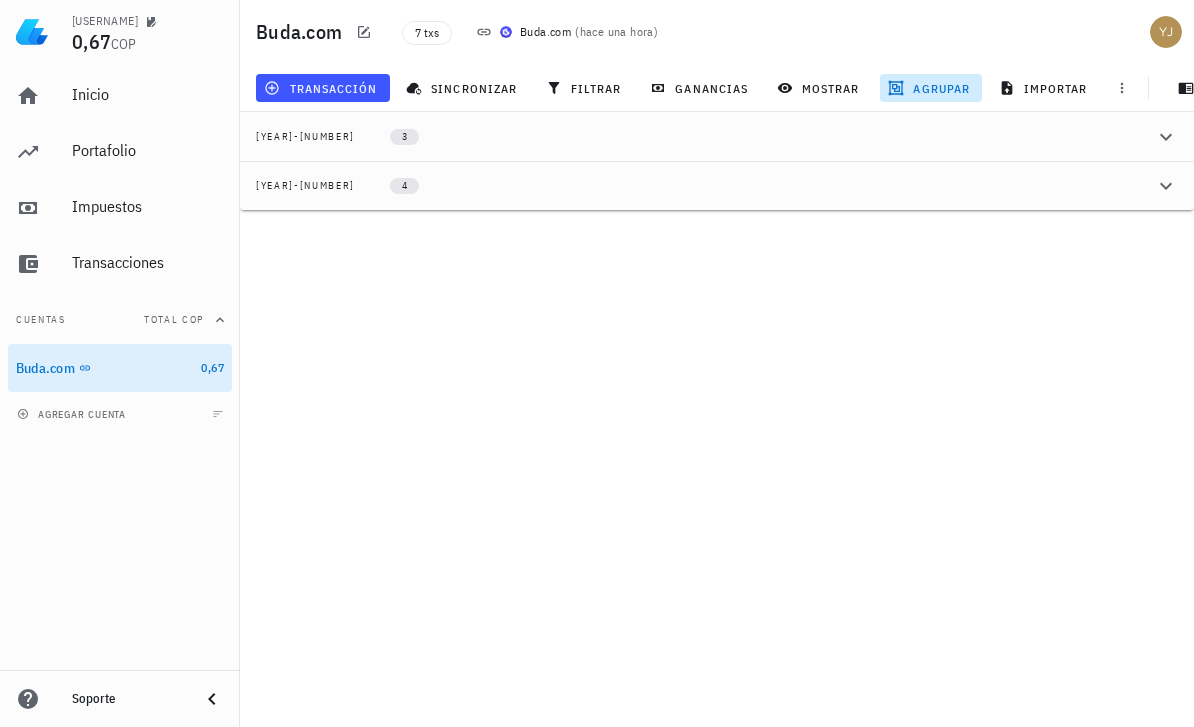 click on "agrupar" at bounding box center (931, 88) 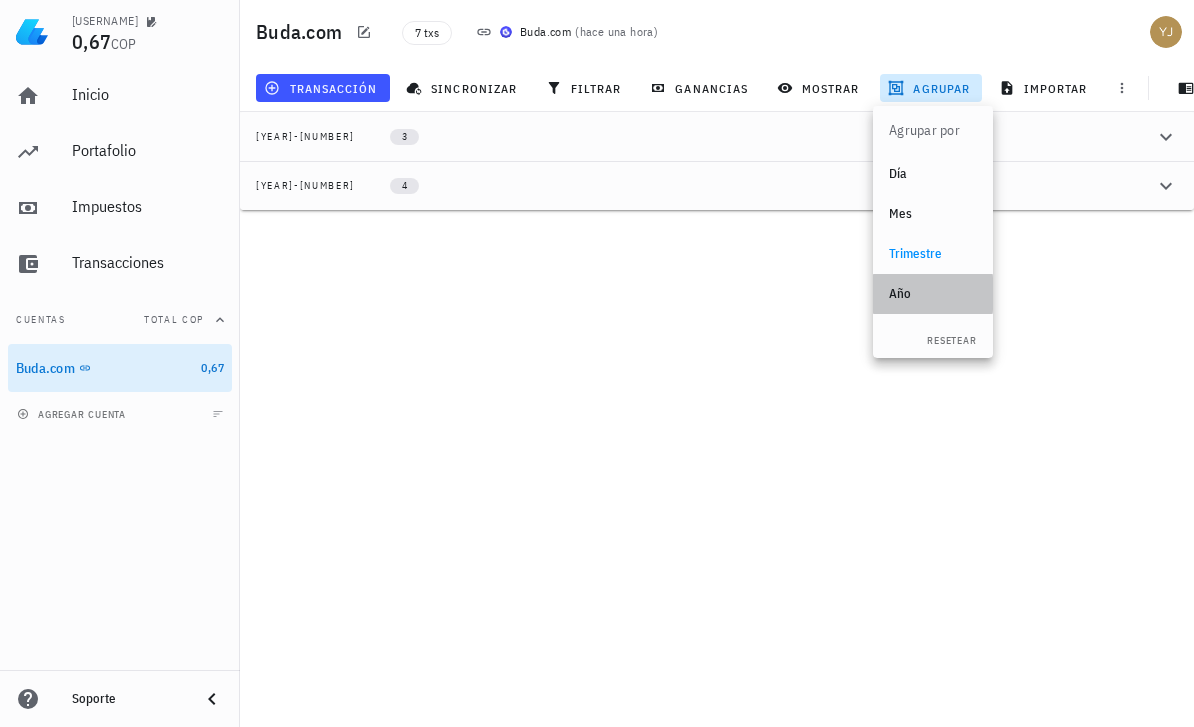 click on "Año" at bounding box center (933, 294) 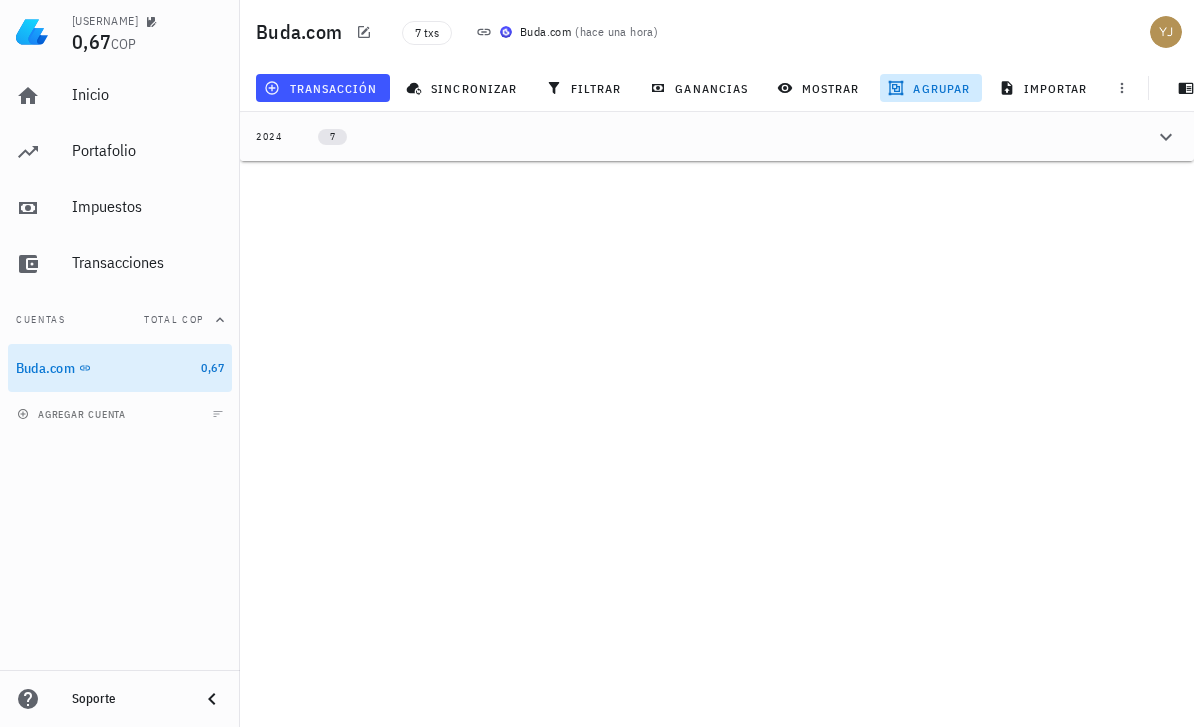 click on "agrupar" at bounding box center (931, 88) 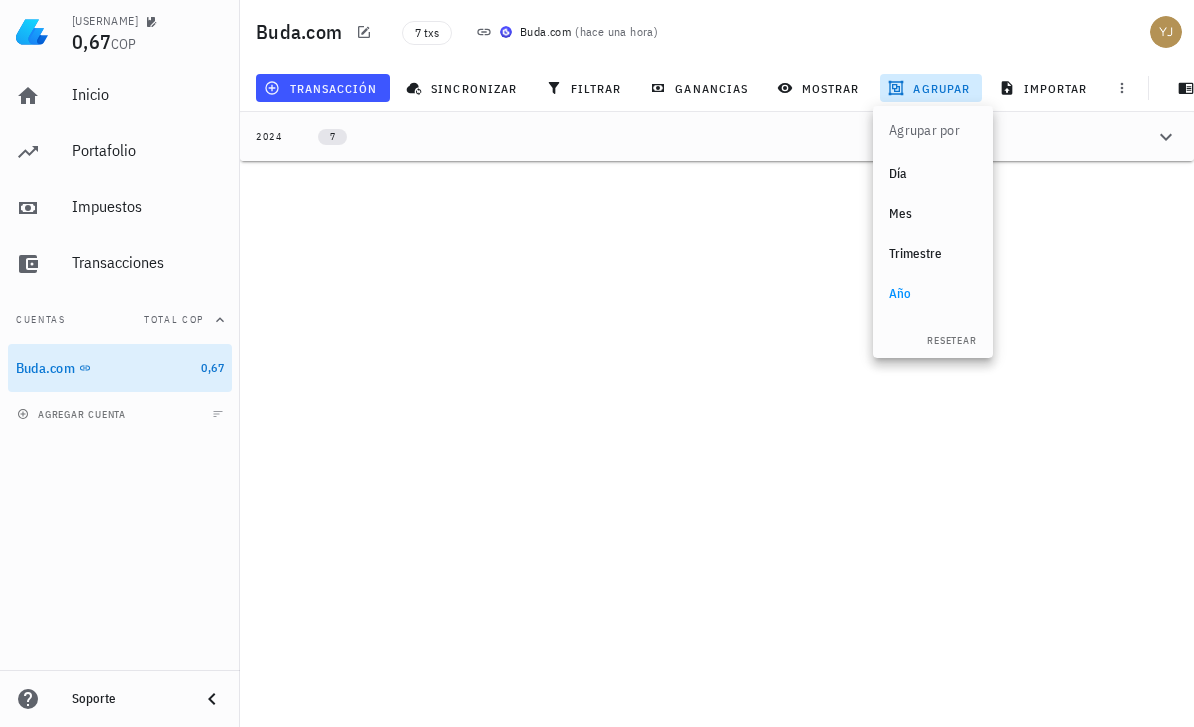 click on "Día" at bounding box center (933, 174) 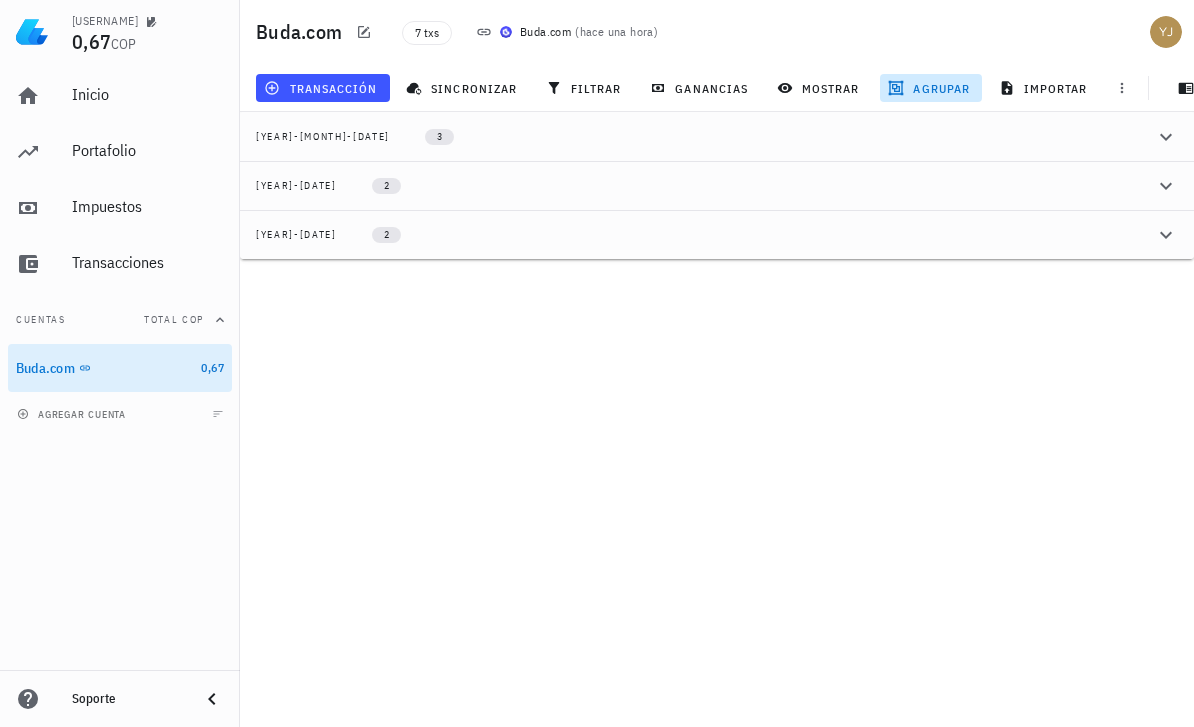 click on "agrupar" at bounding box center [931, 88] 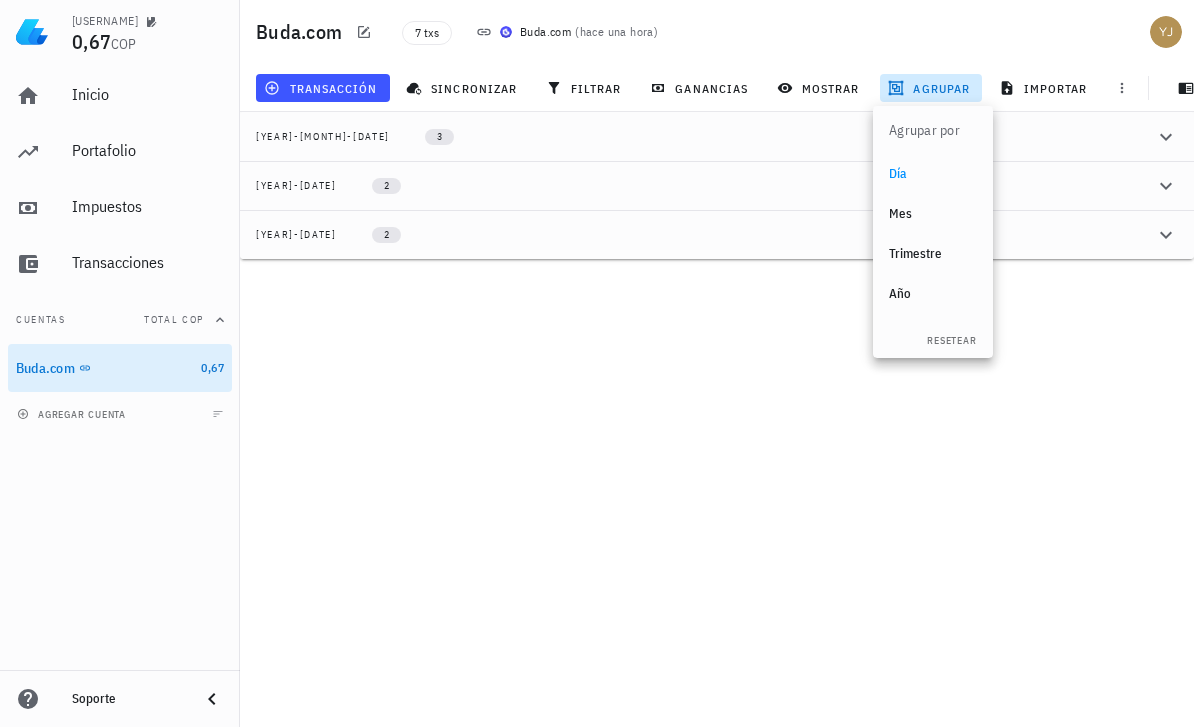 click on "Mes" at bounding box center (933, 214) 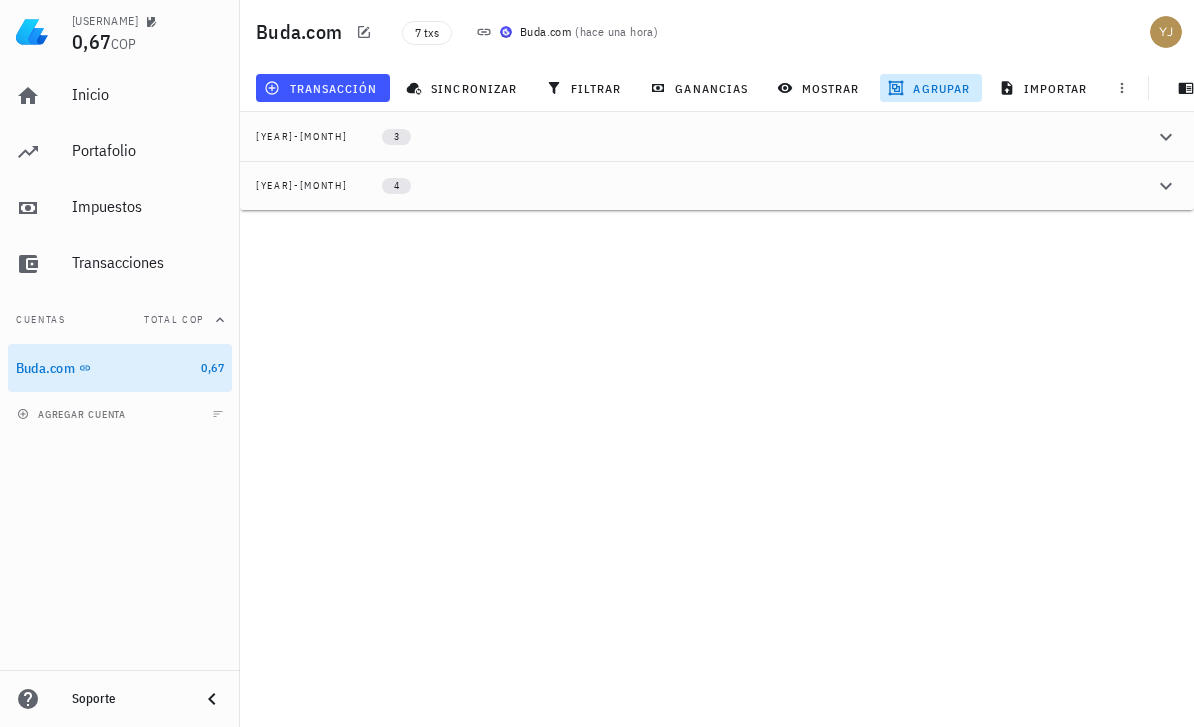 click on "agrupar" at bounding box center (931, 88) 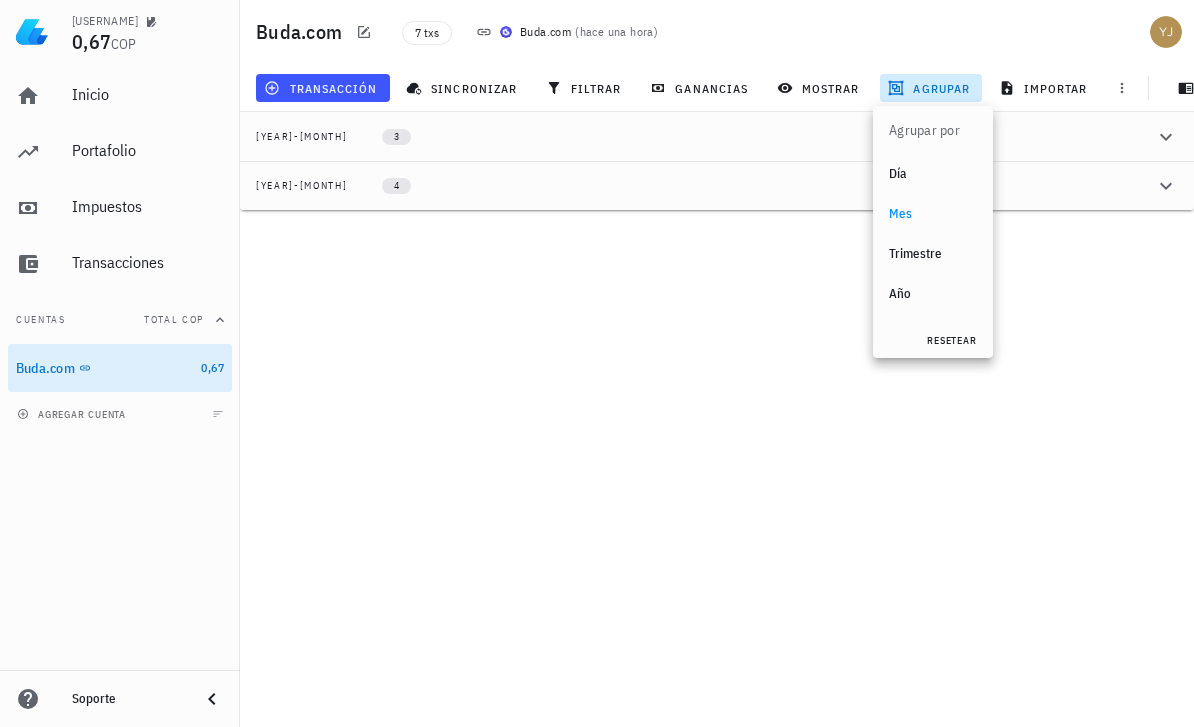 click on "resetear" at bounding box center [951, 340] 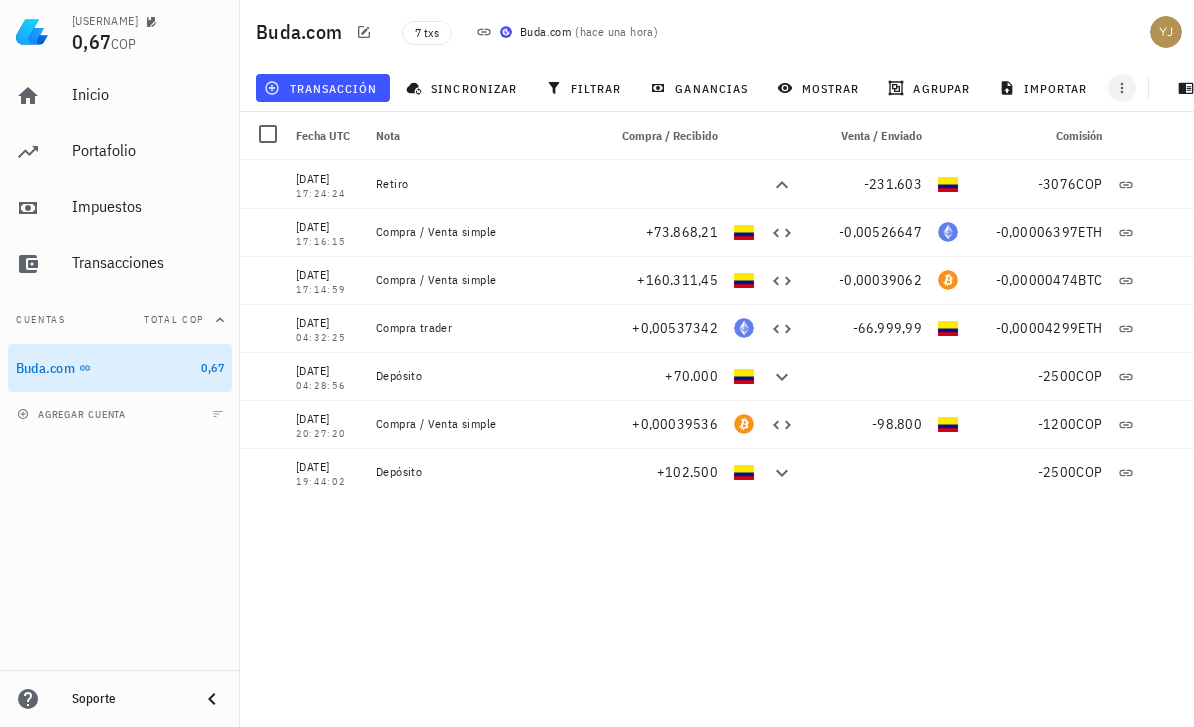click 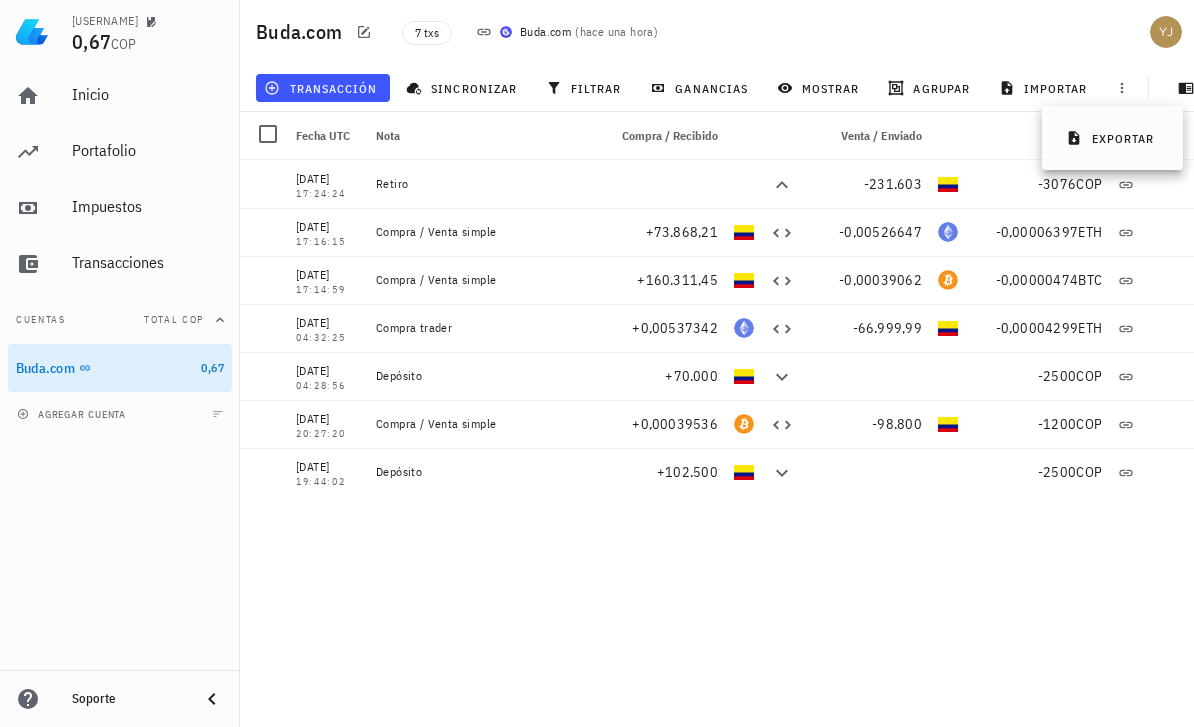 click on "[DATE]
[TIME]
Retiro
-231.603       -3076  COP
[DATE]
[TIME]
Compra / Venta simple
+73.868,21       -0,00526647       -0,00006397  ETH
[DATE]
[TIME]
Compra / Venta simple
+160.311,45       -0,00039062       -0,00000474  BTC
[DATE]
[TIME]
Compra trader
+0,00537342       -66.999,99       -0,00004299  ETH
[DATE]
[TIME]
Depósito
+70.000       -2500  COP
[DATE]
[TIME]
Compra / Venta simple
+0,00039536       -98.800       -1200  COP
[DATE]
[TIME]
Depósito
+102.500       -2500  COP" at bounding box center (717, 435) 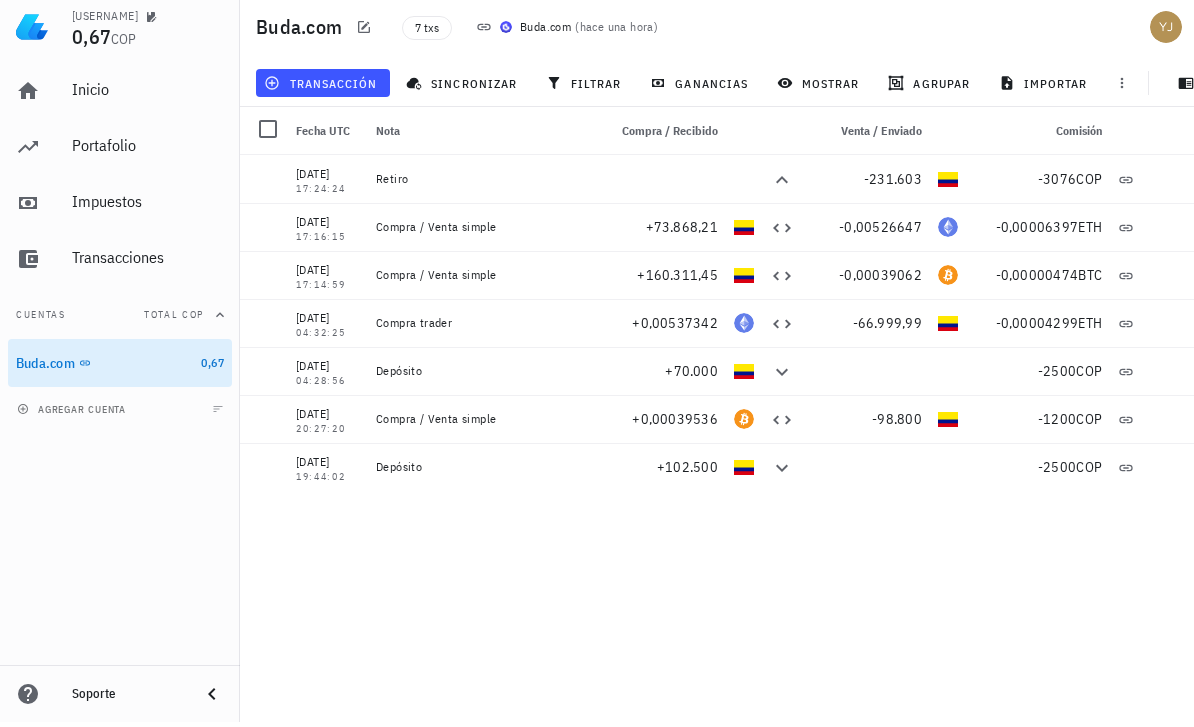 scroll, scrollTop: 0, scrollLeft: 0, axis: both 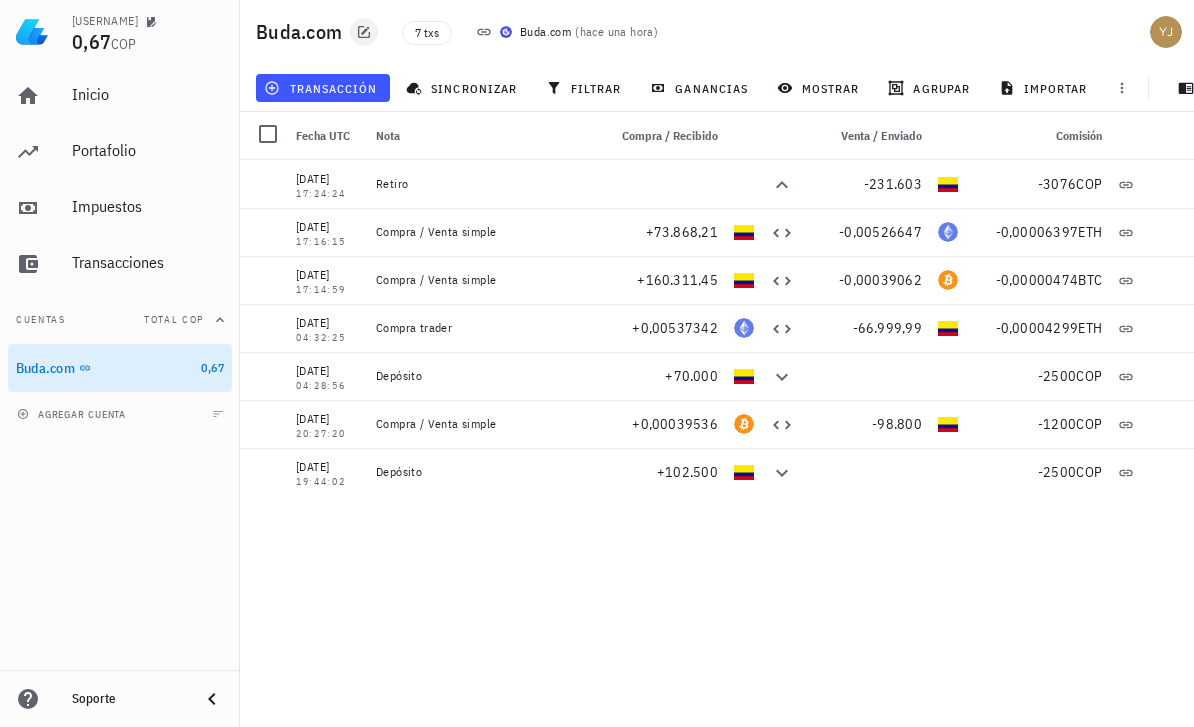 click 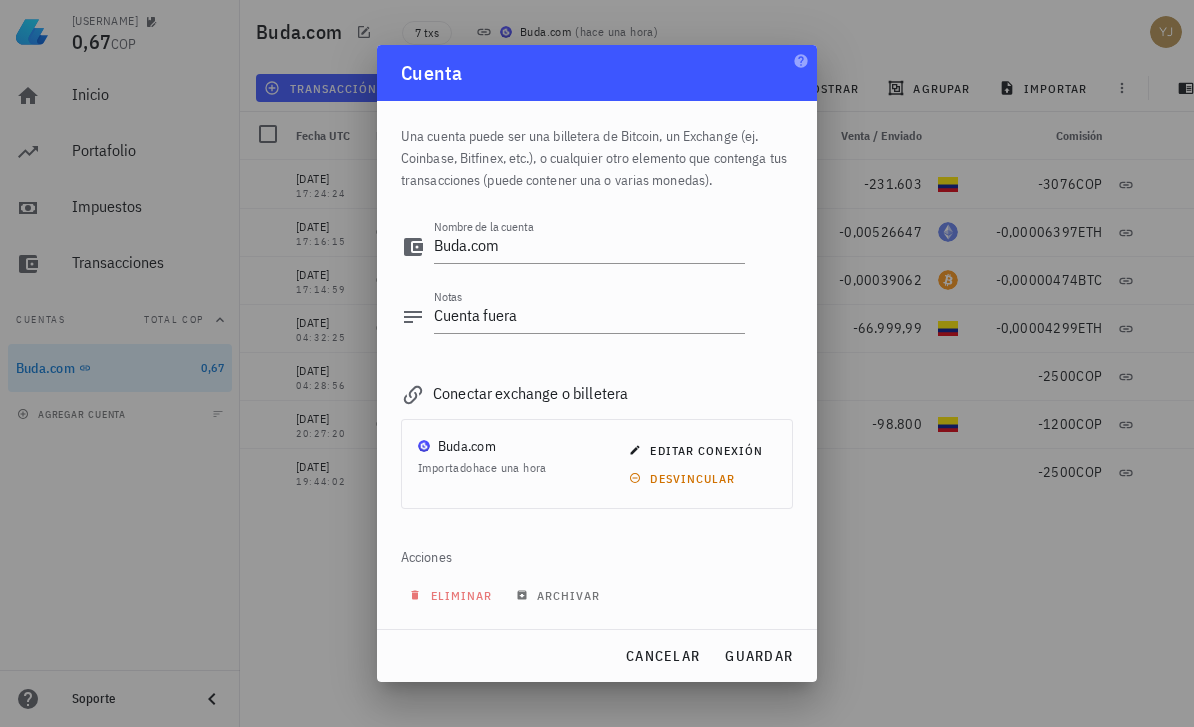 click at bounding box center [597, 363] 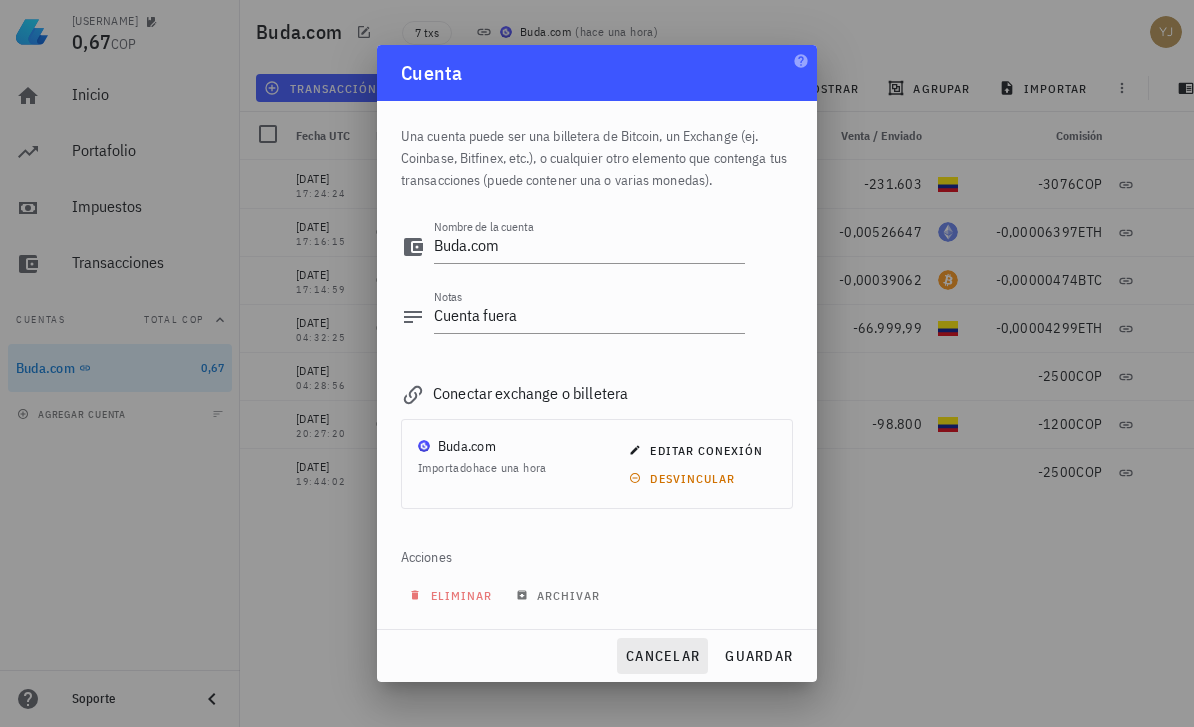 click on "cancelar" at bounding box center [662, 656] 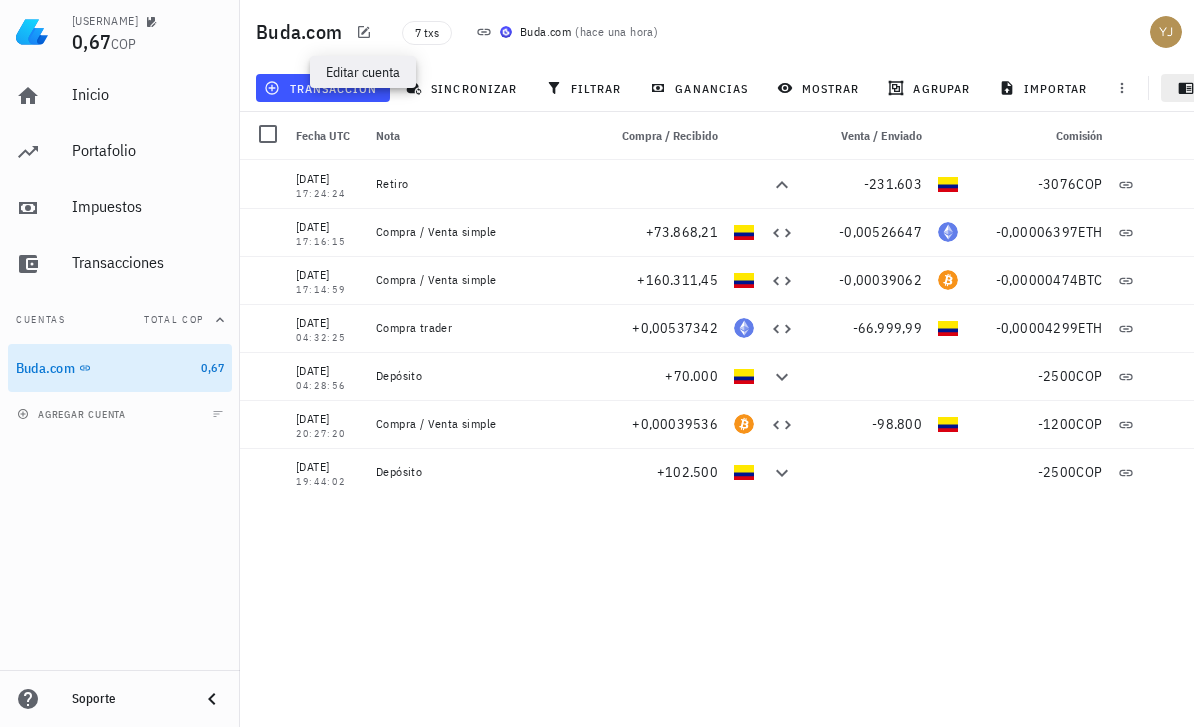 click at bounding box center [1186, 88] 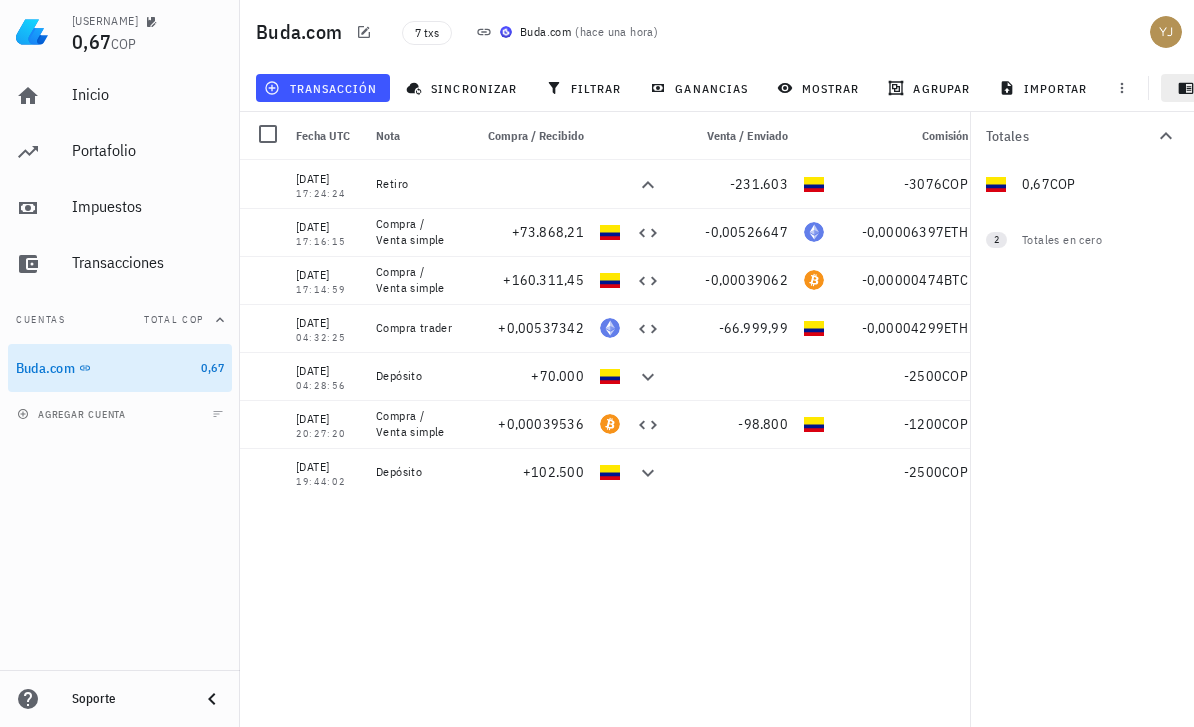 click 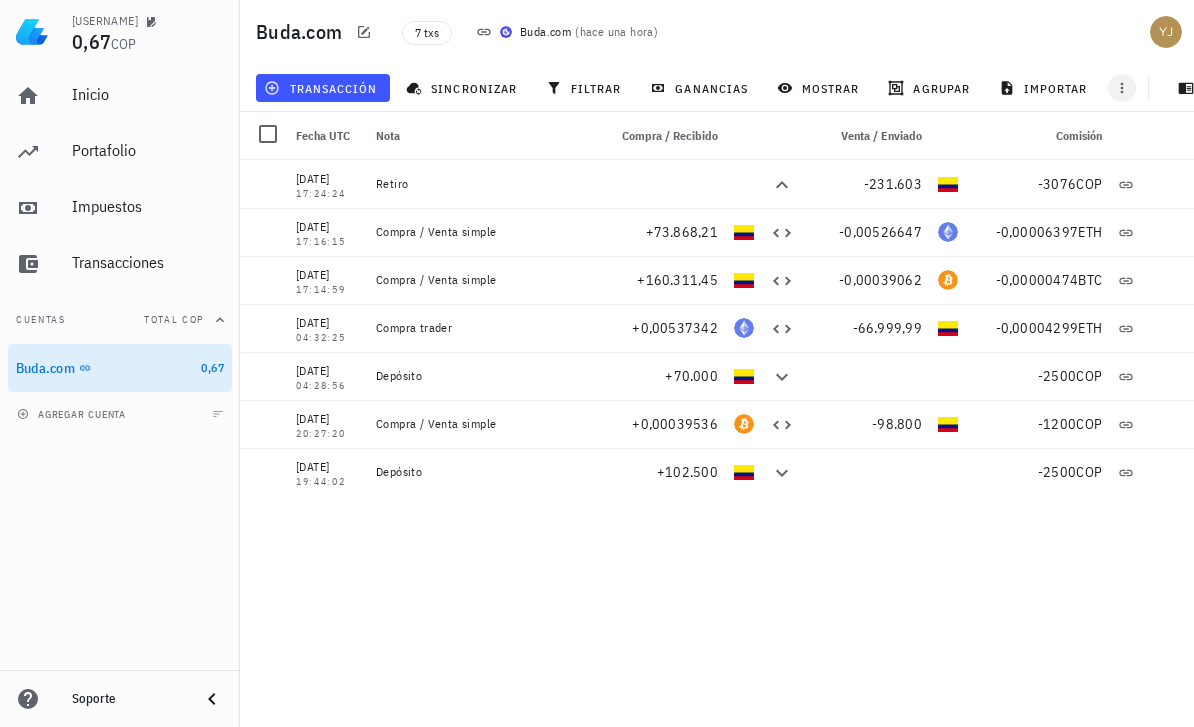 click at bounding box center [1122, 88] 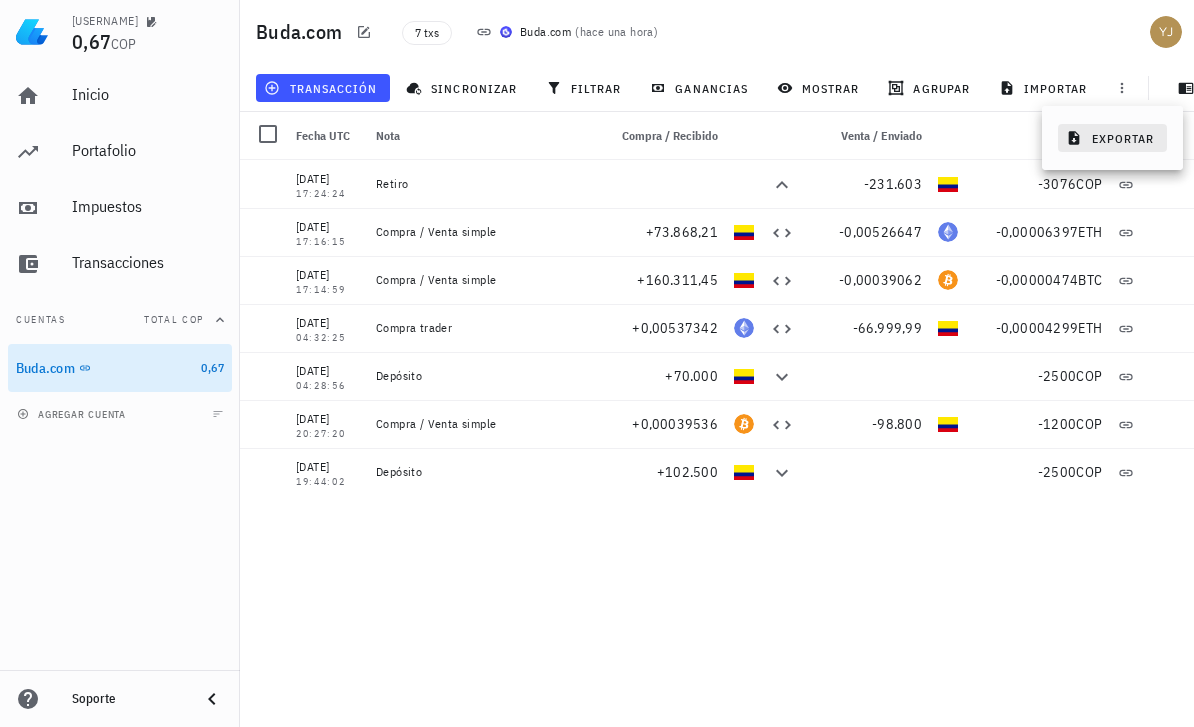 click on "exportar" at bounding box center (1112, 138) 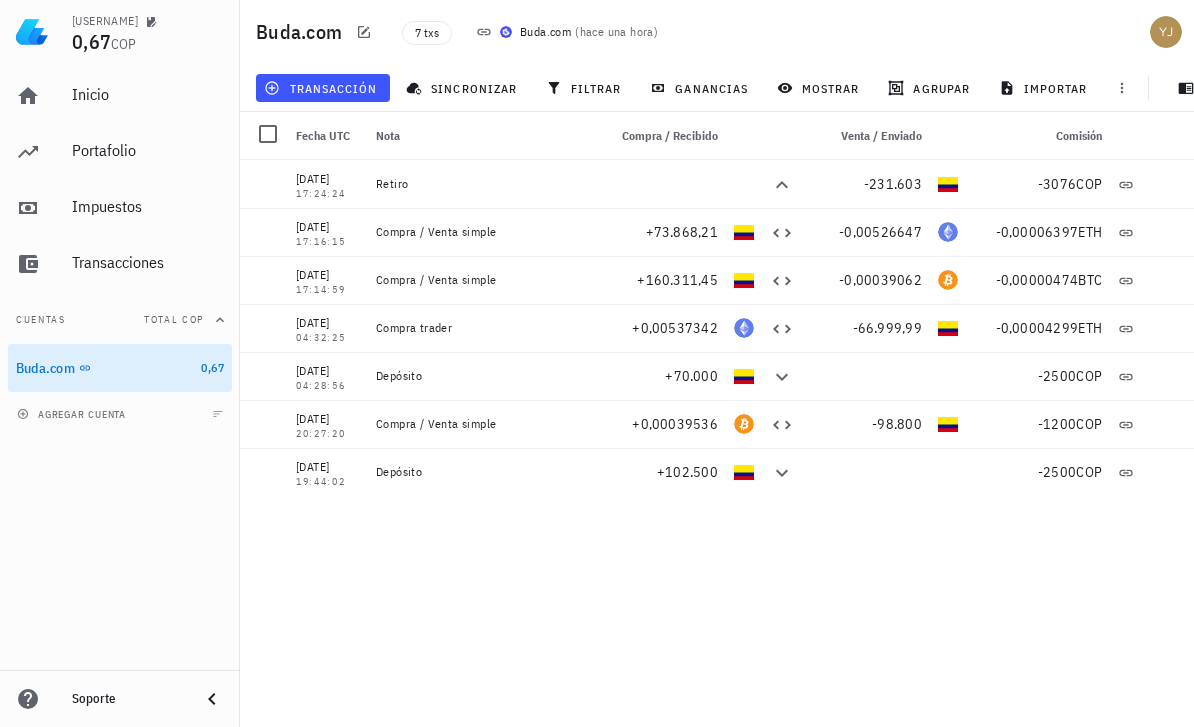 scroll, scrollTop: 0, scrollLeft: 0, axis: both 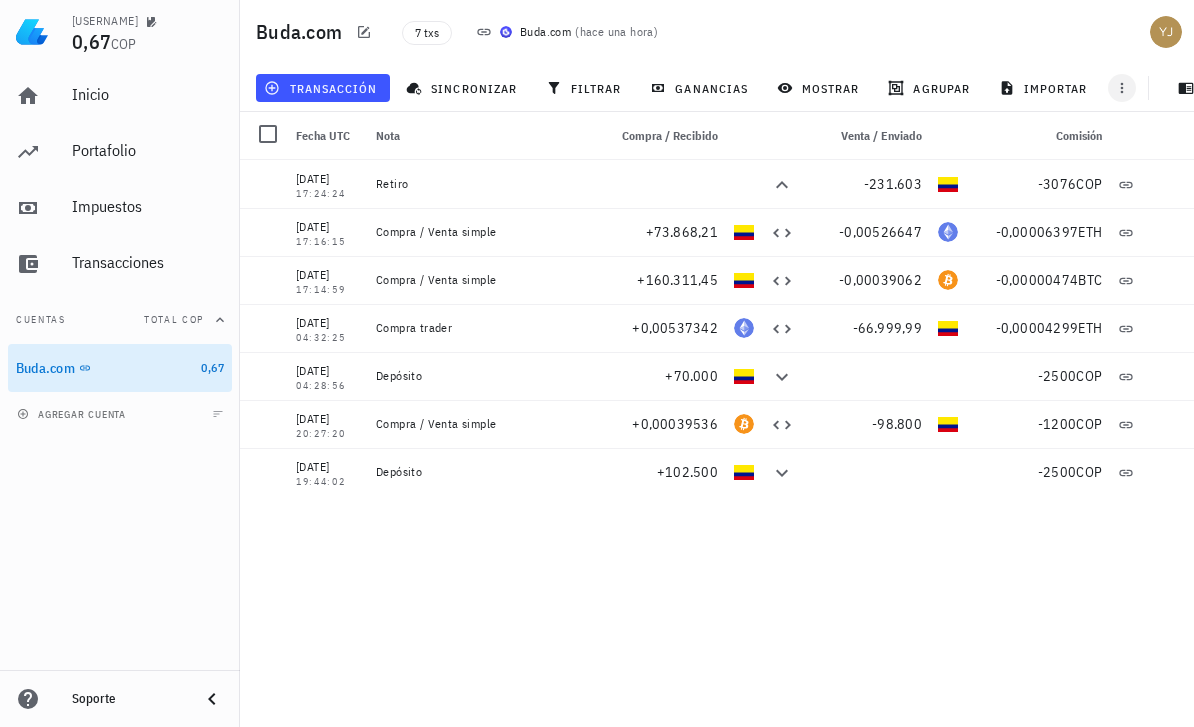 click 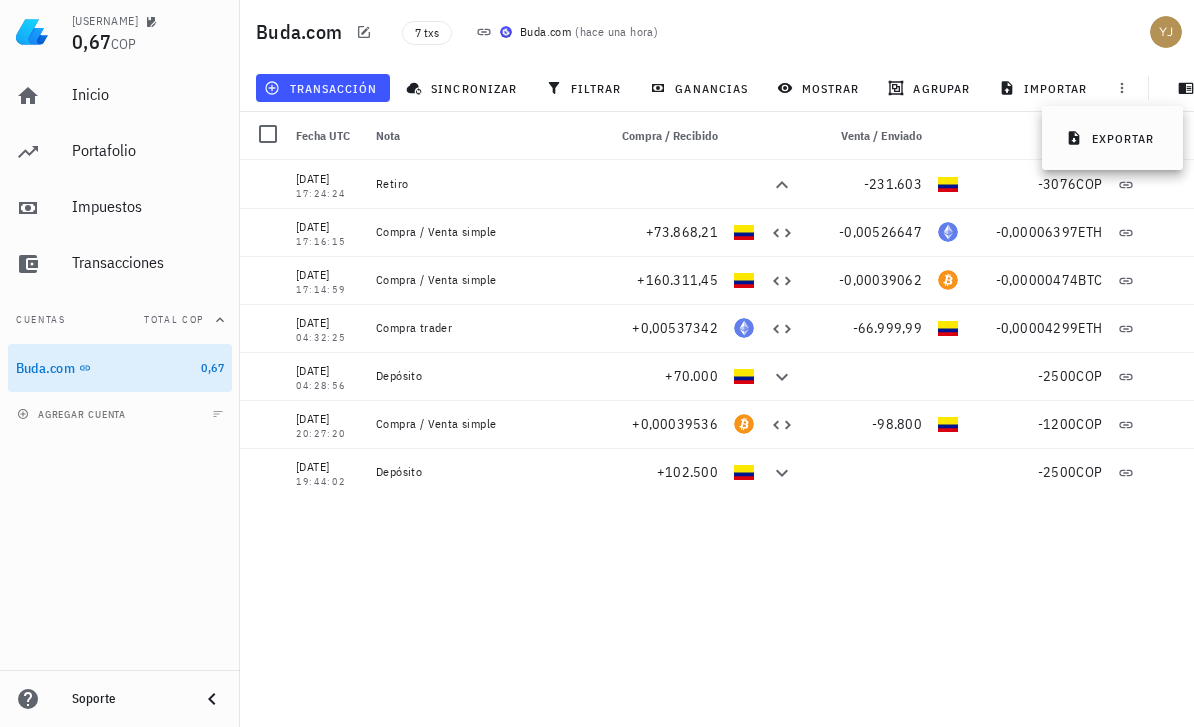 click on "[DATE]
[TIME]
Retiro
-231.603       -3076  COP
[DATE]
[TIME]
Compra / Venta simple
+73.868,21       -0,00526647       -0,00006397  ETH
[DATE]
[TIME]
Compra / Venta simple
+160.311,45       -0,00039062       -0,00000474  BTC
[DATE]
[TIME]
Compra trader
+0,00537342       -66.999,99       -0,00004299  ETH
[DATE]
[TIME]
Depósito
+70.000       -2500  COP
[DATE]
[TIME]
Compra / Venta simple
+0,00039536       -98.800       -1200  COP
[DATE]
[TIME]
Depósito
+102.500       -2500  COP" at bounding box center [717, 435] 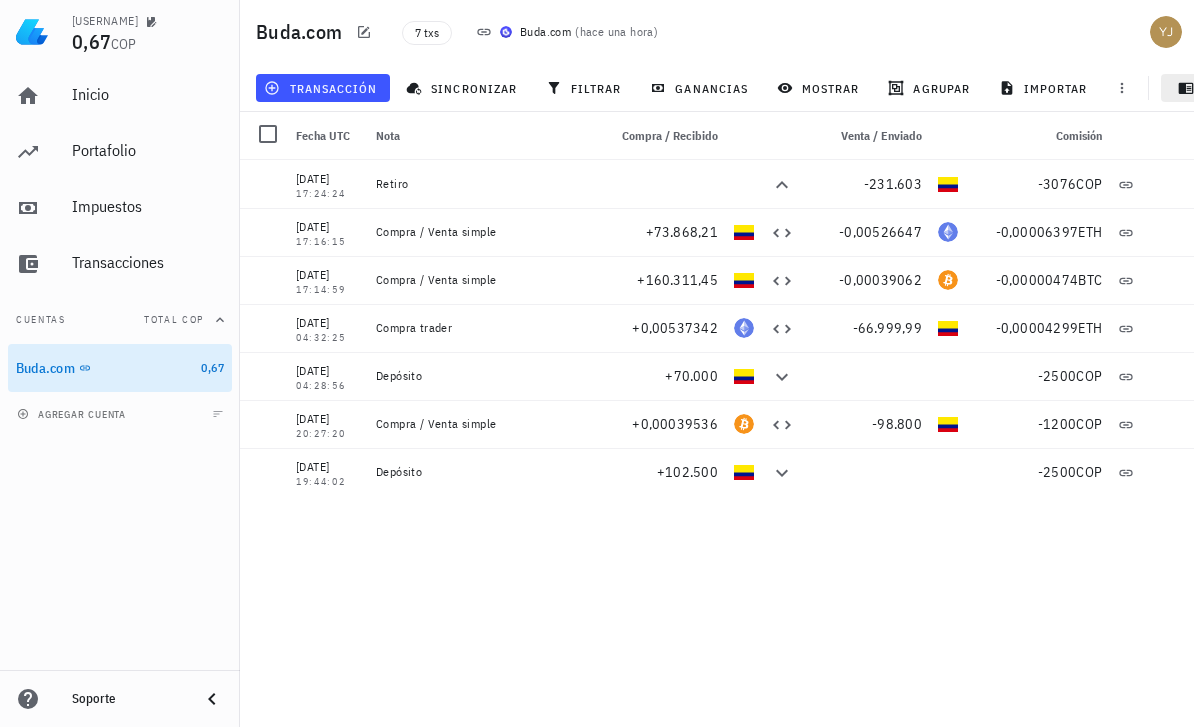 click 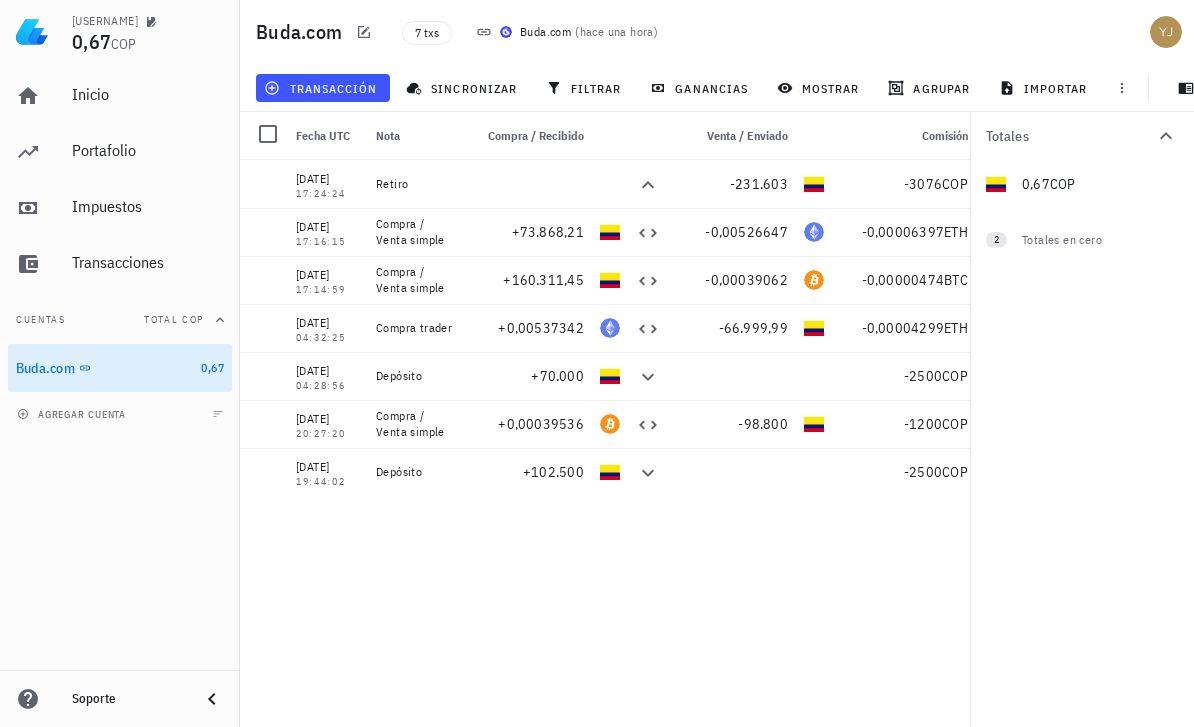 click on "Totales" at bounding box center [1082, 136] 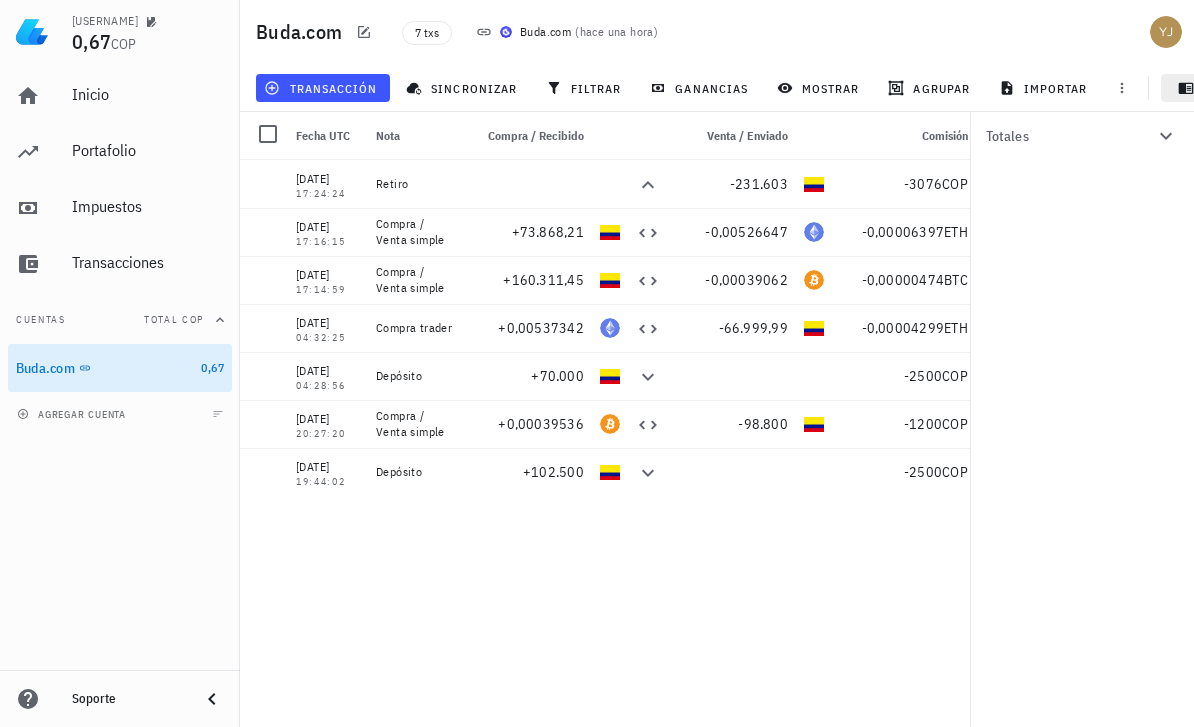 click 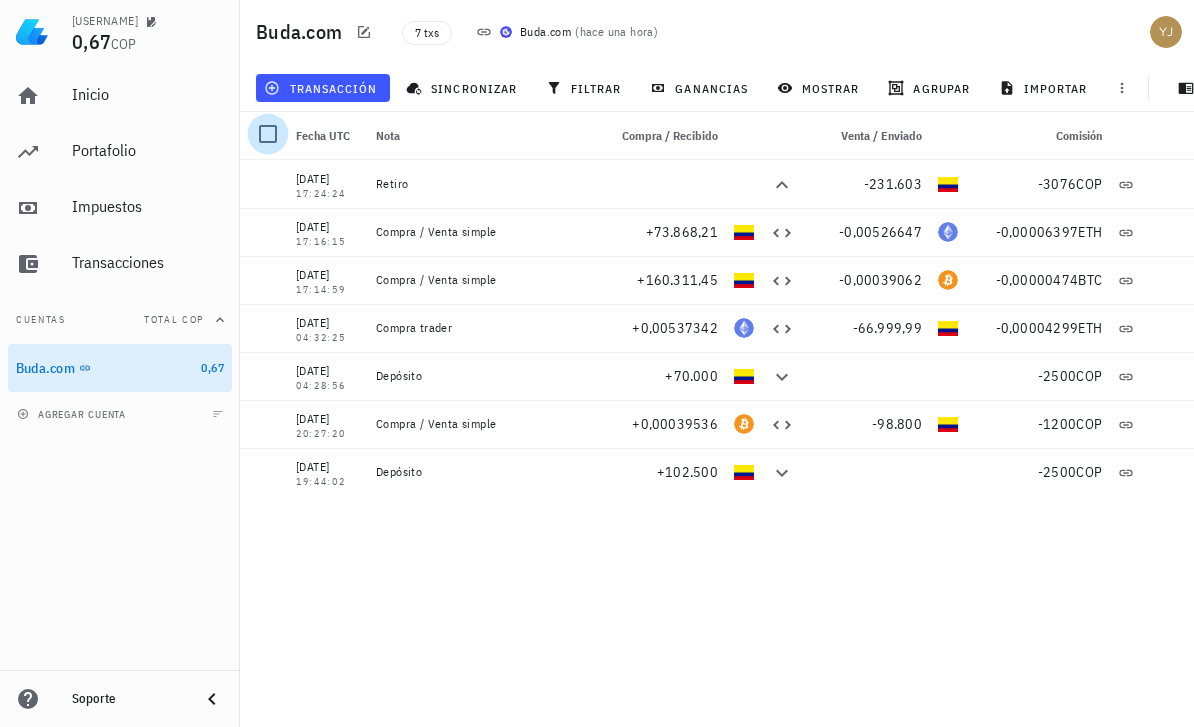 click at bounding box center (268, 134) 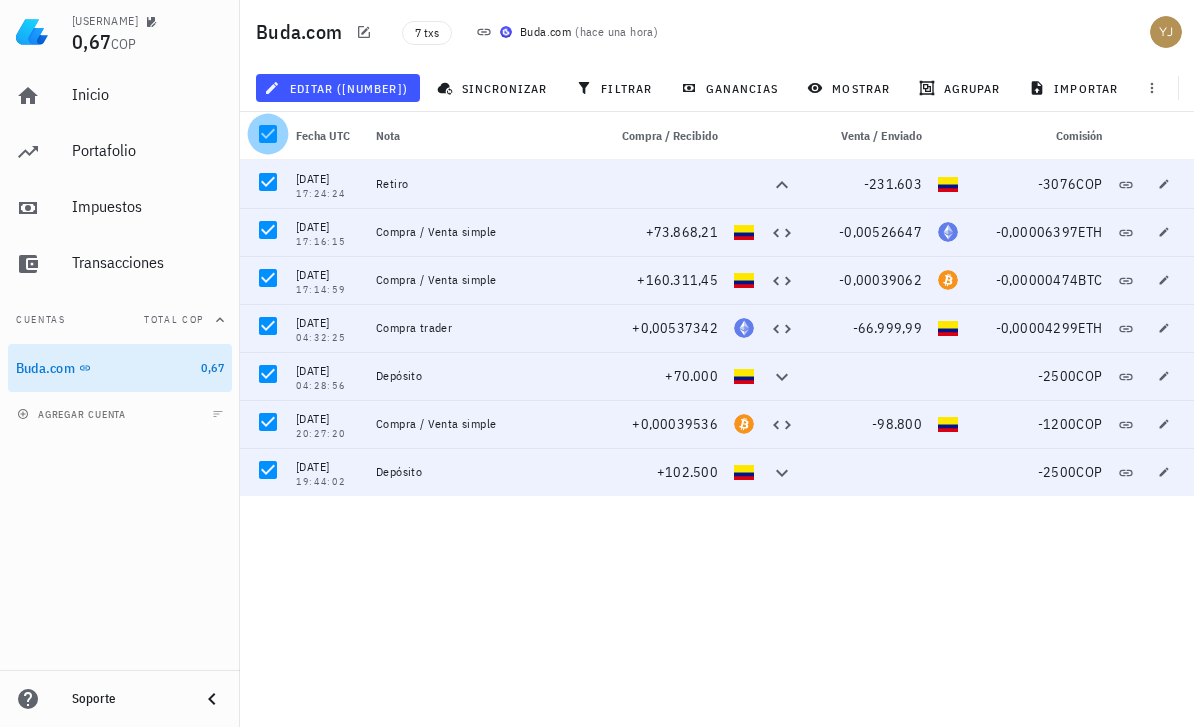 click at bounding box center [268, 134] 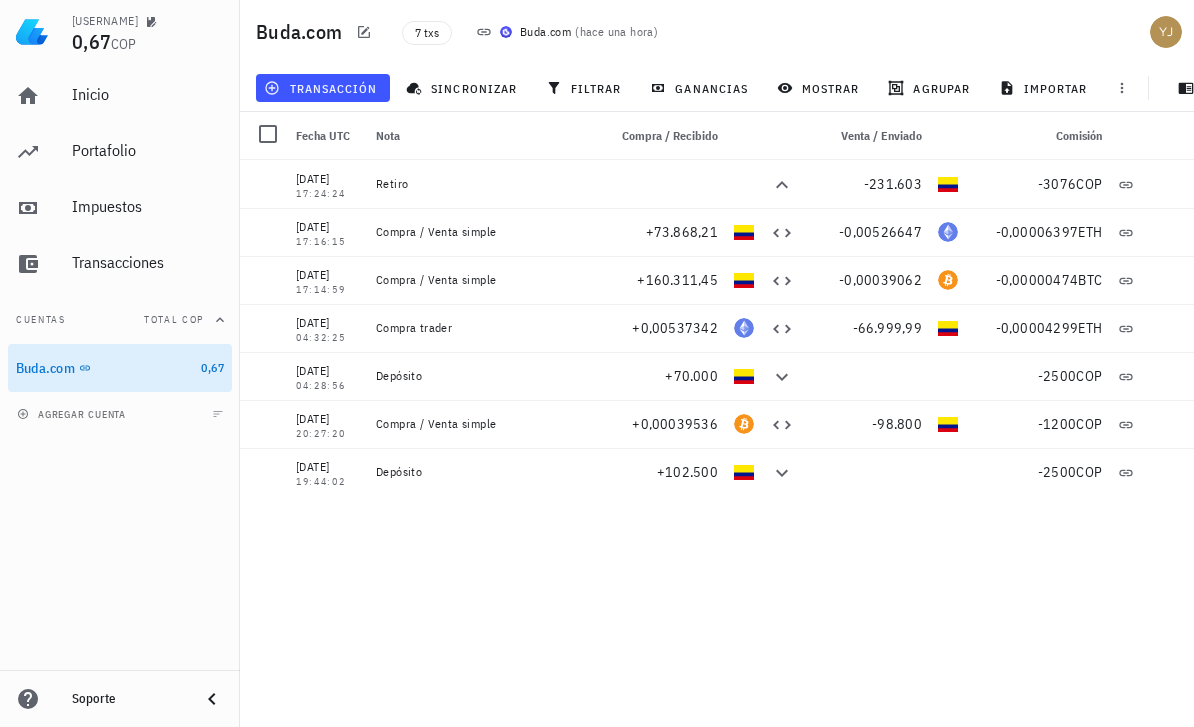 click on "[DATE]
[TIME]
Retiro
-231.603       -3076  COP
[DATE]
[TIME]
Compra / Venta simple
+73.868,21       -0,00526647       -0,00006397  ETH
[DATE]
[TIME]
Compra / Venta simple
+160.311,45       -0,00039062       -0,00000474  BTC
[DATE]
[TIME]
Compra trader
+0,00537342       -66.999,99       -0,00004299  ETH
[DATE]
[TIME]
Depósito
+70.000       -2500  COP
[DATE]
[TIME]
Compra / Venta simple
+0,00039536       -98.800       -1200  COP
[DATE]
[TIME]
Depósito
+102.500       -2500  COP" at bounding box center (717, 435) 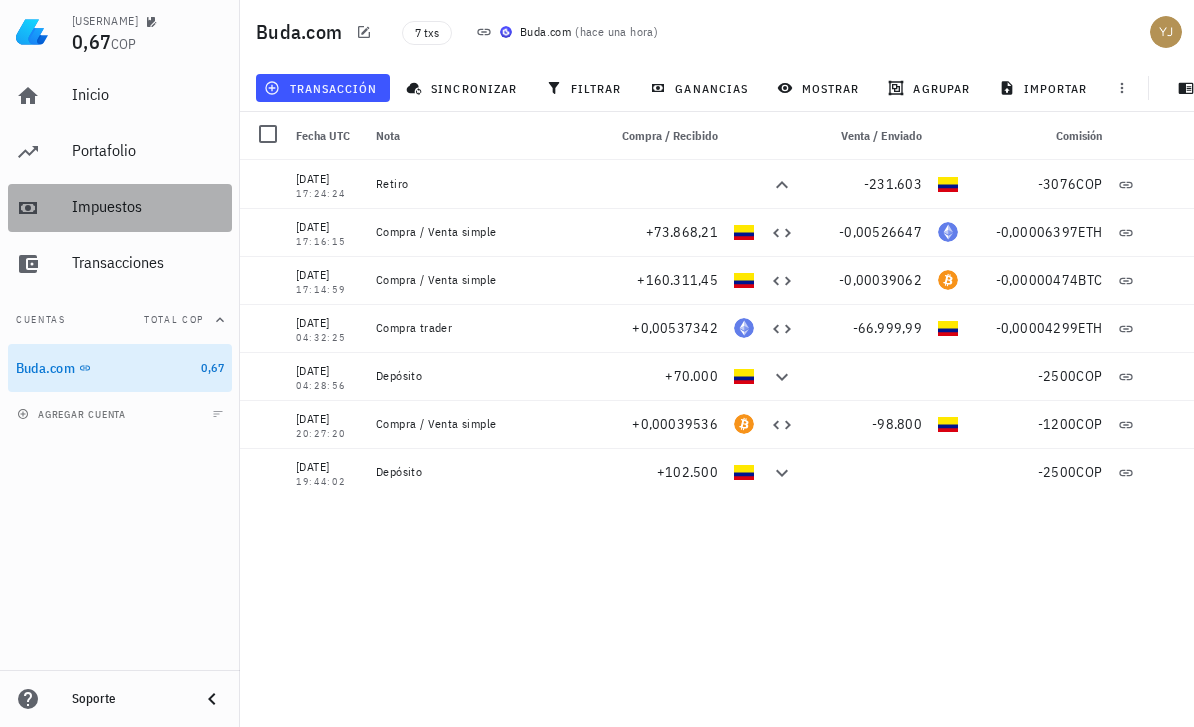 click on "Impuestos" at bounding box center [148, 206] 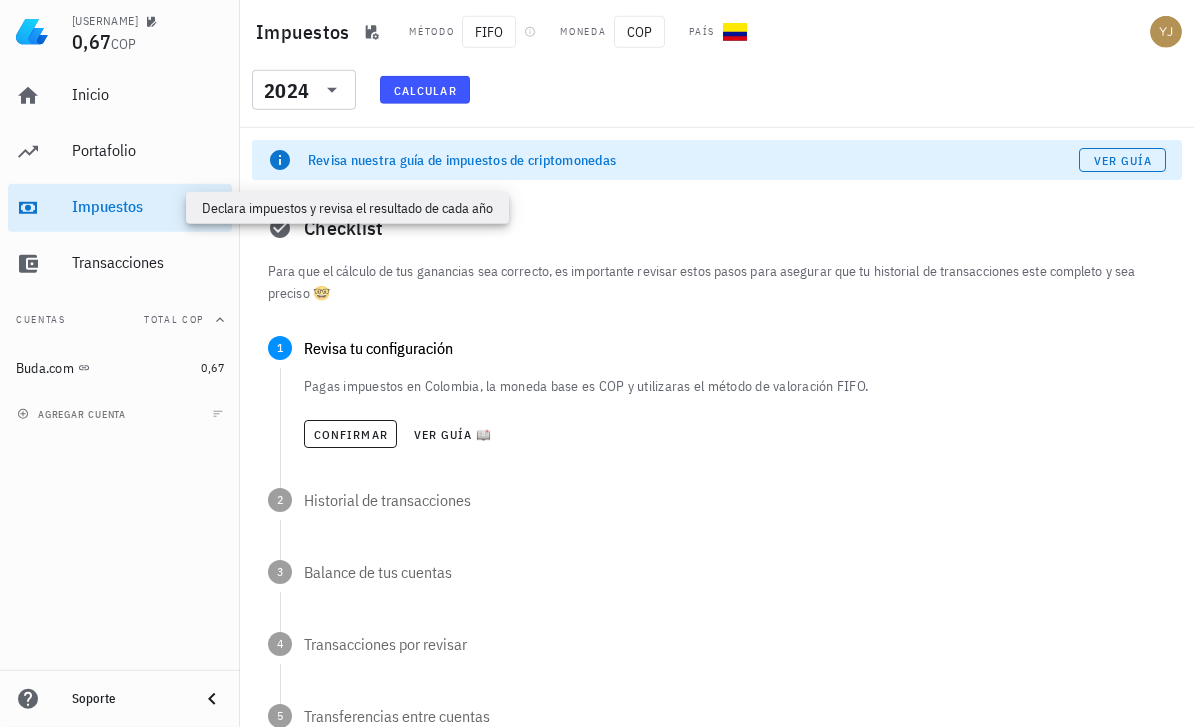 scroll, scrollTop: 31, scrollLeft: 0, axis: vertical 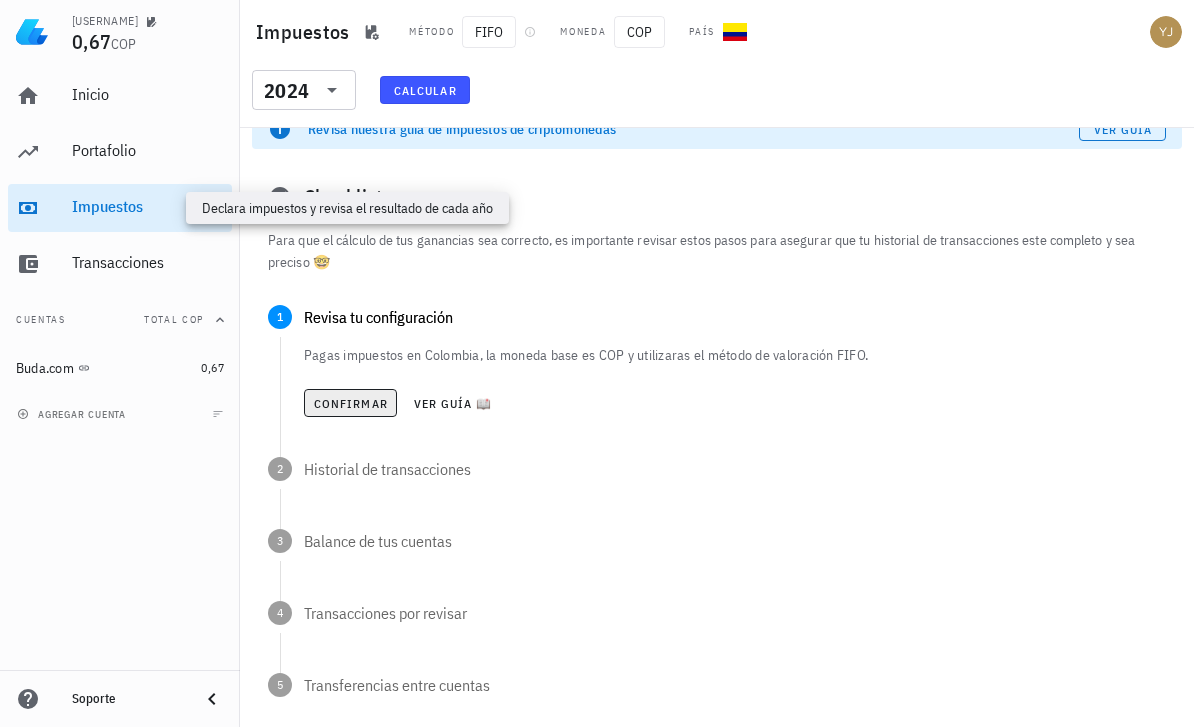 click on "Confirmar" at bounding box center [350, 403] 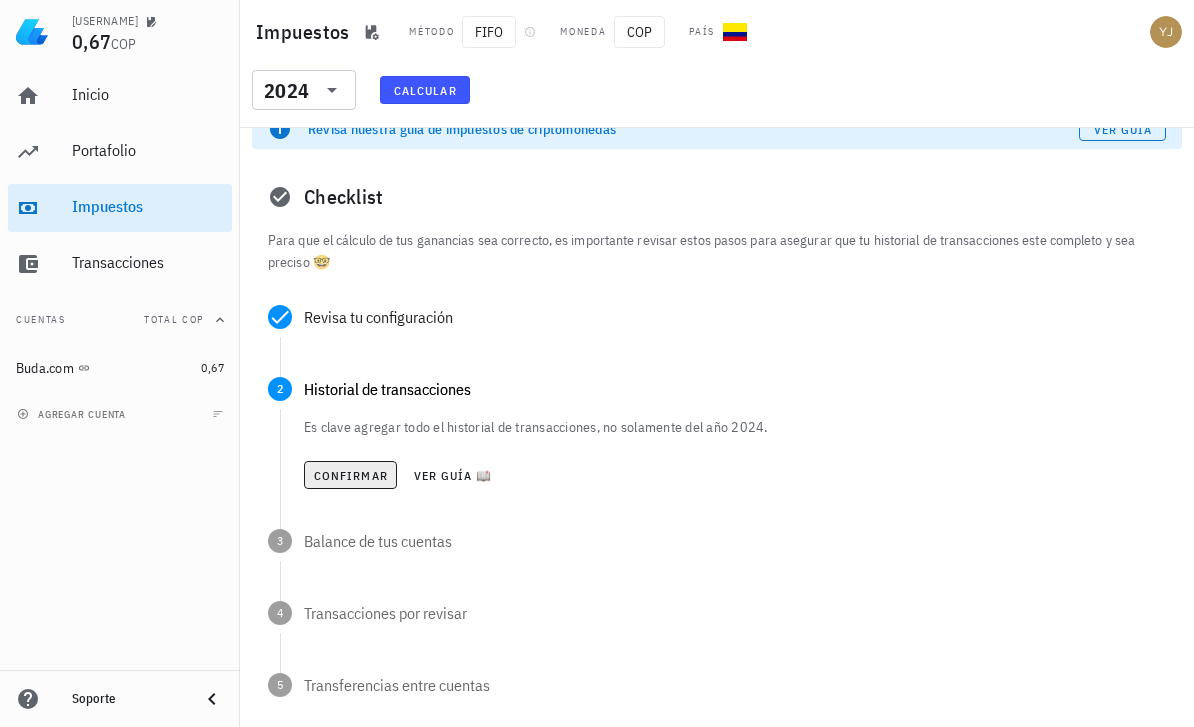 click on "Confirmar" at bounding box center (350, 475) 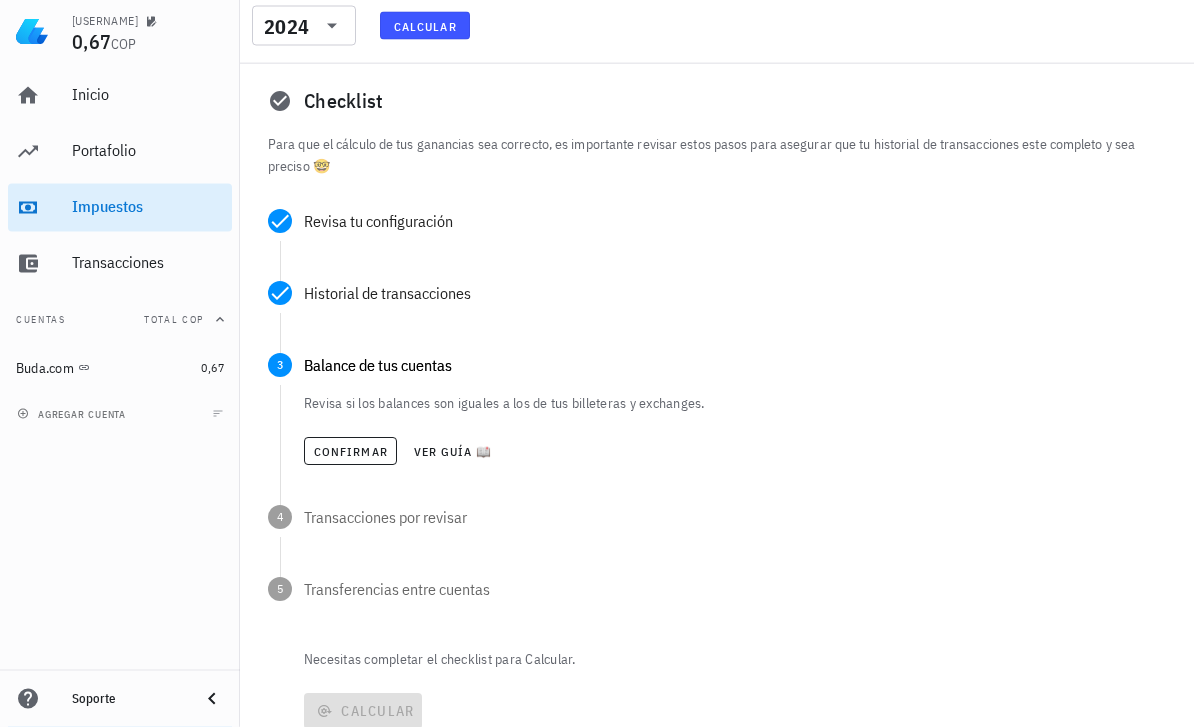 scroll, scrollTop: 133, scrollLeft: 0, axis: vertical 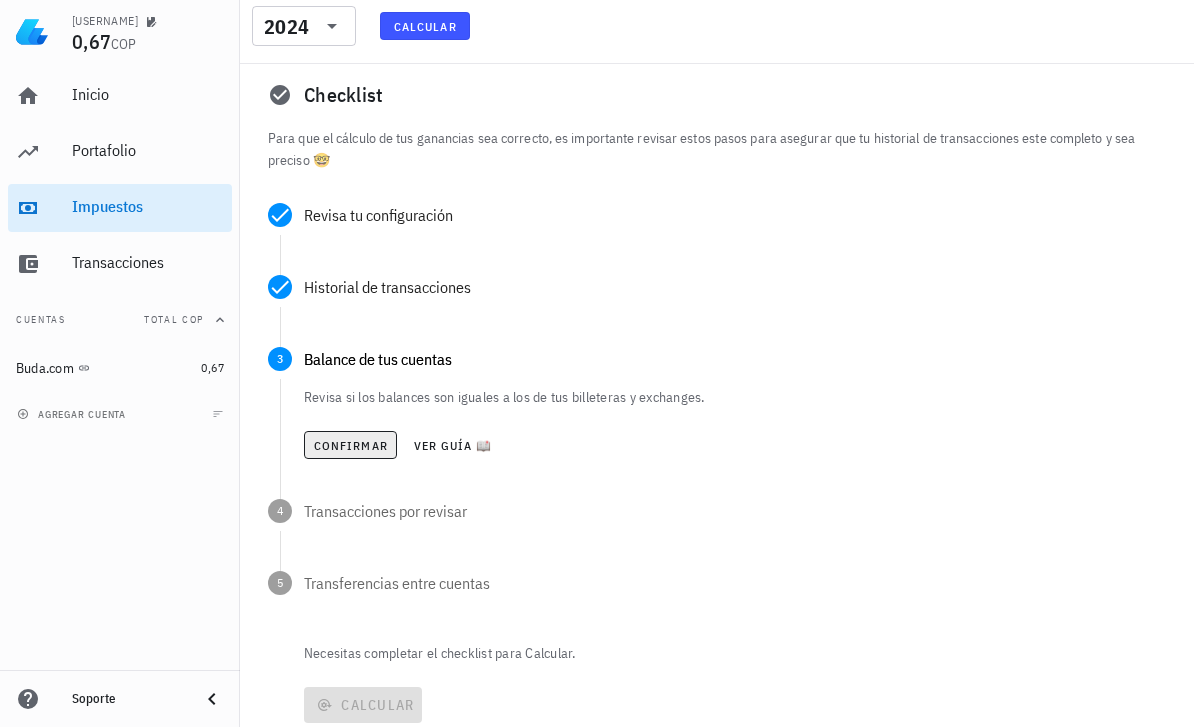 click on "Confirmar" at bounding box center (350, 445) 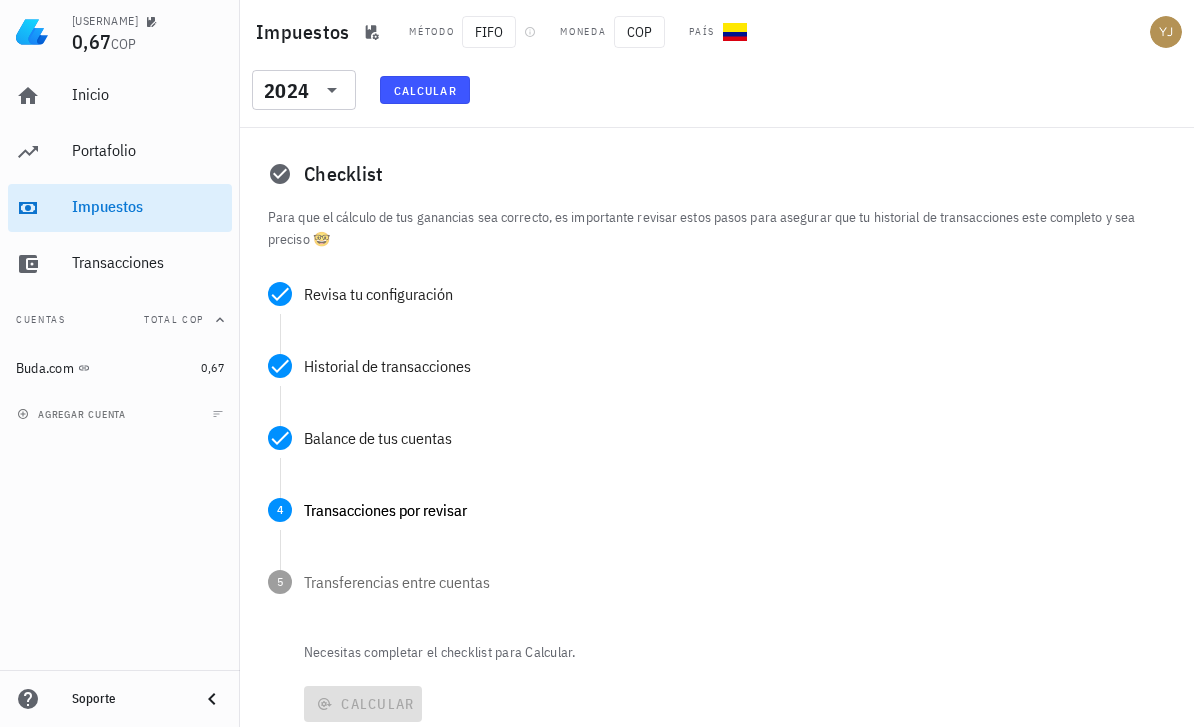 scroll, scrollTop: 53, scrollLeft: 0, axis: vertical 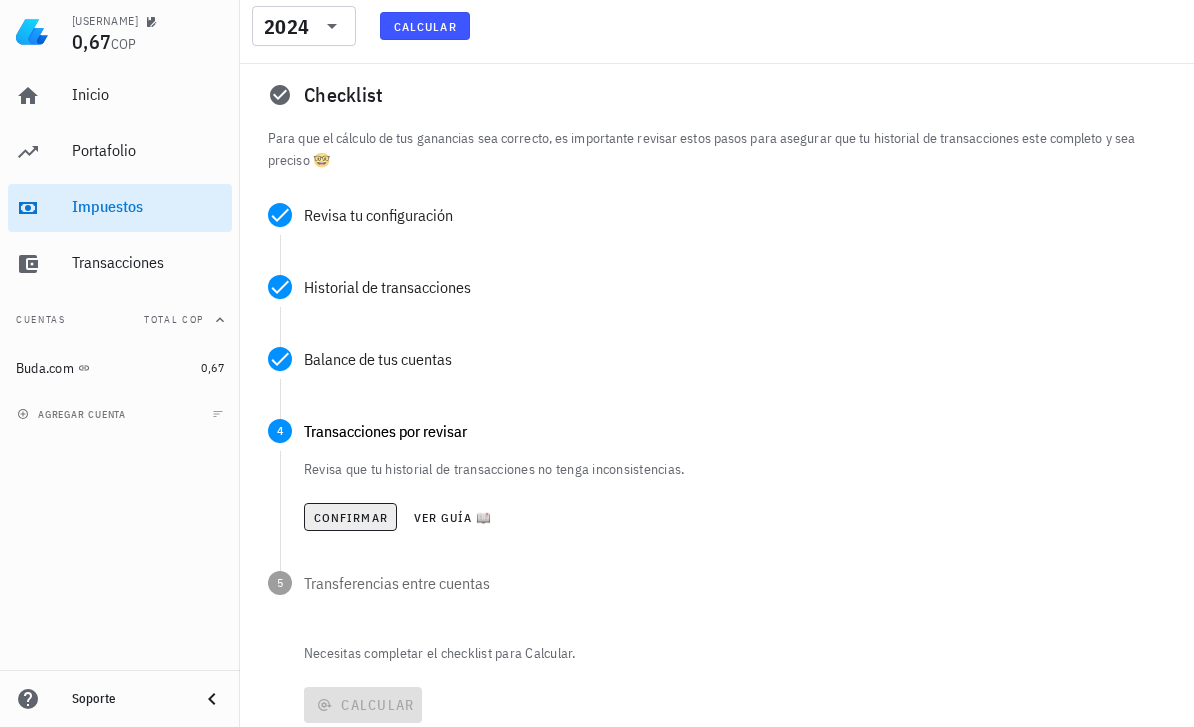 click on "Confirmar" at bounding box center (350, 517) 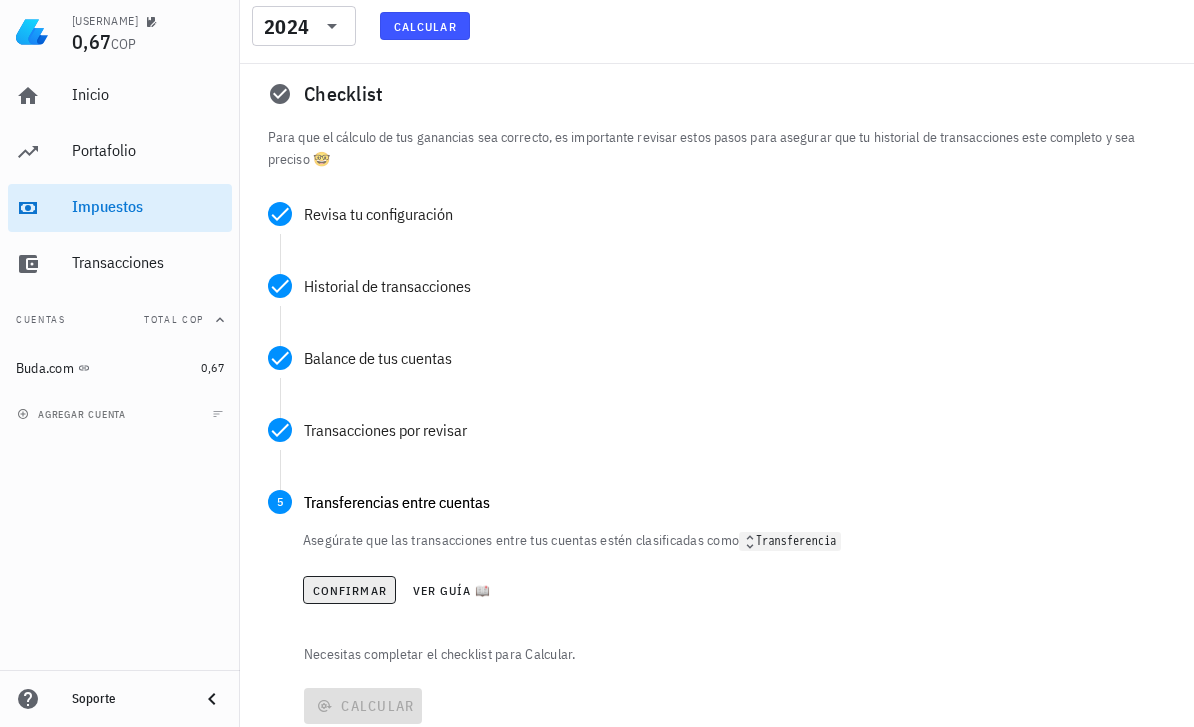 click on "Confirmar" at bounding box center [349, 590] 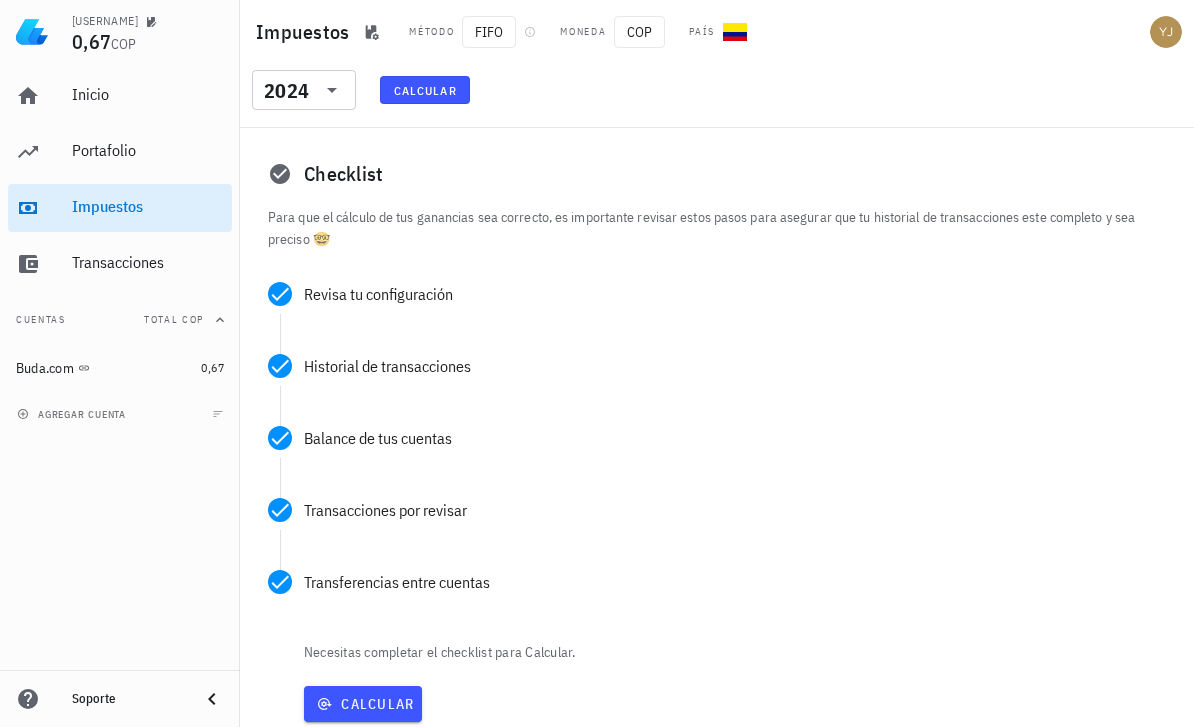 scroll, scrollTop: 53, scrollLeft: 0, axis: vertical 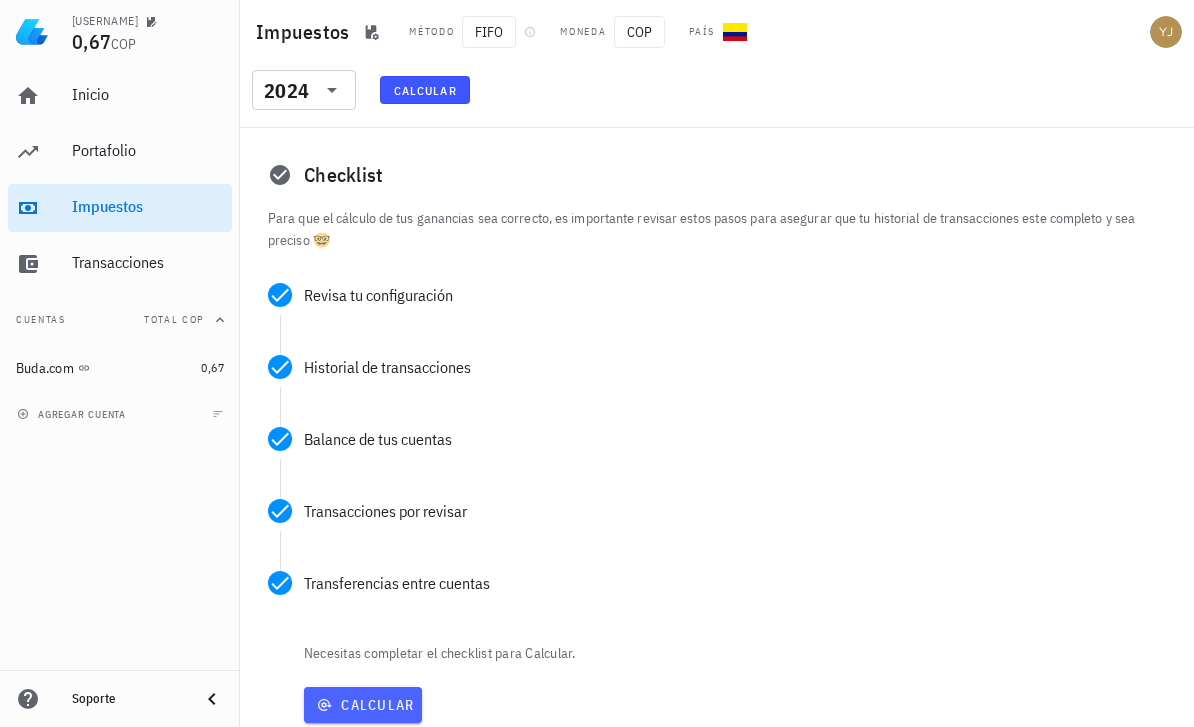 click on "Calcular" at bounding box center [363, 705] 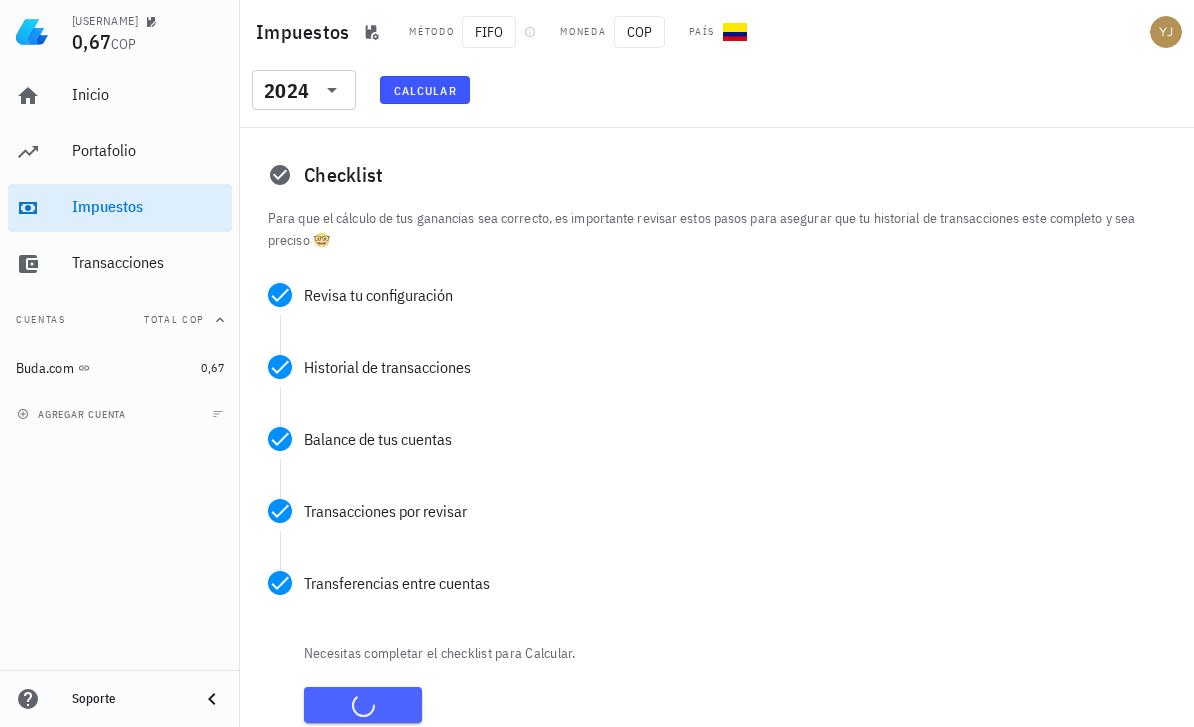 scroll, scrollTop: 0, scrollLeft: 0, axis: both 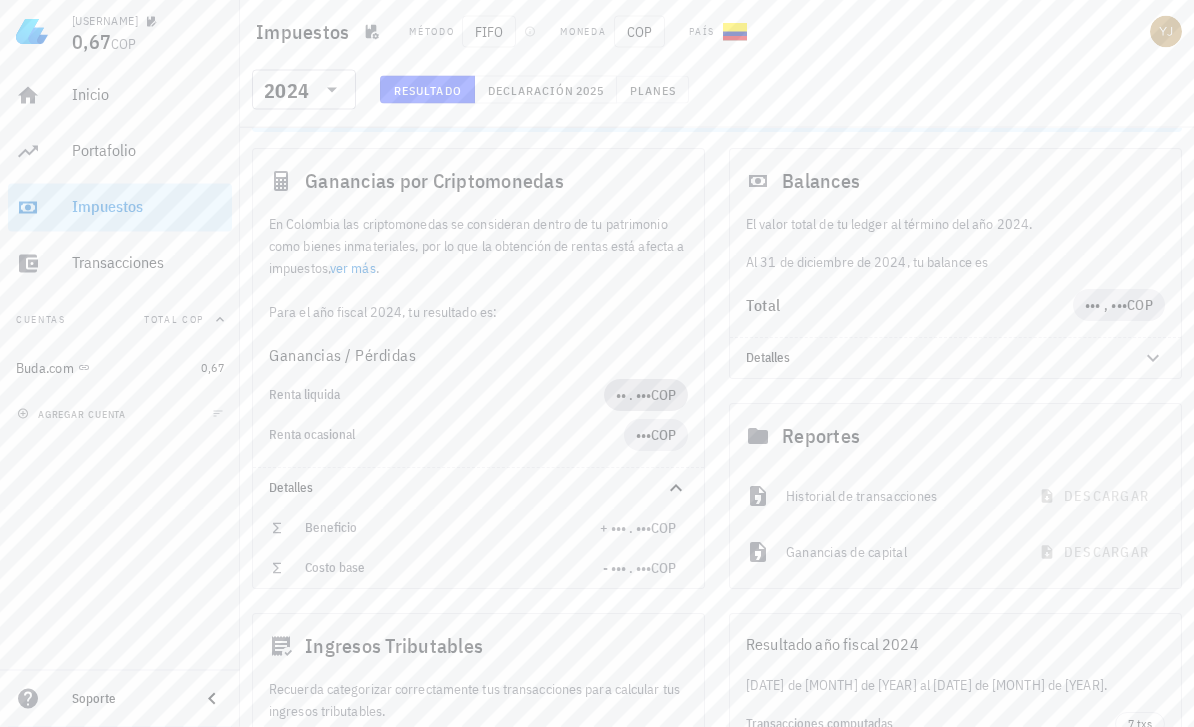 click on "•• .
•••" at bounding box center [633, 396] 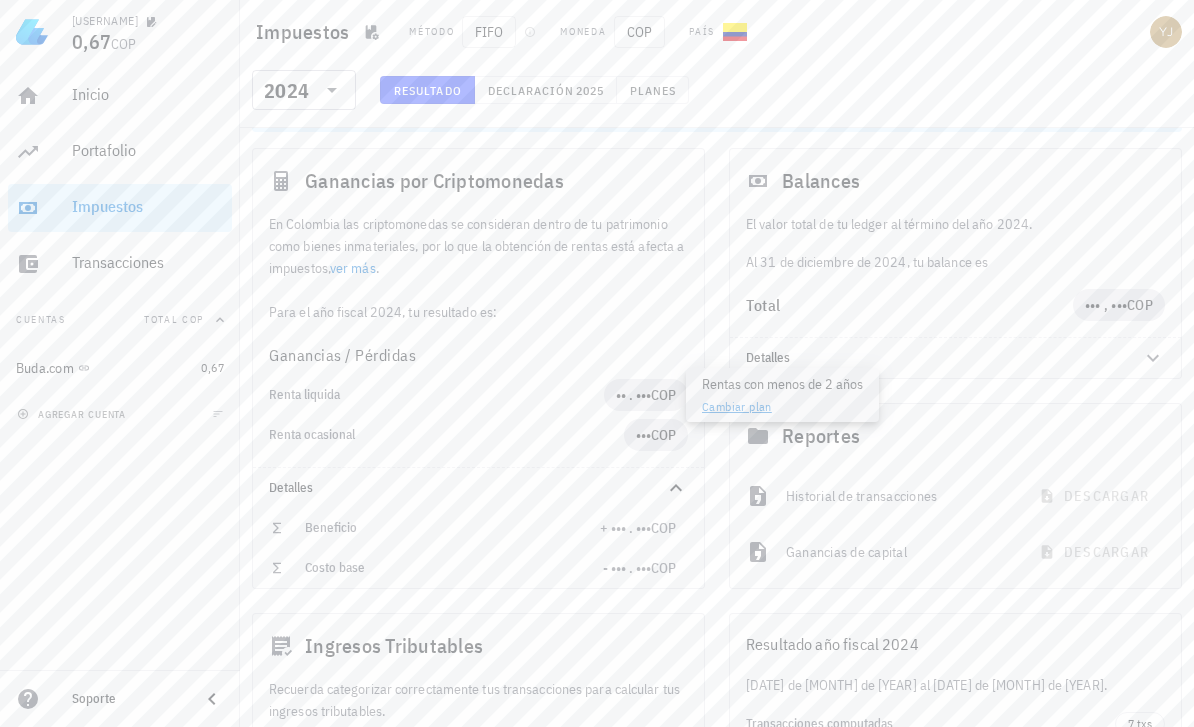 click on "Renta liquida" at bounding box center [436, 395] 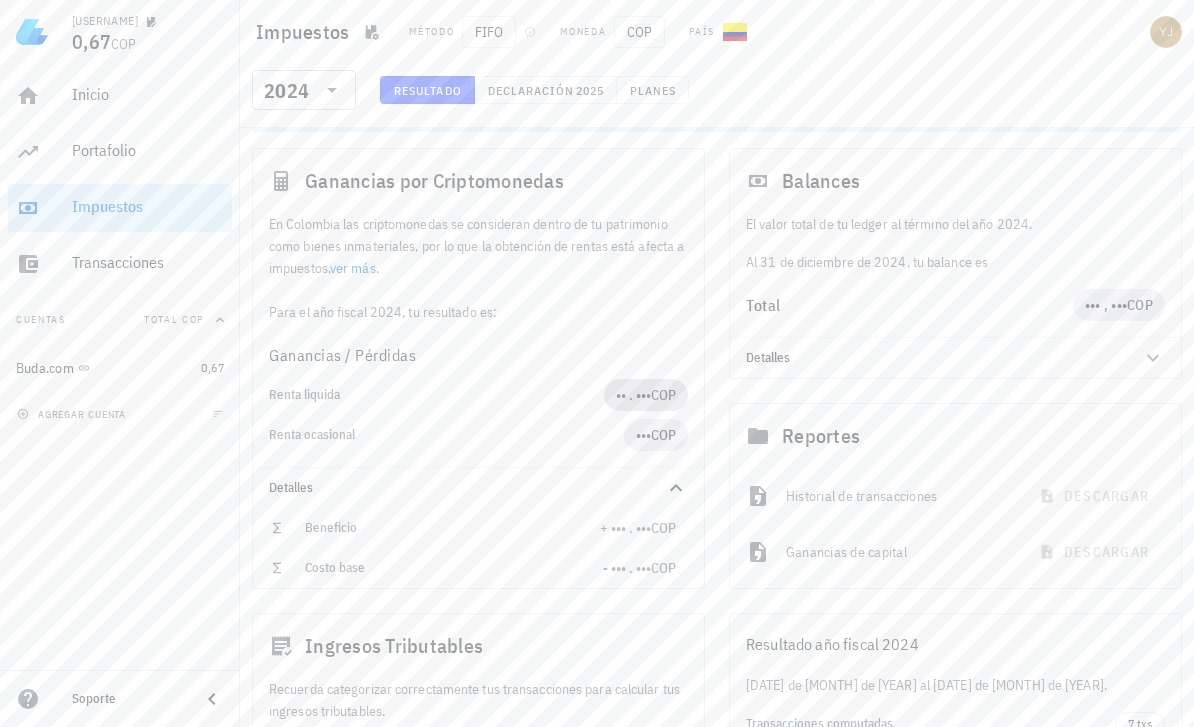 click on "•• .
•••" at bounding box center [633, 395] 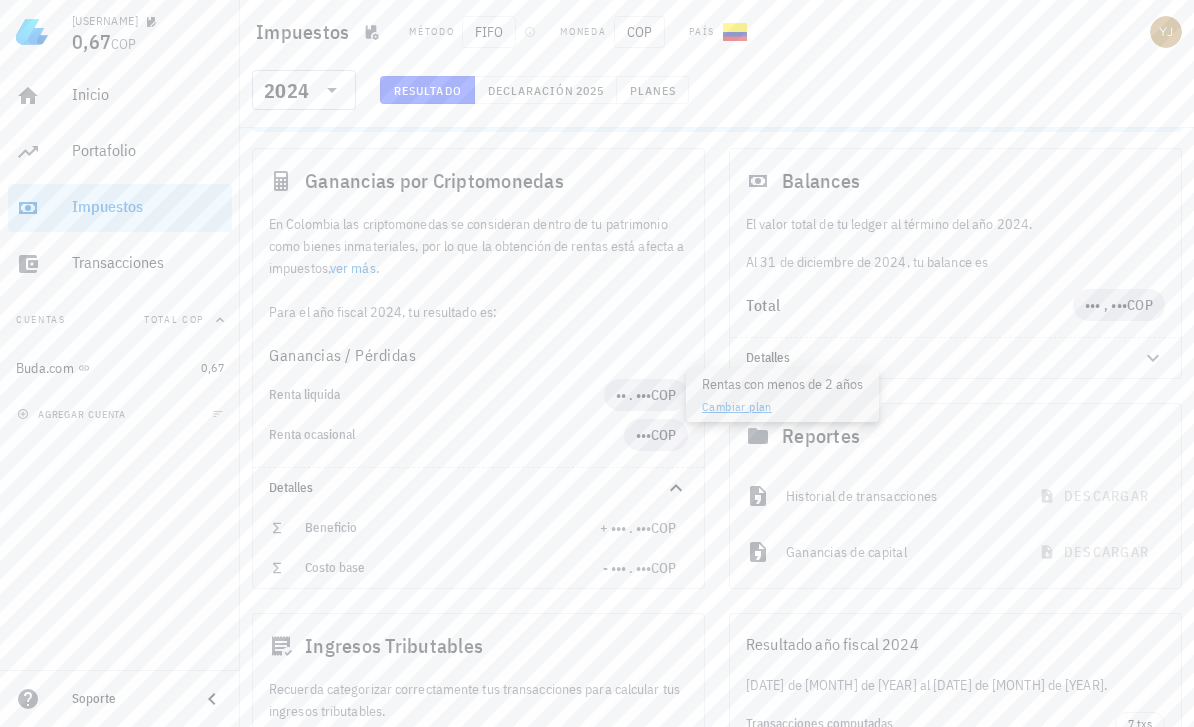 click on "Renta ocasional" at bounding box center (446, 435) 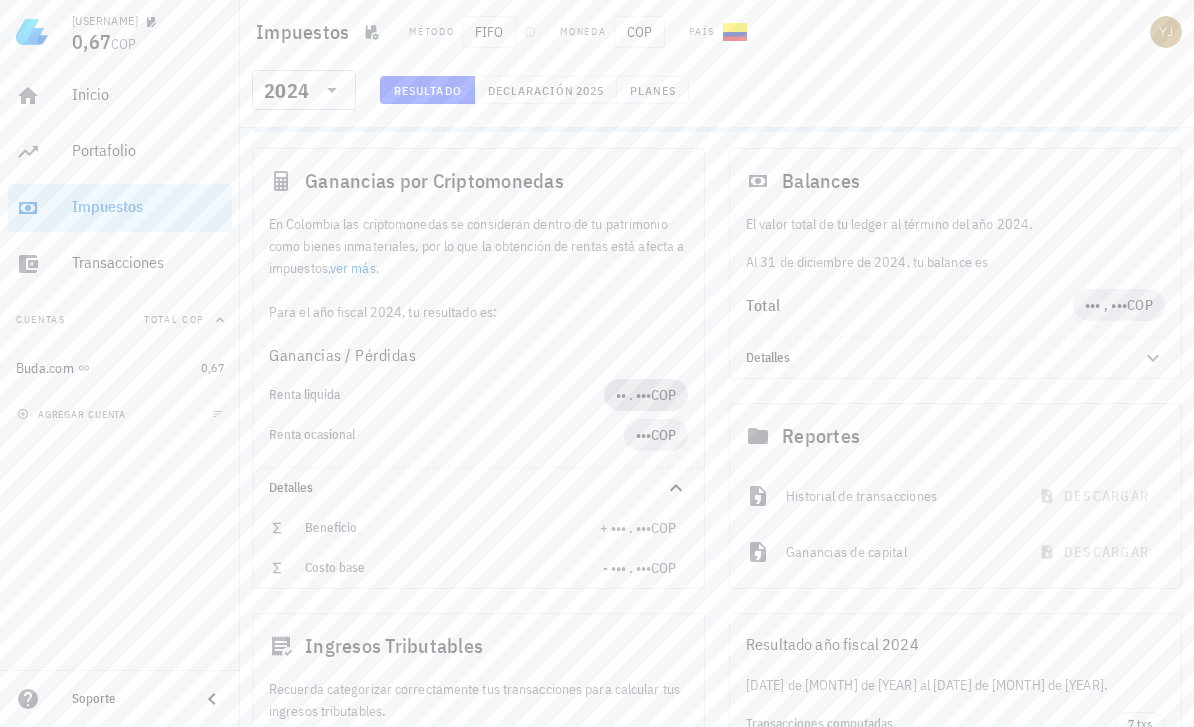 click on "•• .
•••" at bounding box center (633, 395) 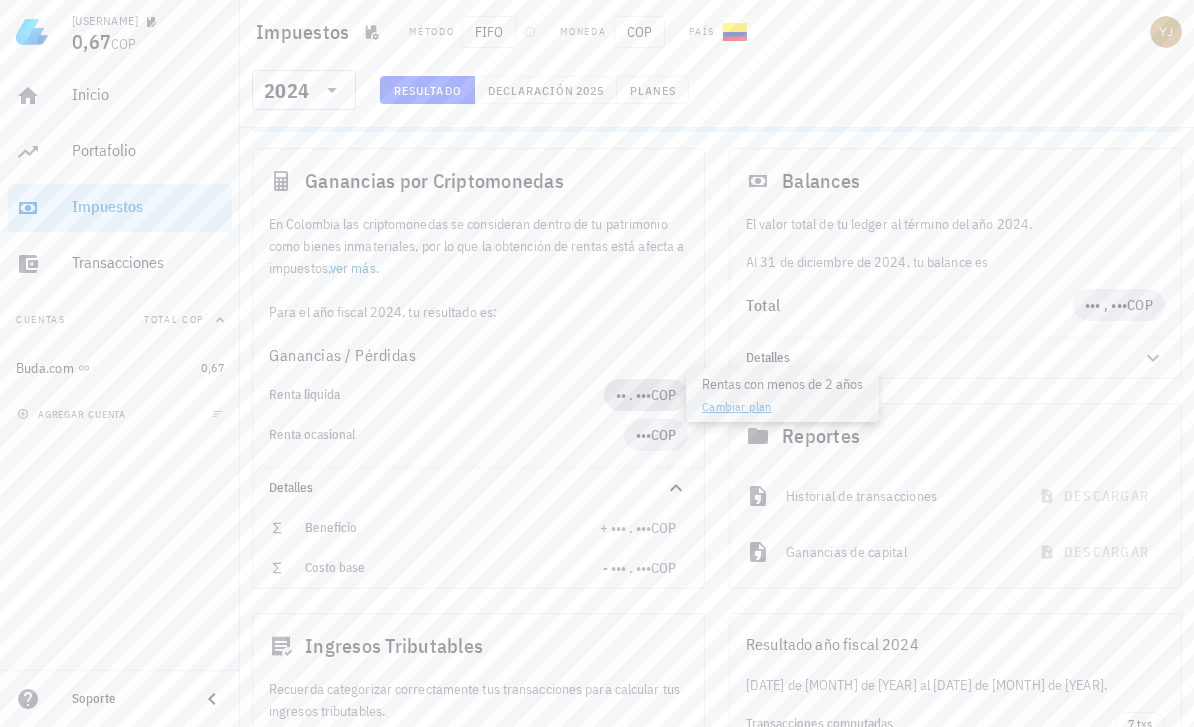 click on "•• .
•••" at bounding box center [633, 395] 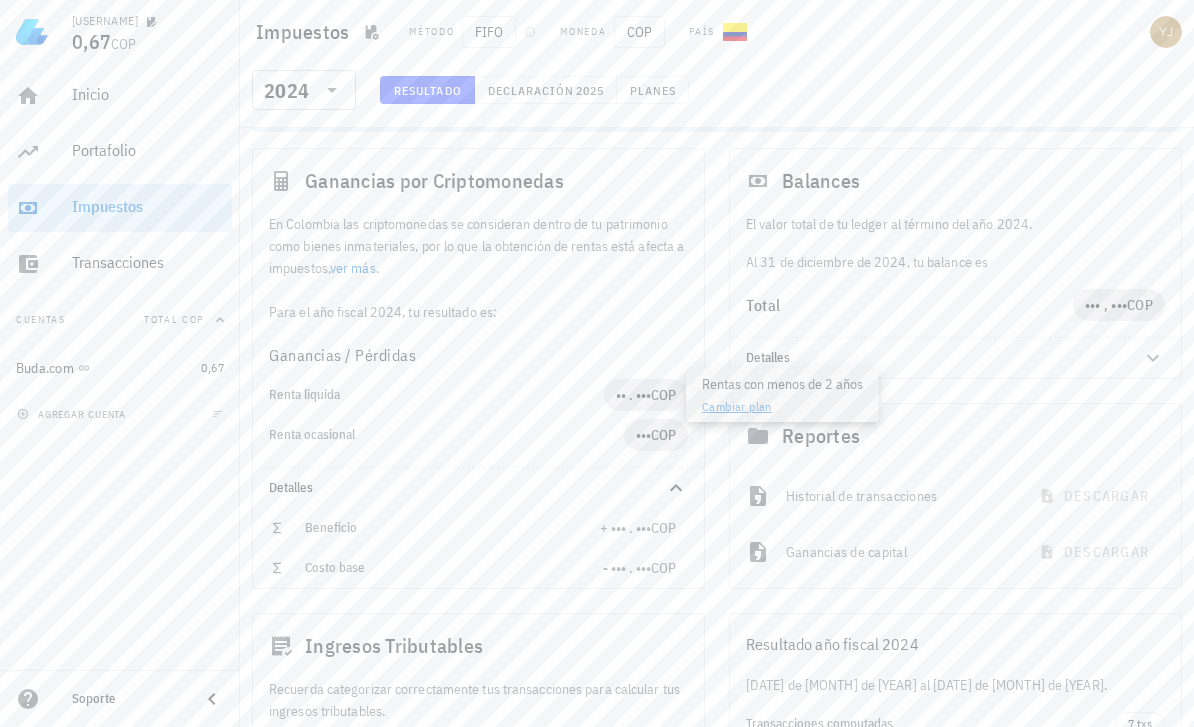 click on "Renta ocasional" at bounding box center (446, 435) 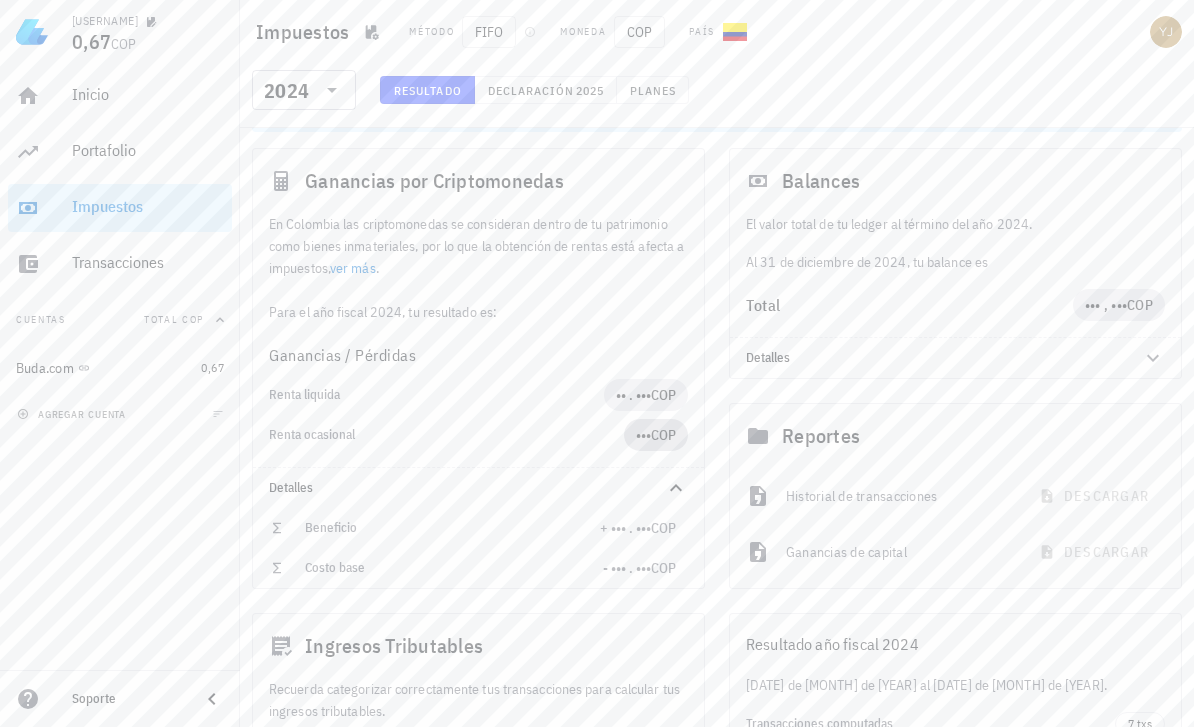 click on "•••" at bounding box center [643, 435] 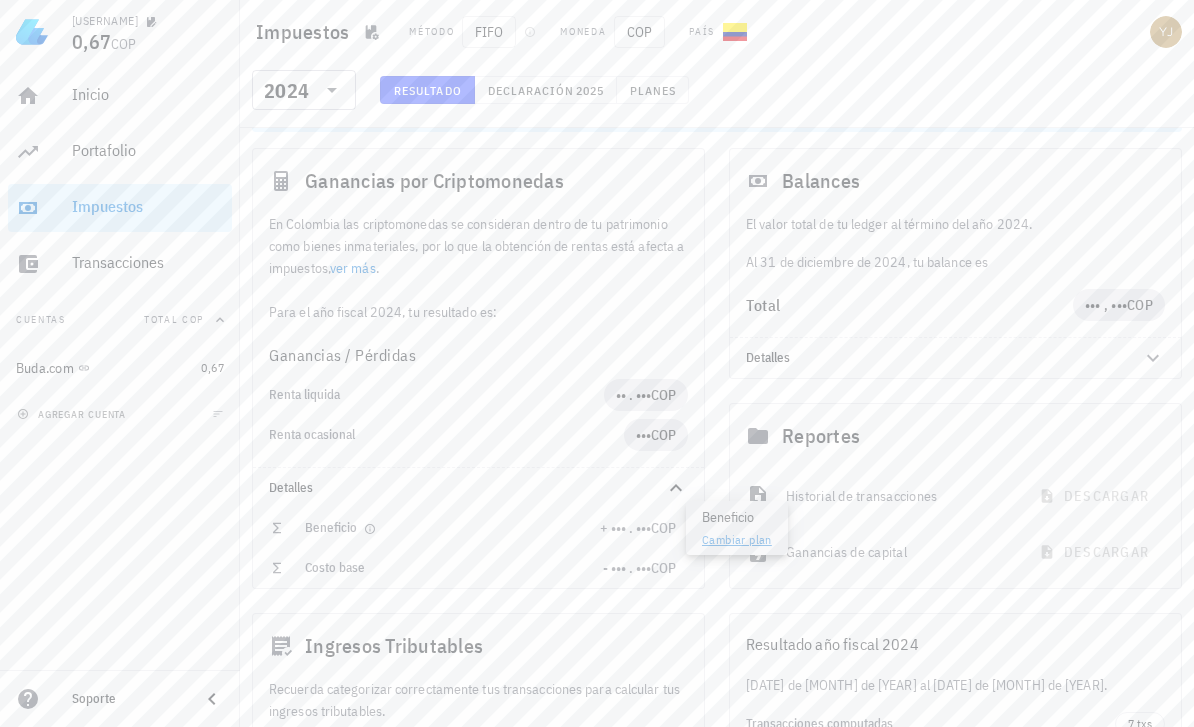 click on "+
••• .
•••" at bounding box center (625, 528) 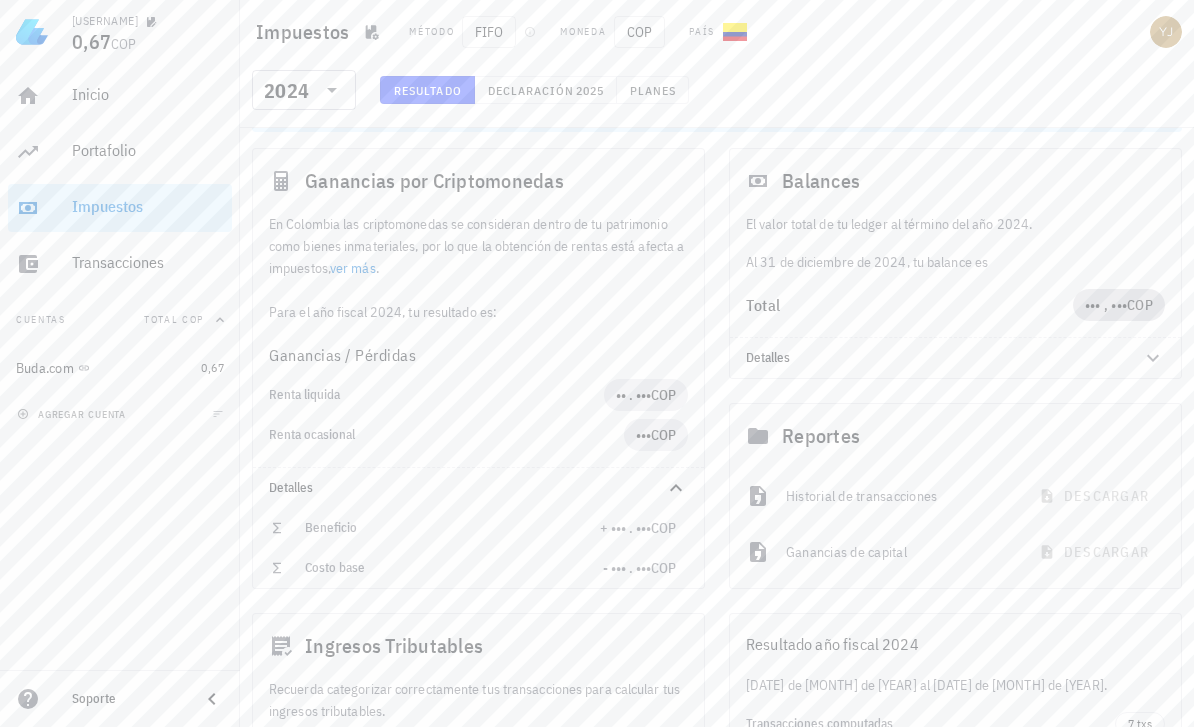click on "••• ,
•••" at bounding box center (1106, 305) 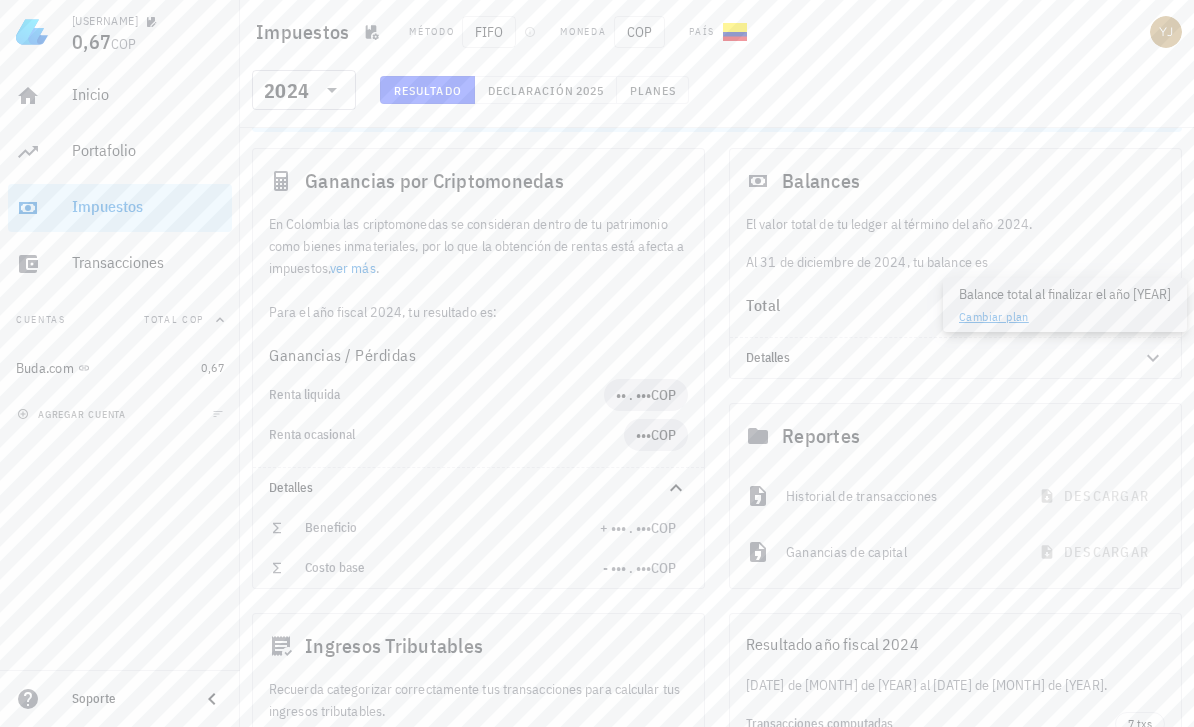 click on "Cambiar plan" at bounding box center (994, 316) 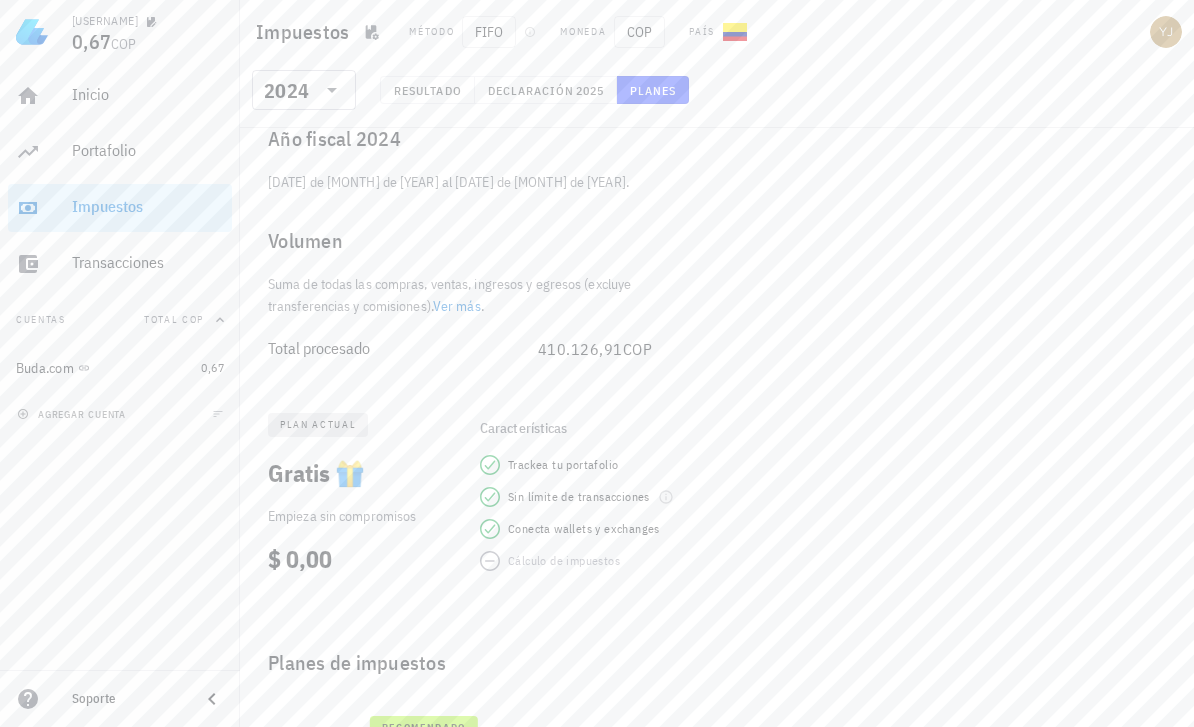 scroll, scrollTop: 0, scrollLeft: 0, axis: both 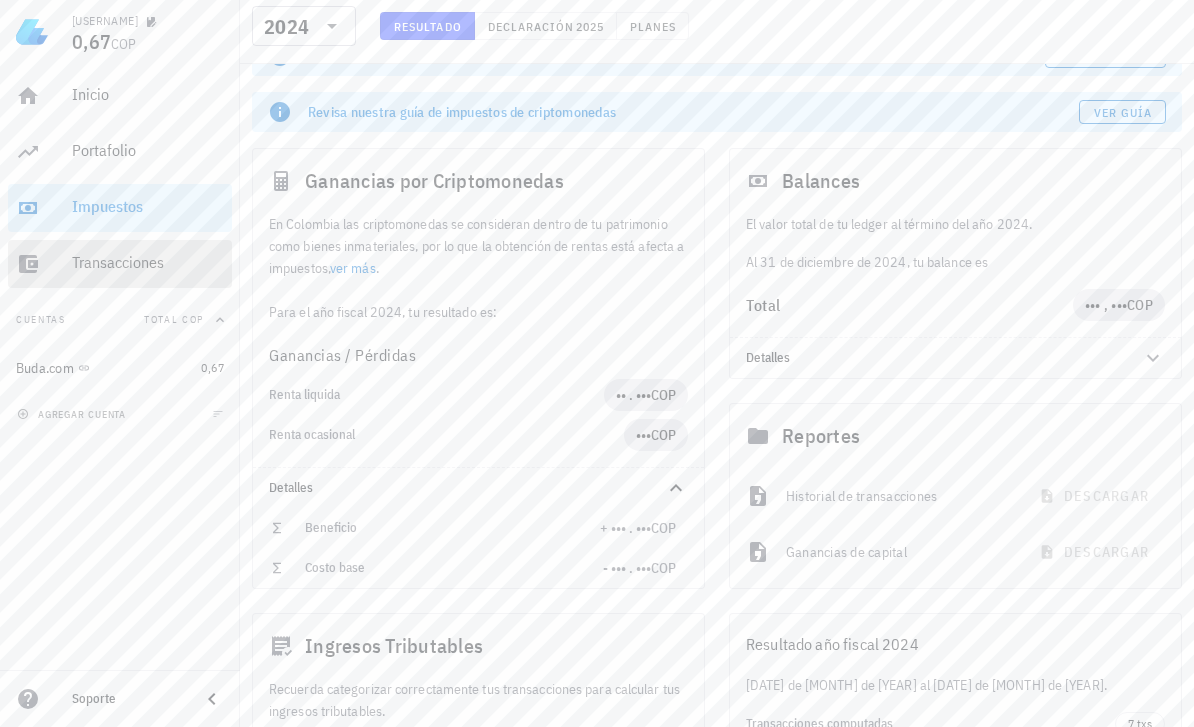 click on "Transacciones" at bounding box center [148, 262] 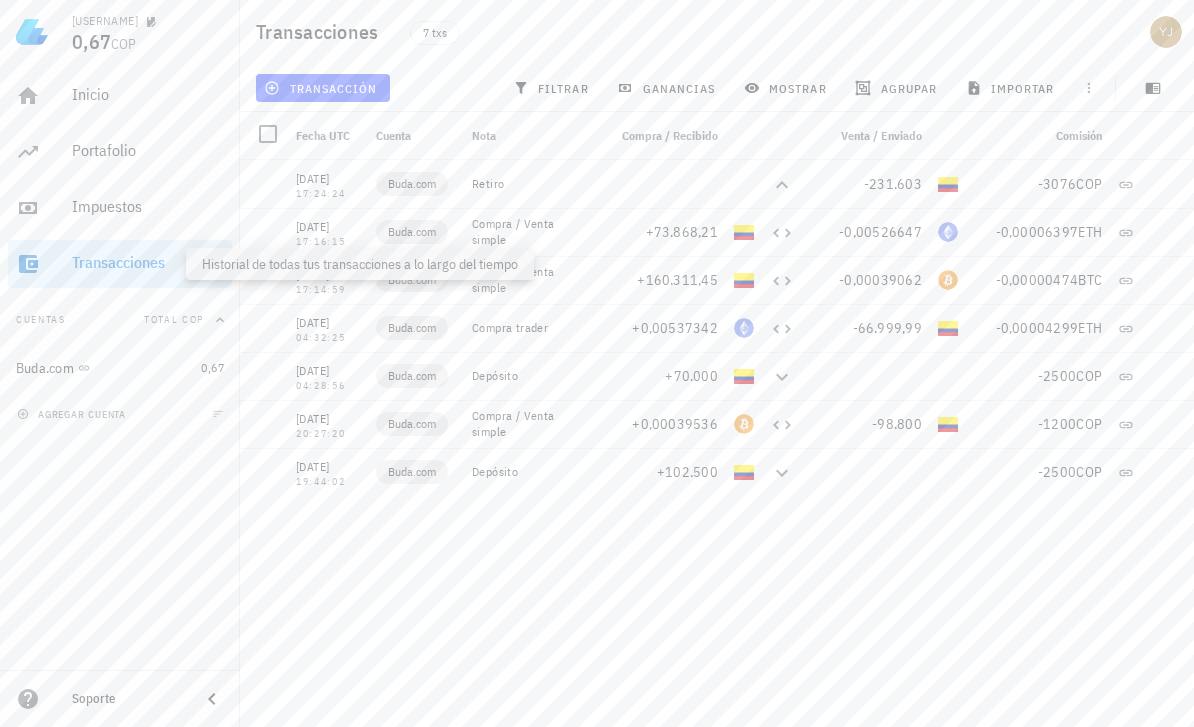 scroll, scrollTop: 0, scrollLeft: 0, axis: both 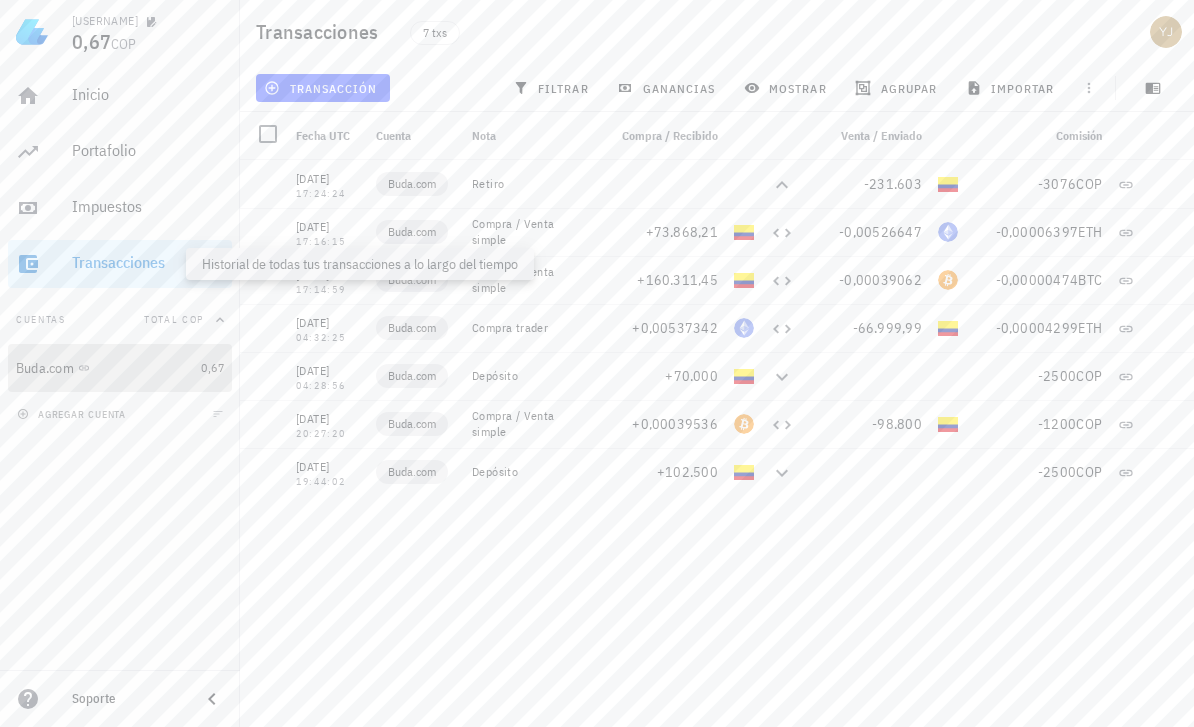 click on "Buda.com" at bounding box center (45, 368) 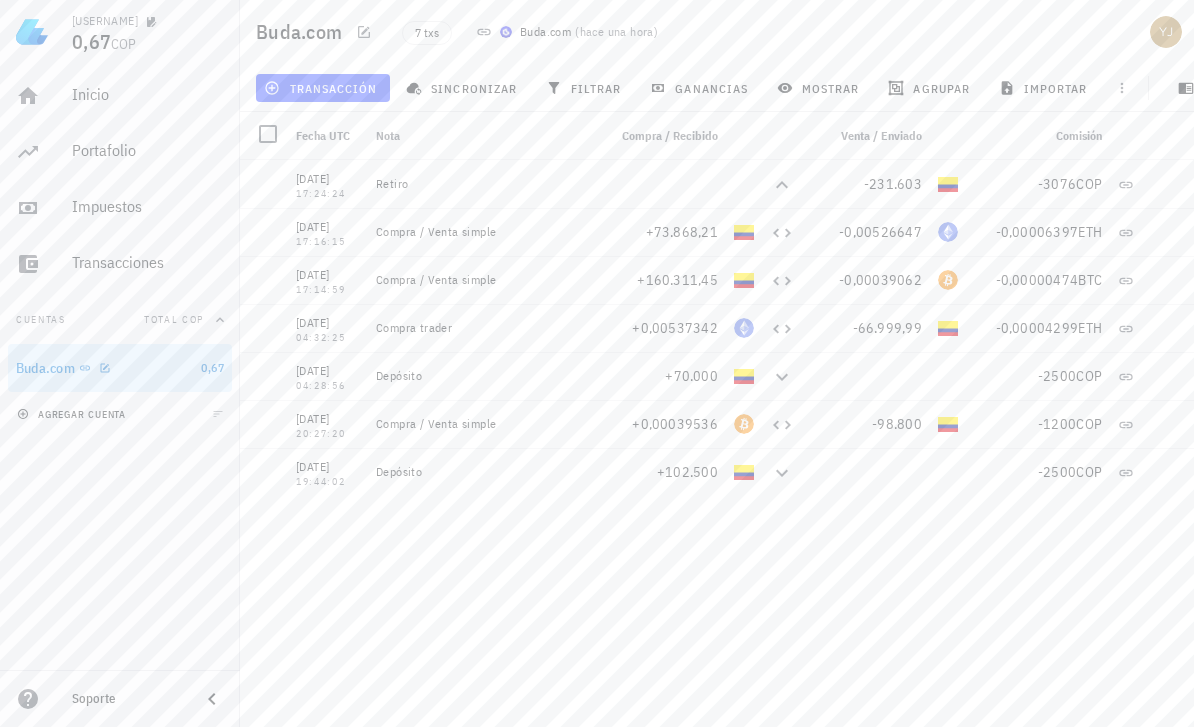 click on "agregar cuenta" at bounding box center (73, 414) 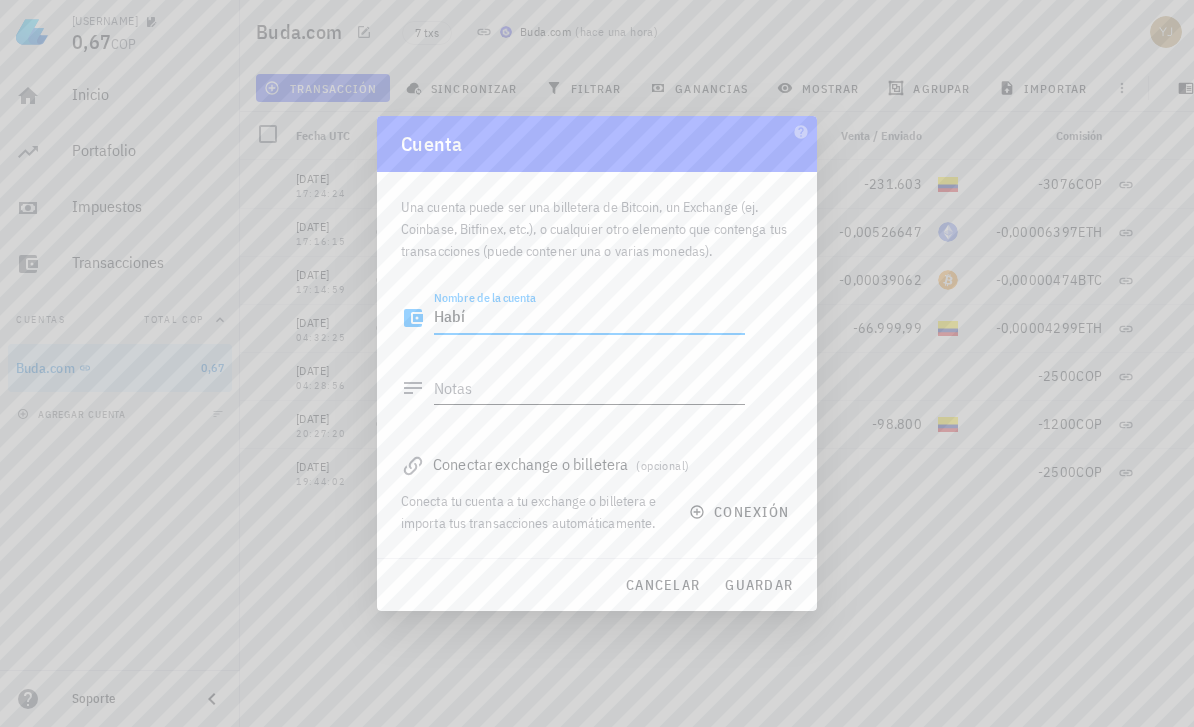 click on "Notas" at bounding box center (589, 388) 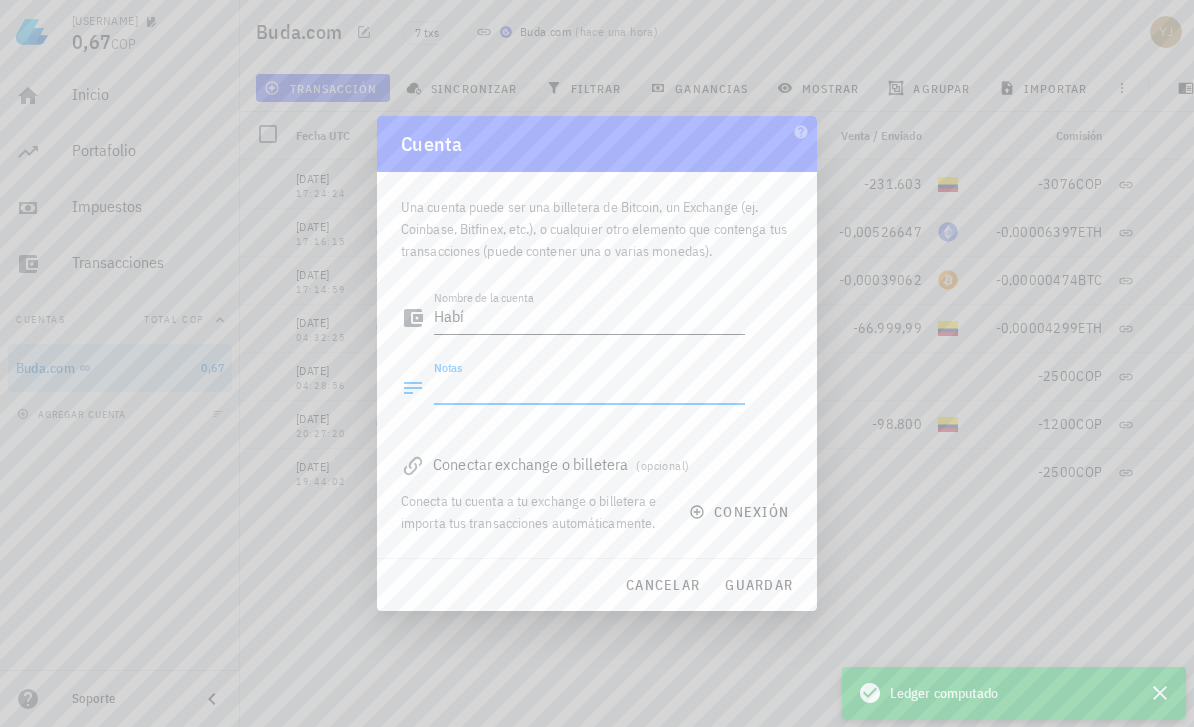 click on "Habí" at bounding box center (589, 318) 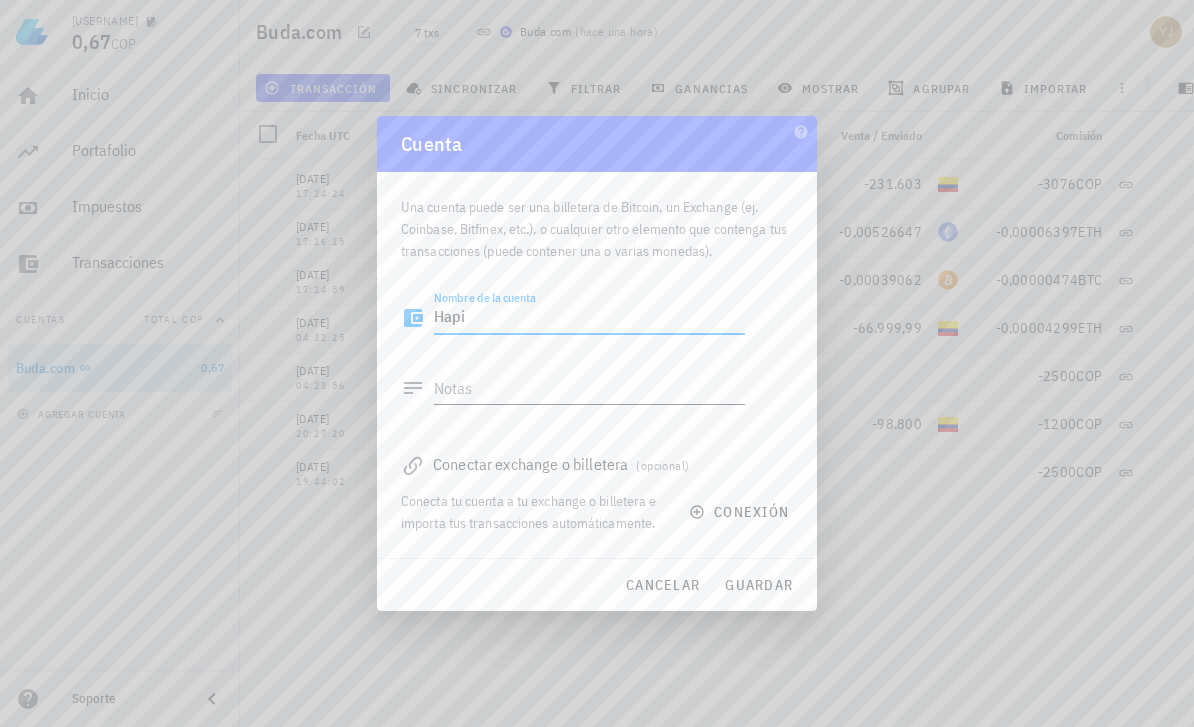 type on "Hapi" 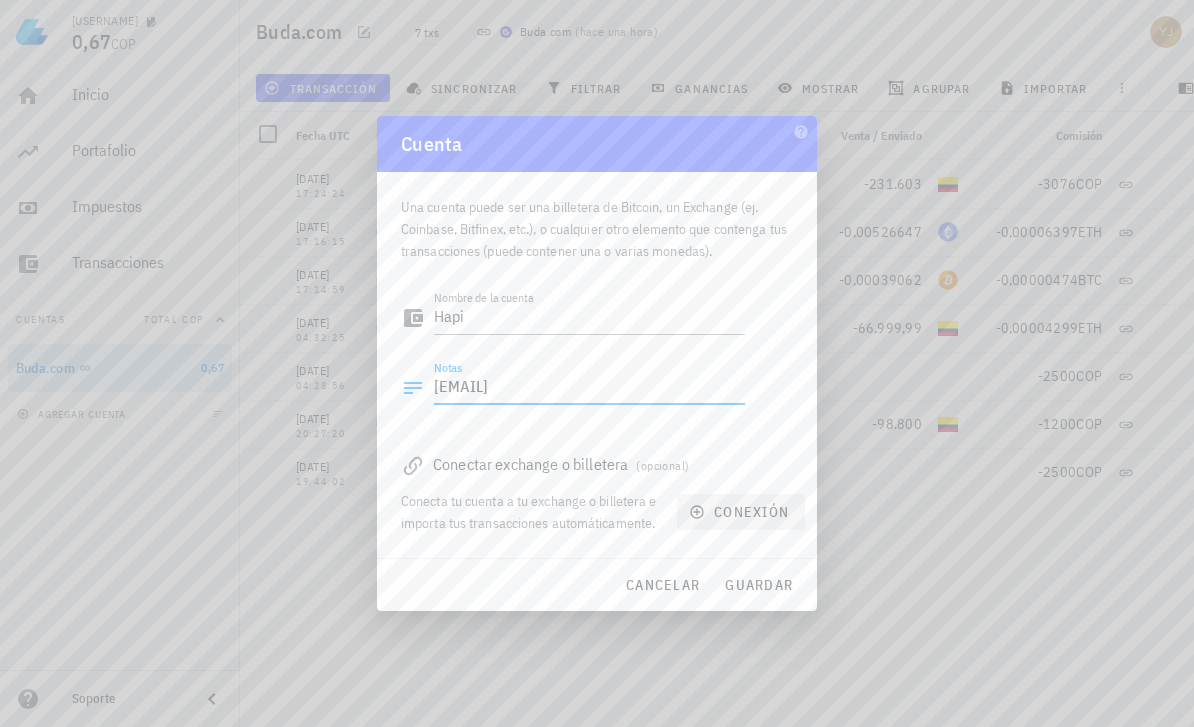 type on "[EMAIL]" 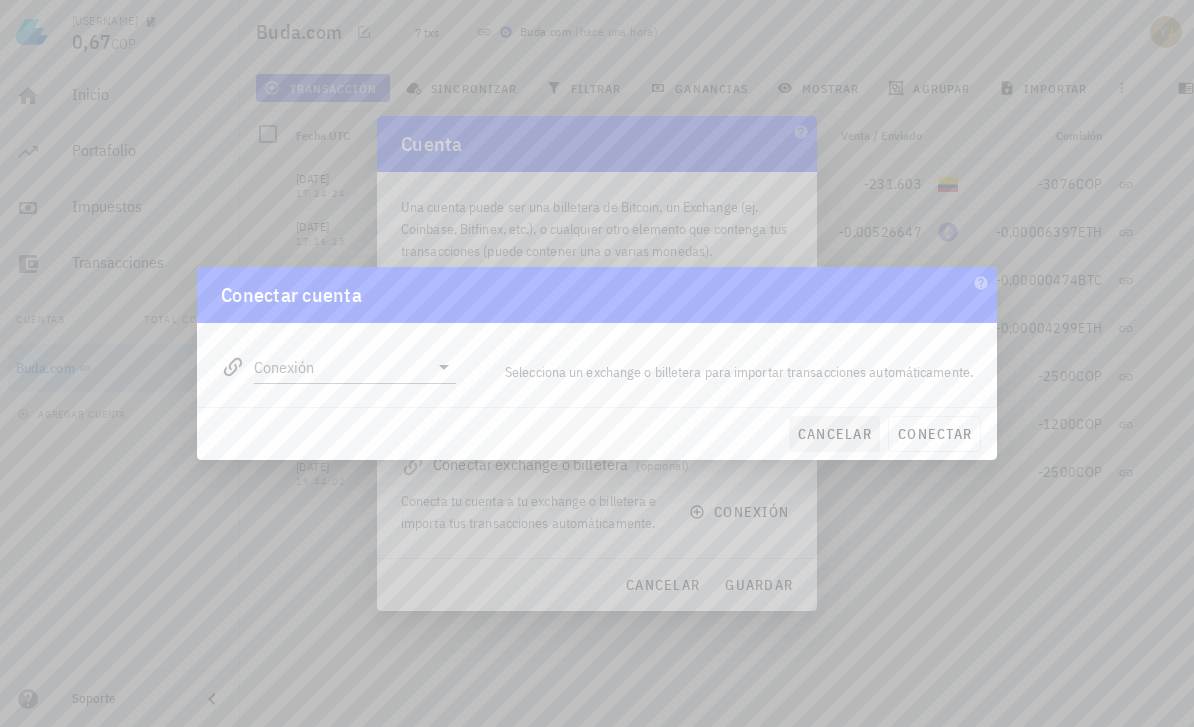 click on "cancelar" at bounding box center (834, 434) 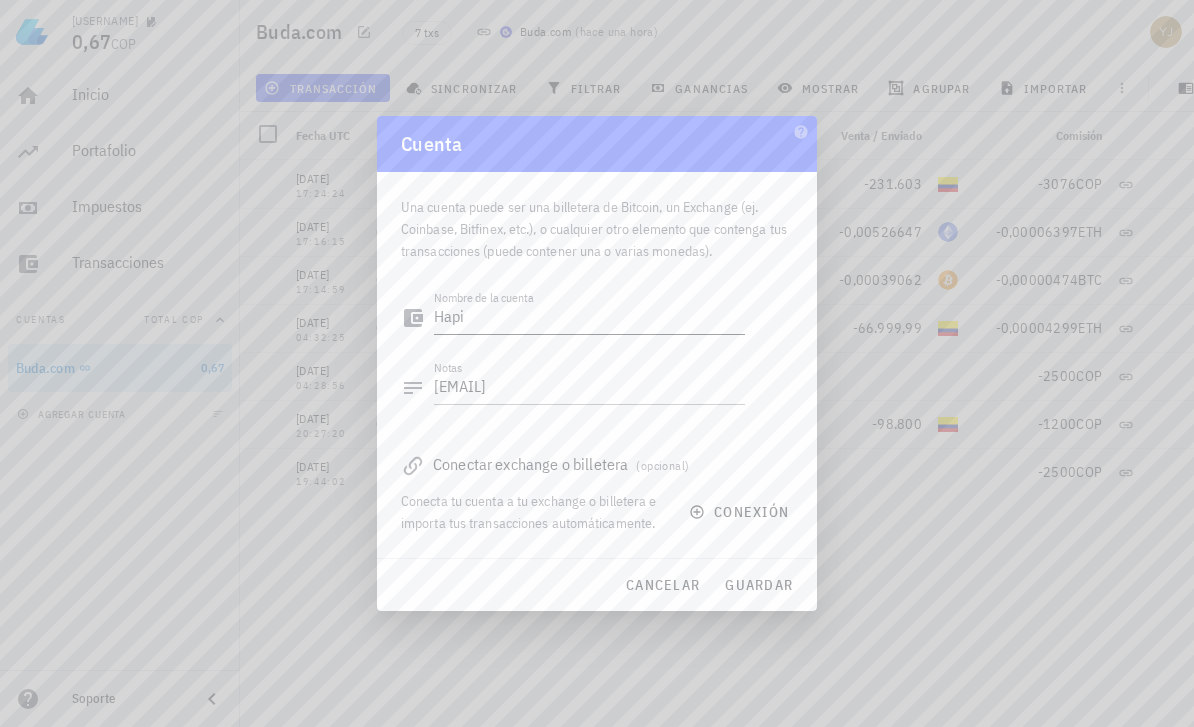 click on "Hapi" at bounding box center (589, 318) 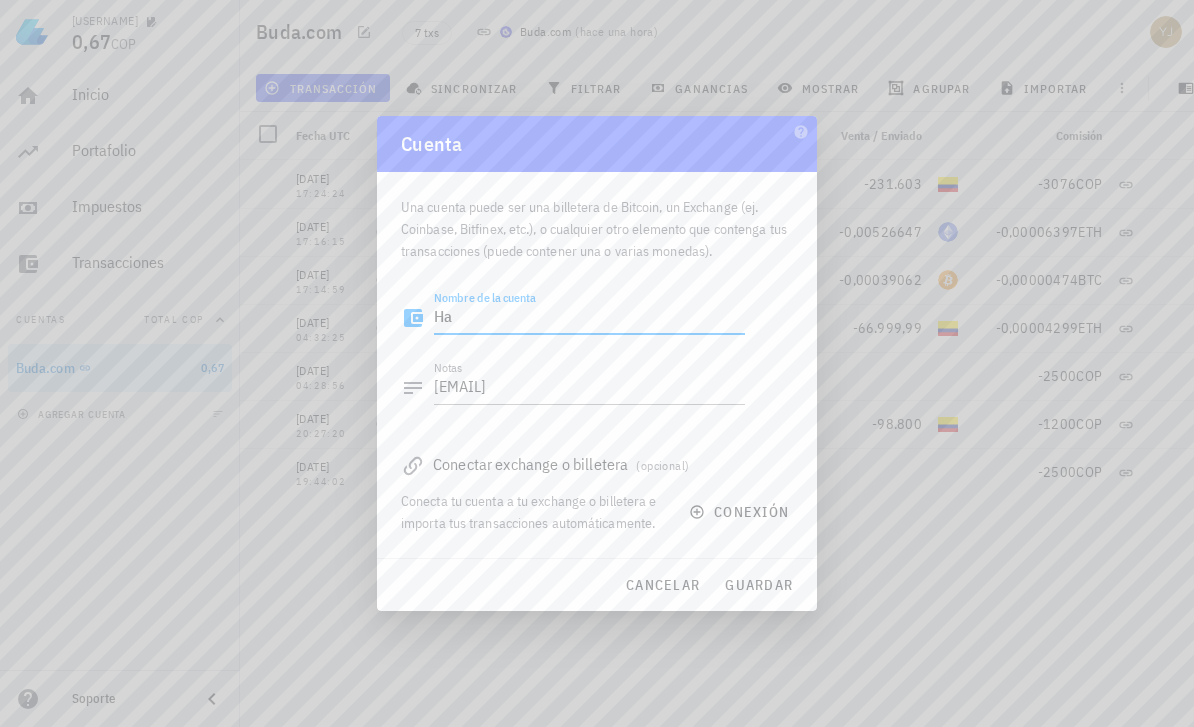type on "H" 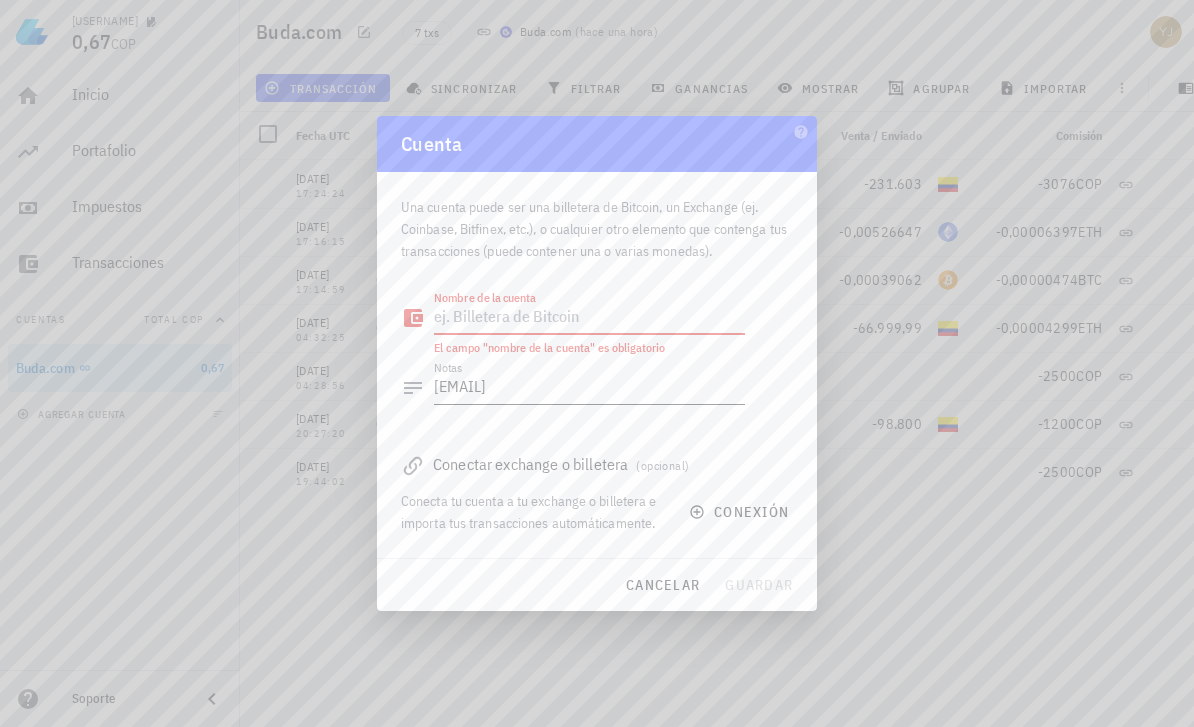 type 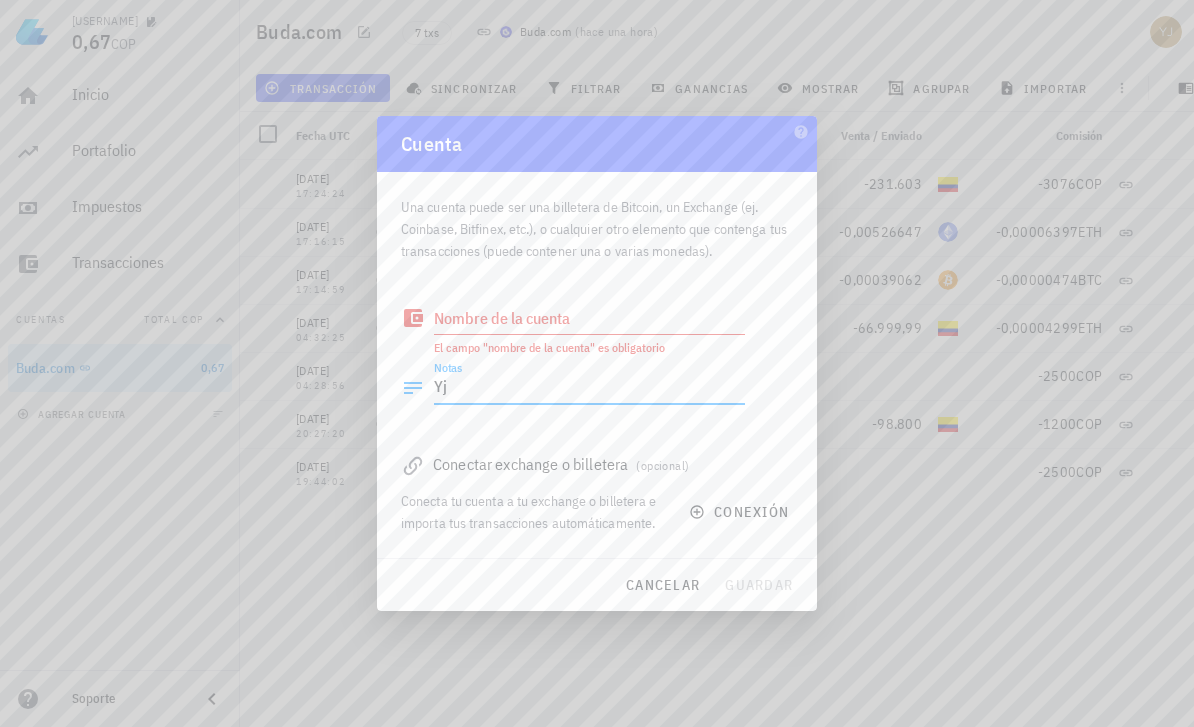 type on "Y" 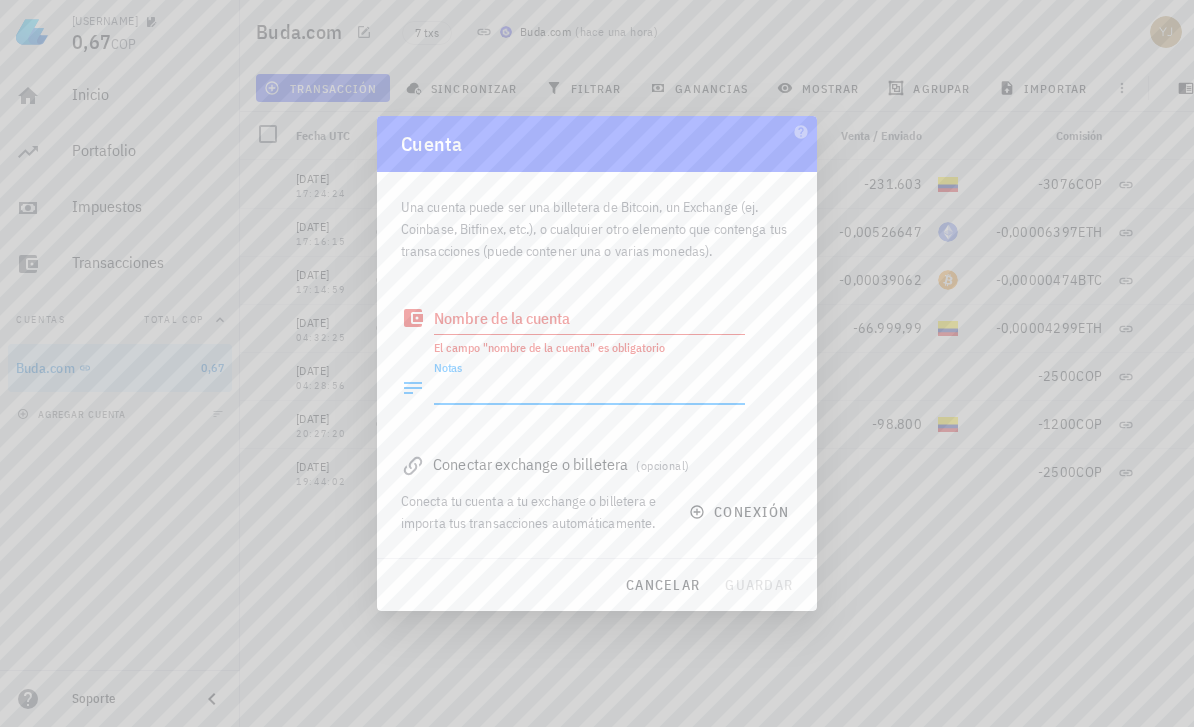 type 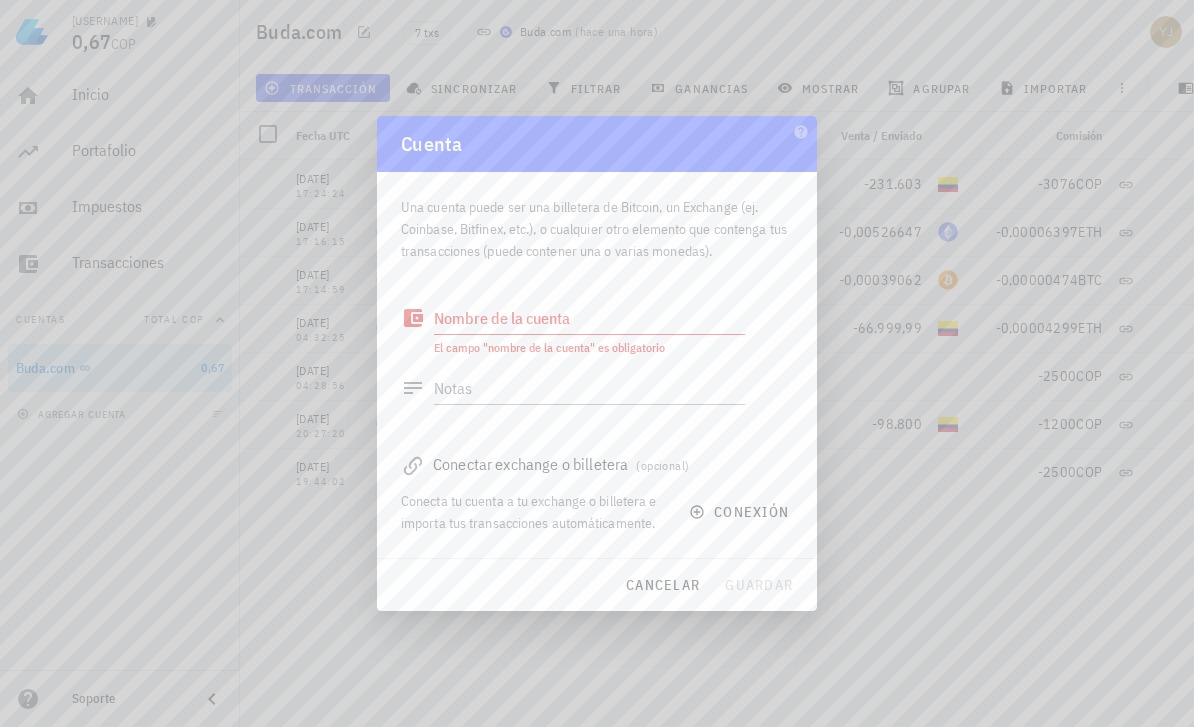 click on "Nombre de la cuenta" at bounding box center [589, 318] 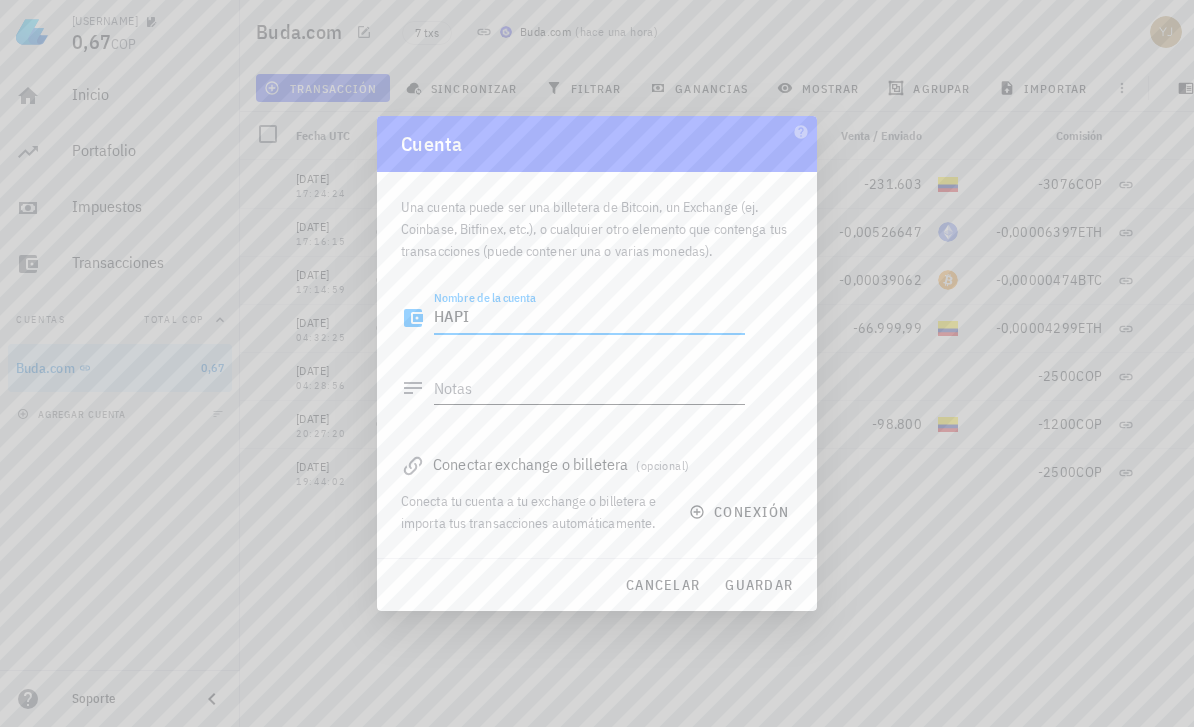 type on "HAPI" 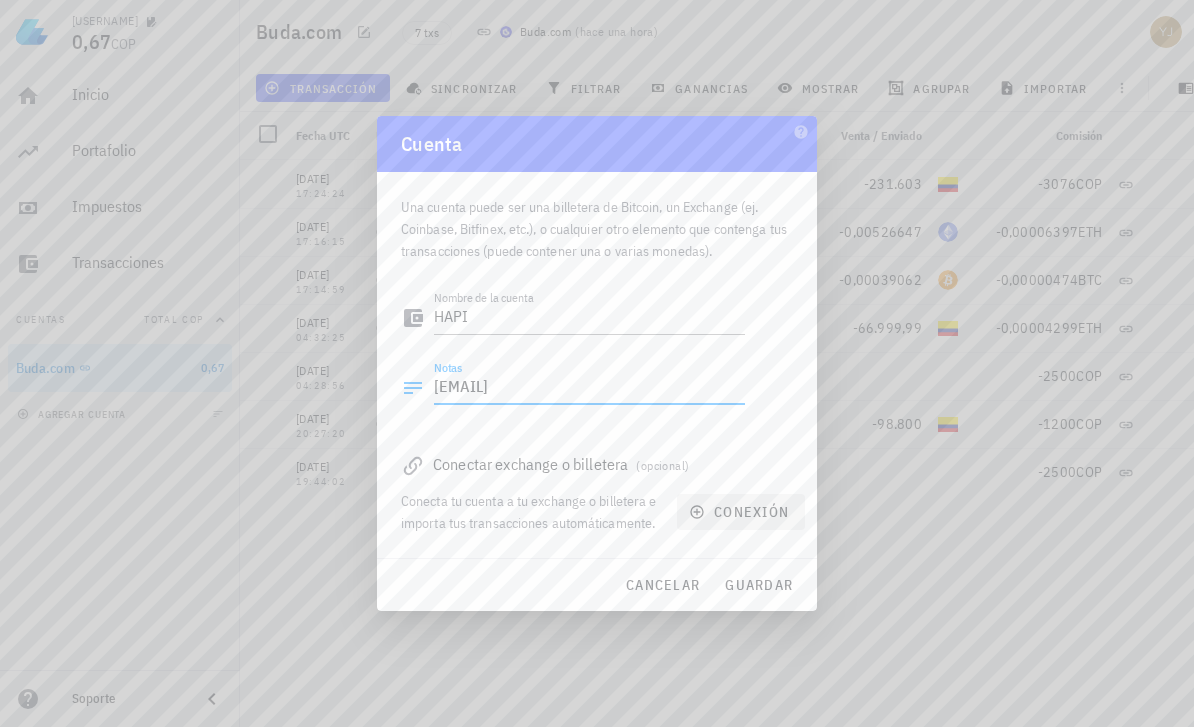 type on "[EMAIL]" 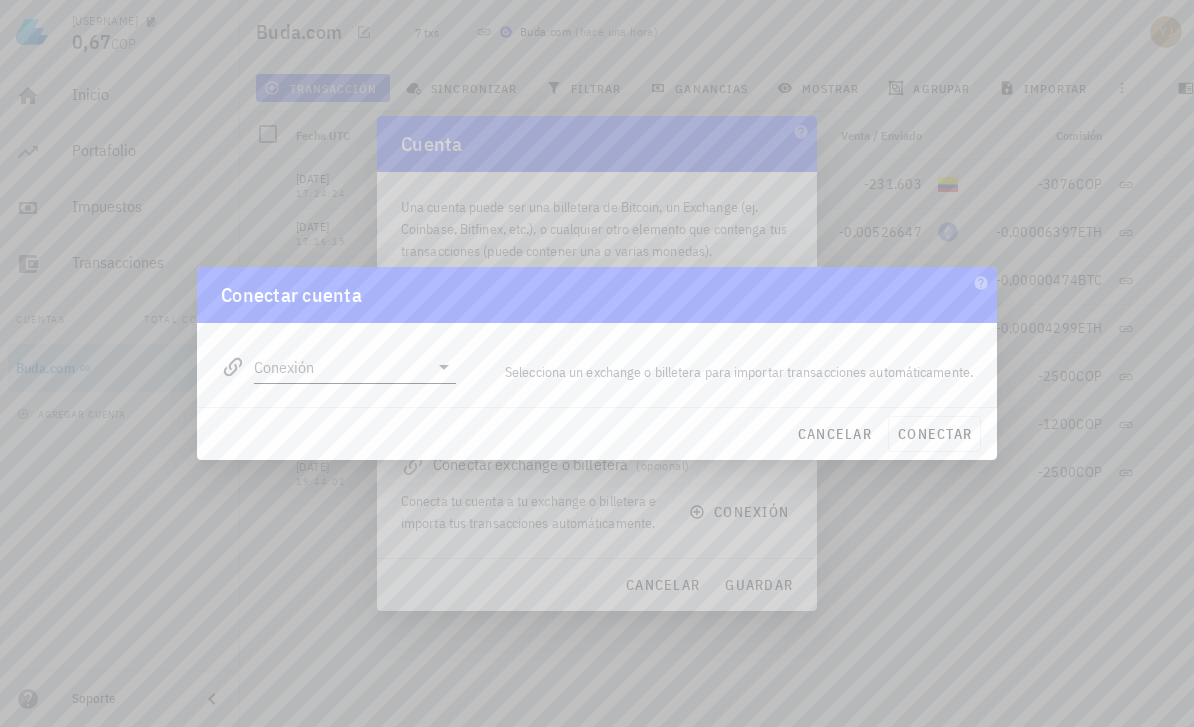 click 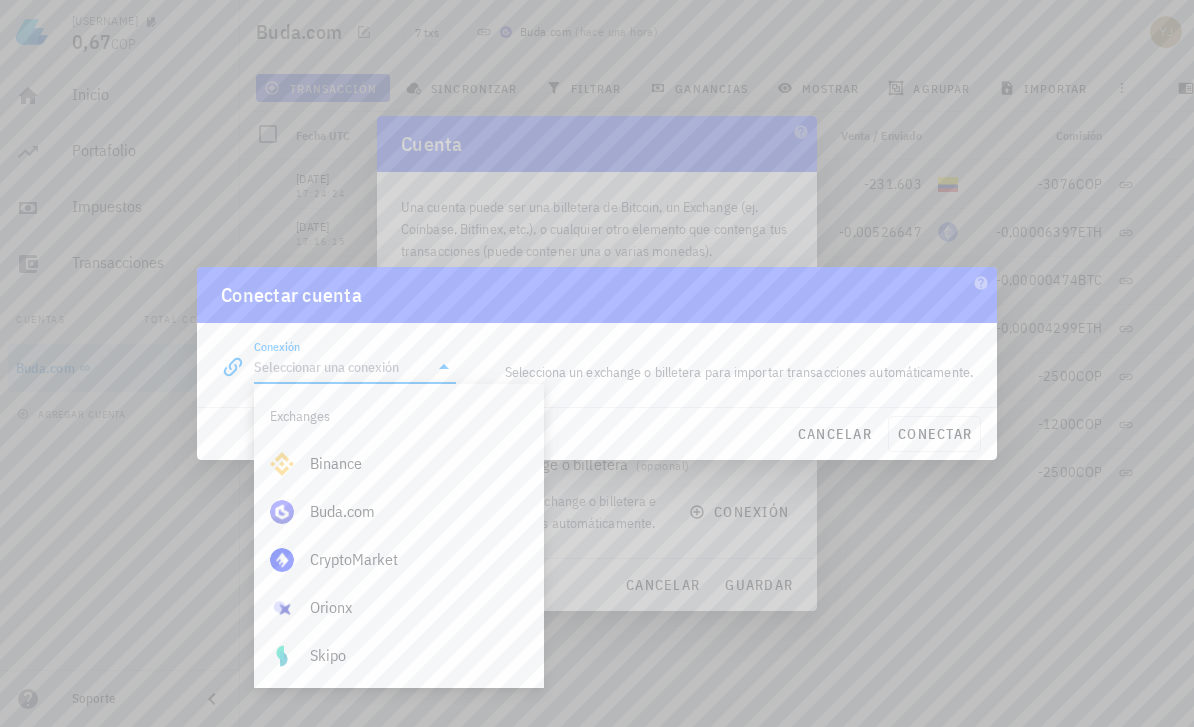 scroll, scrollTop: 0, scrollLeft: 0, axis: both 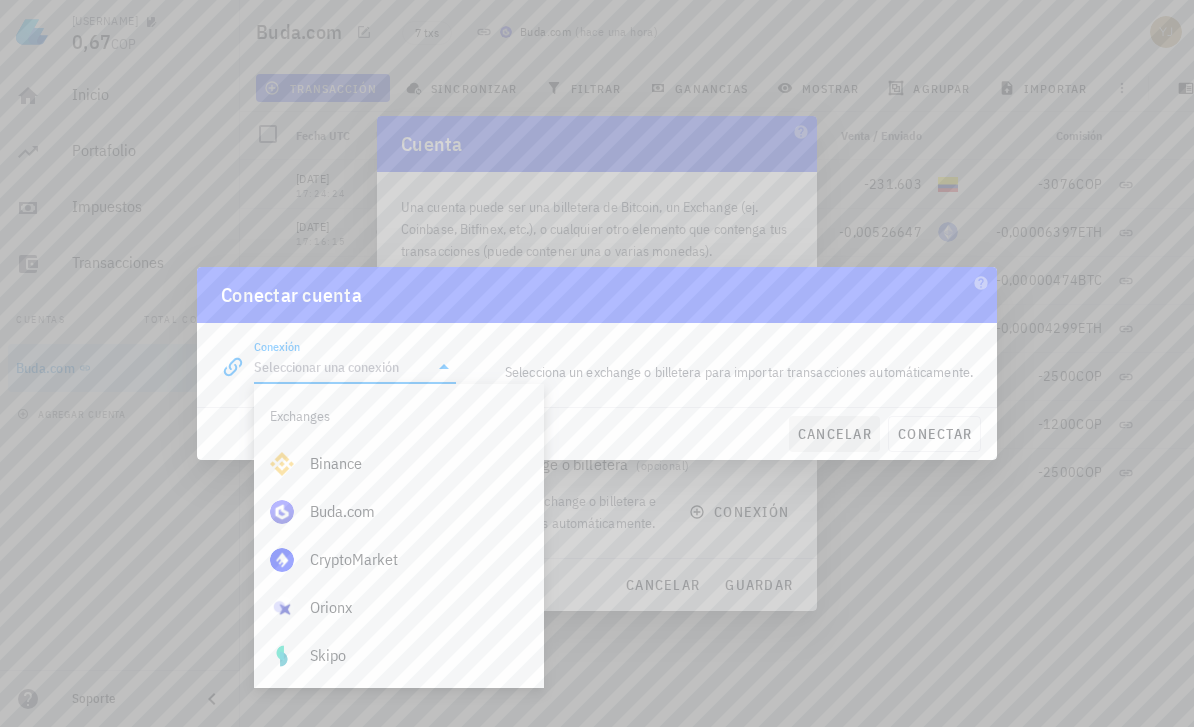 click on "cancelar" at bounding box center [834, 434] 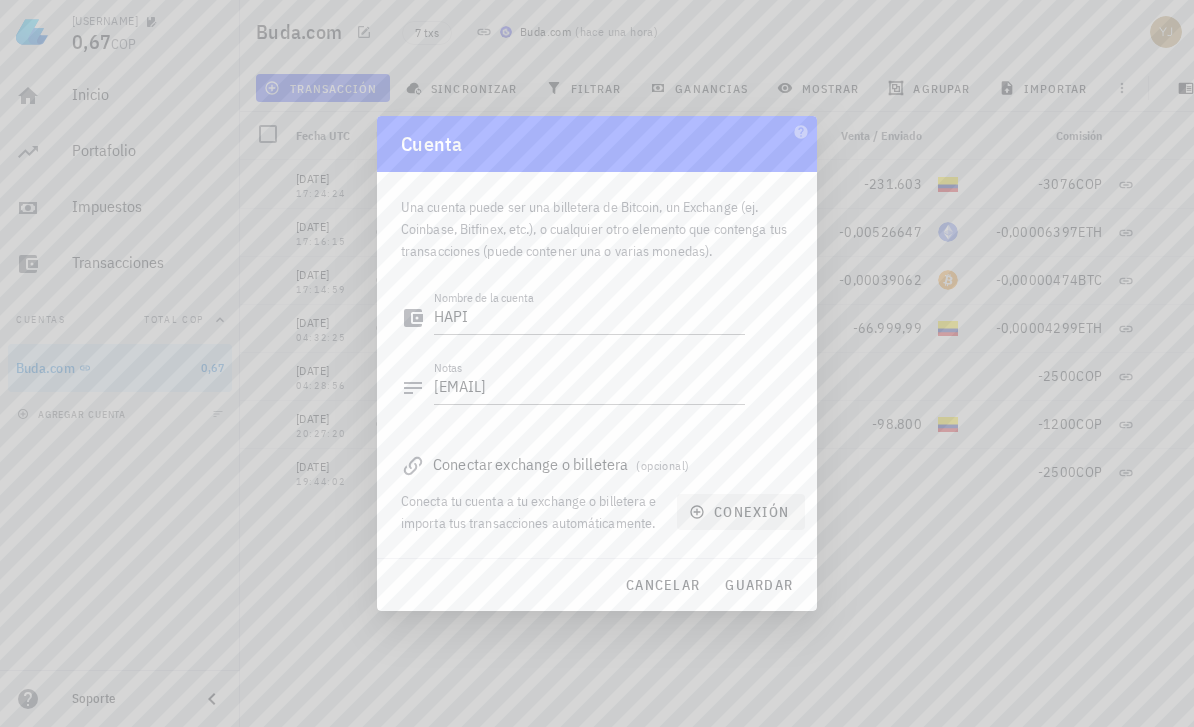 click on "conexión" at bounding box center (741, 512) 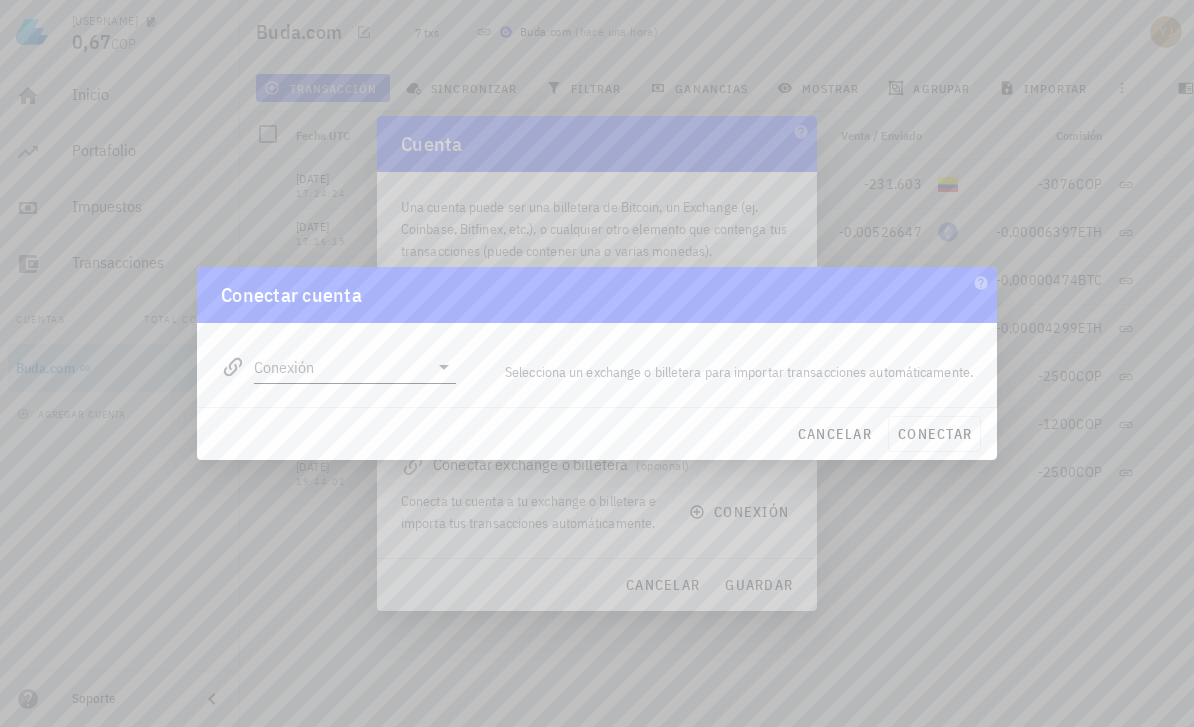 click on "Conexión" at bounding box center [341, 367] 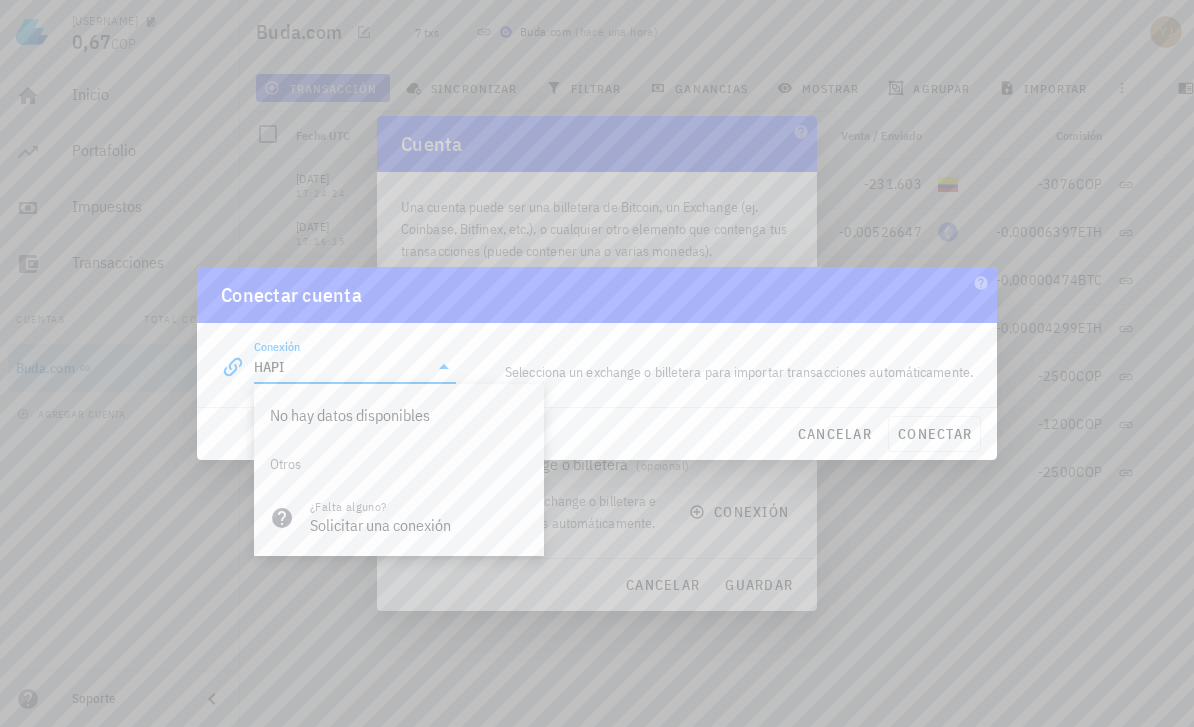 type on "HAPI" 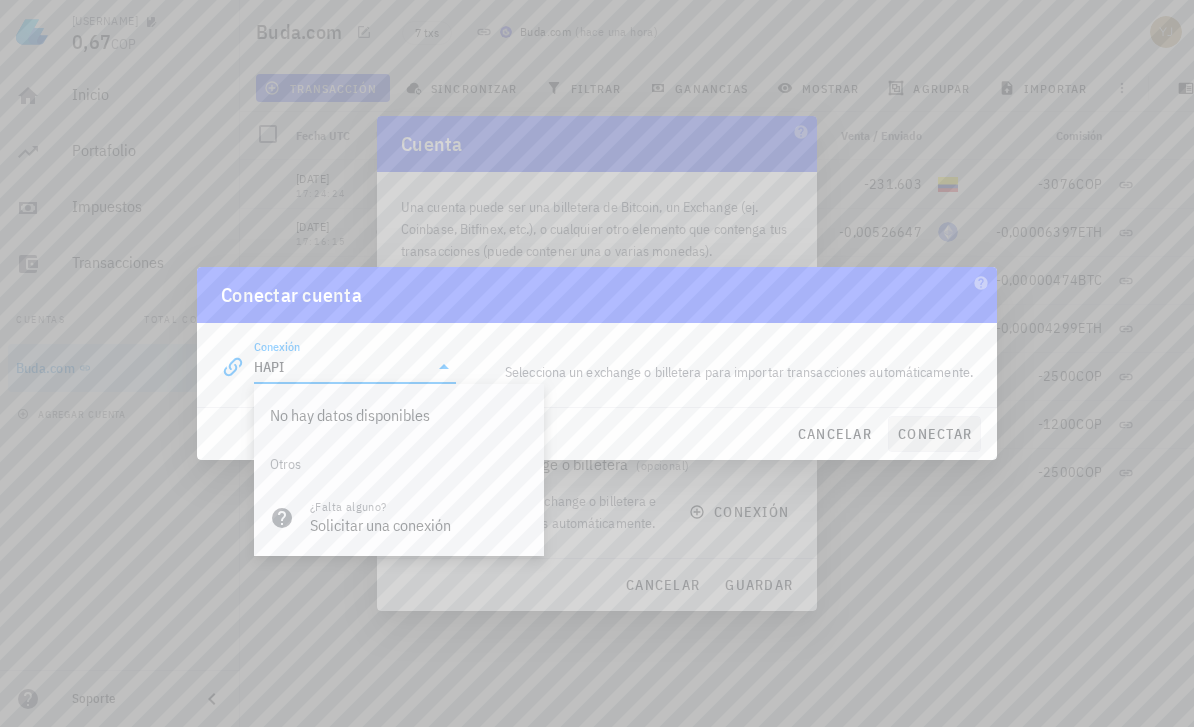 click on "conectar" at bounding box center (934, 434) 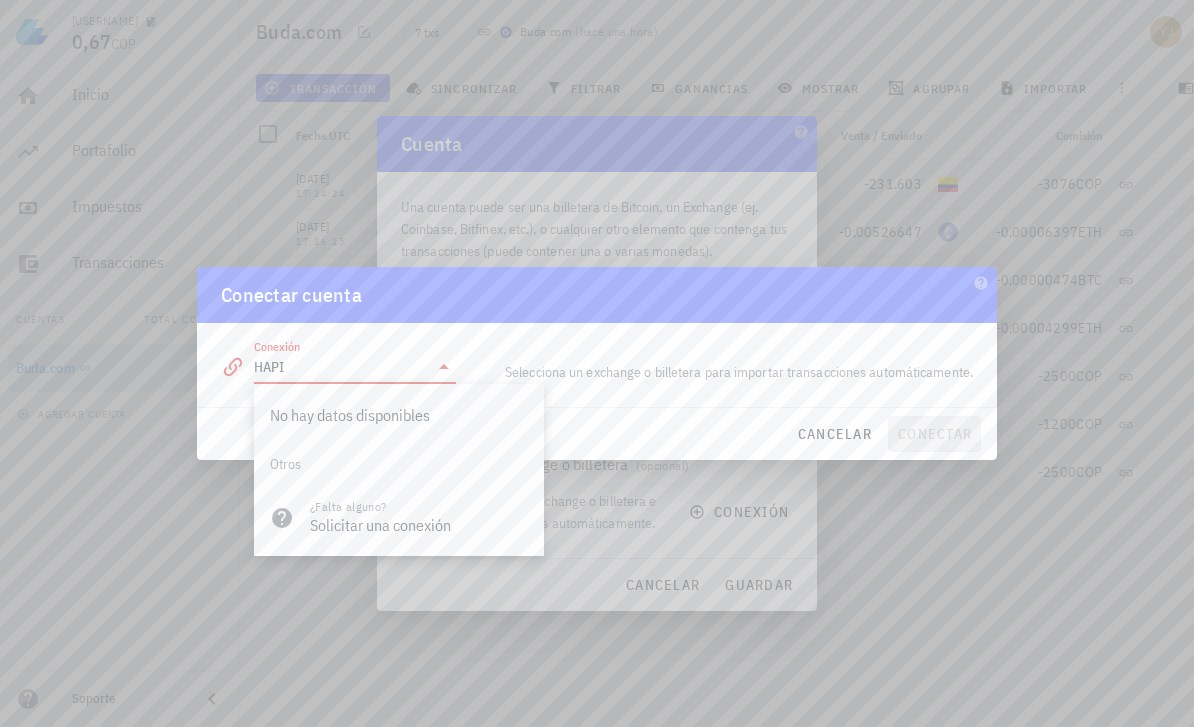 type 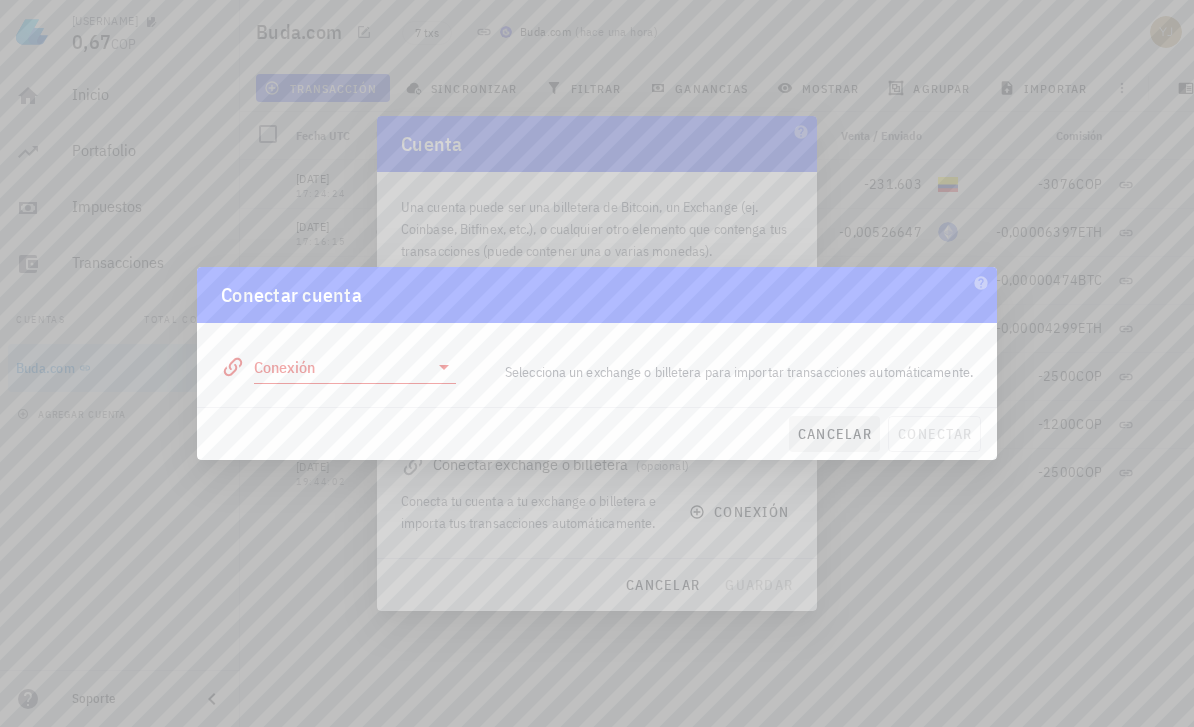 click on "cancelar" at bounding box center (834, 434) 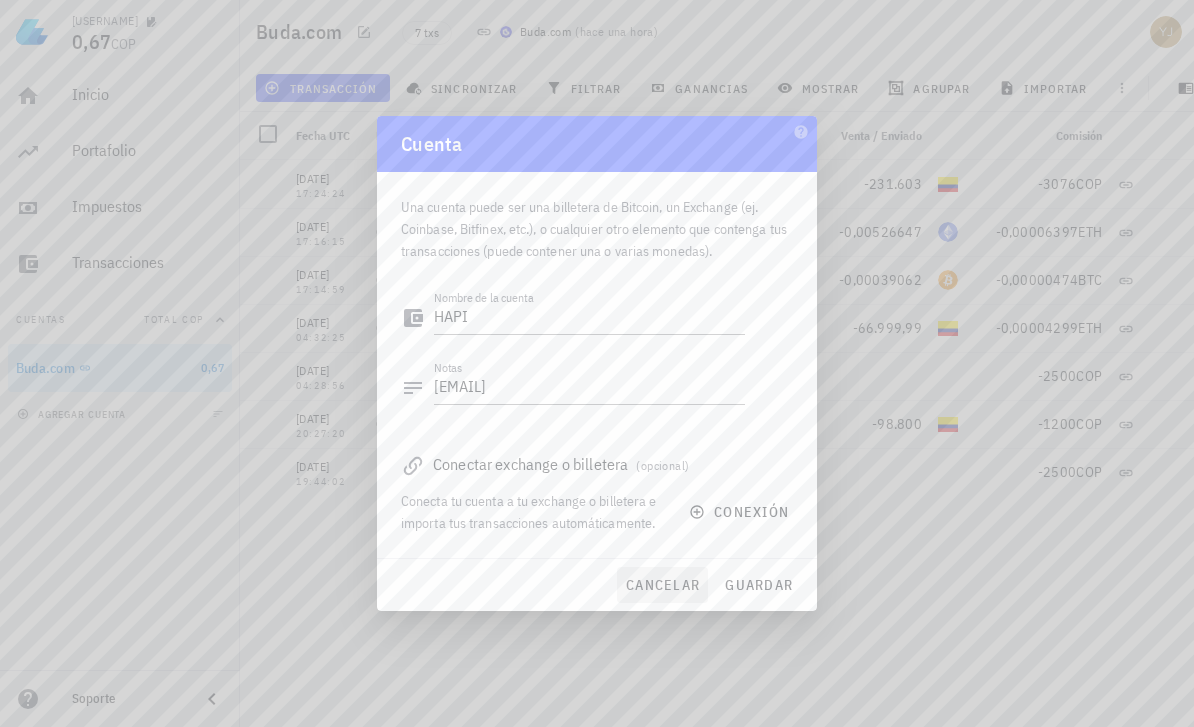 click on "cancelar" at bounding box center (662, 585) 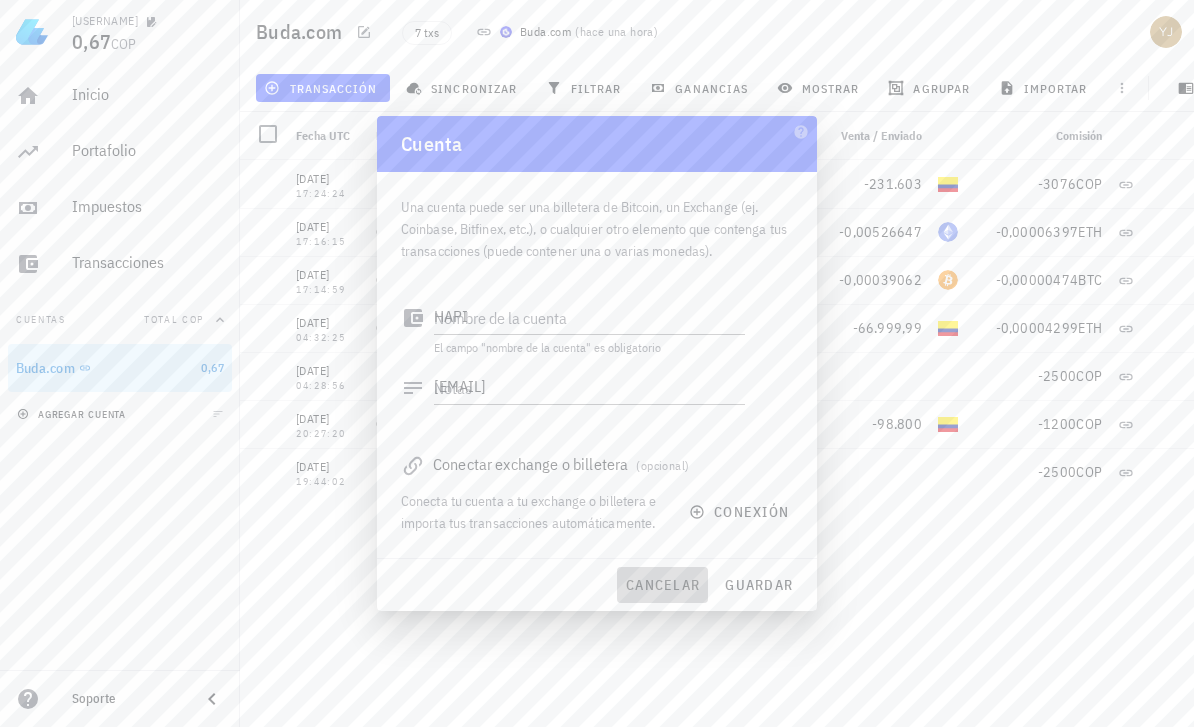 type 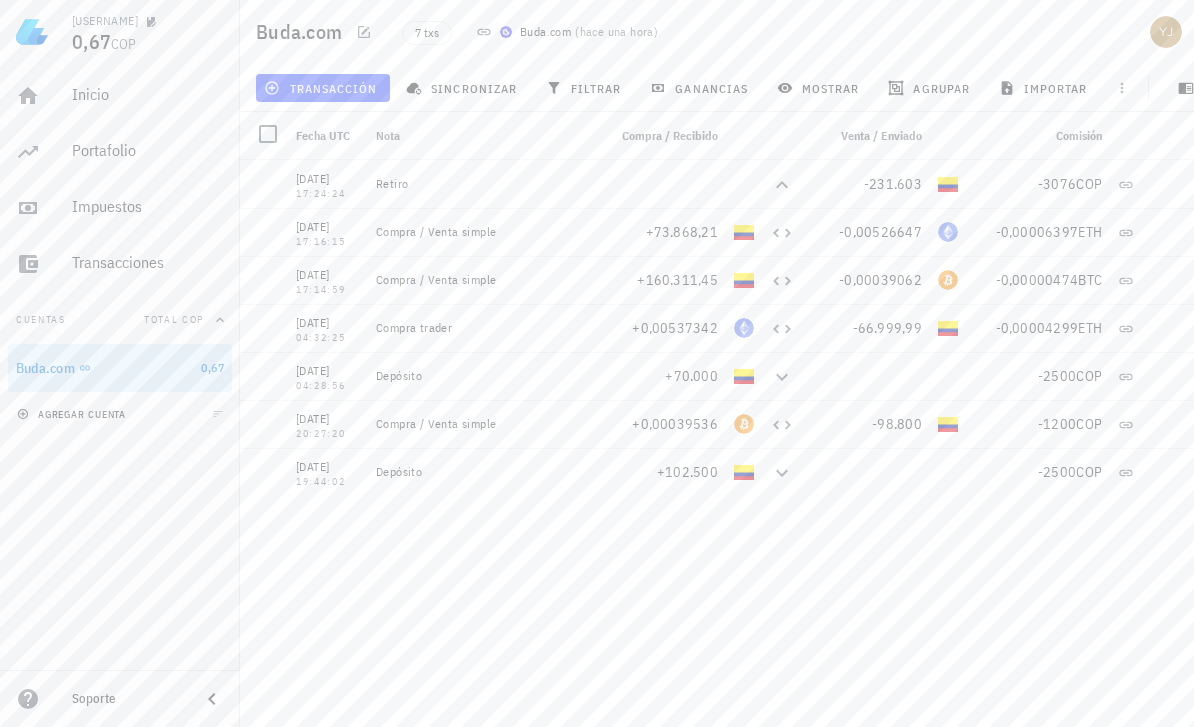 click on "agregar cuenta" at bounding box center (73, 414) 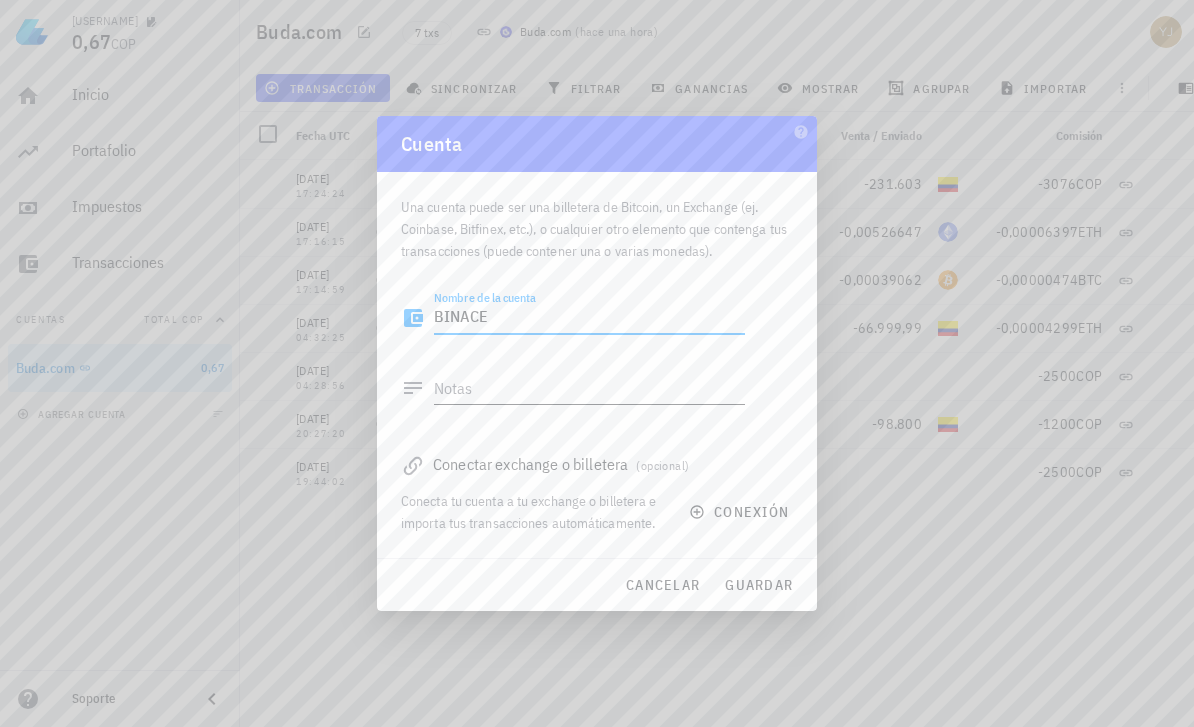 type on "BINACE" 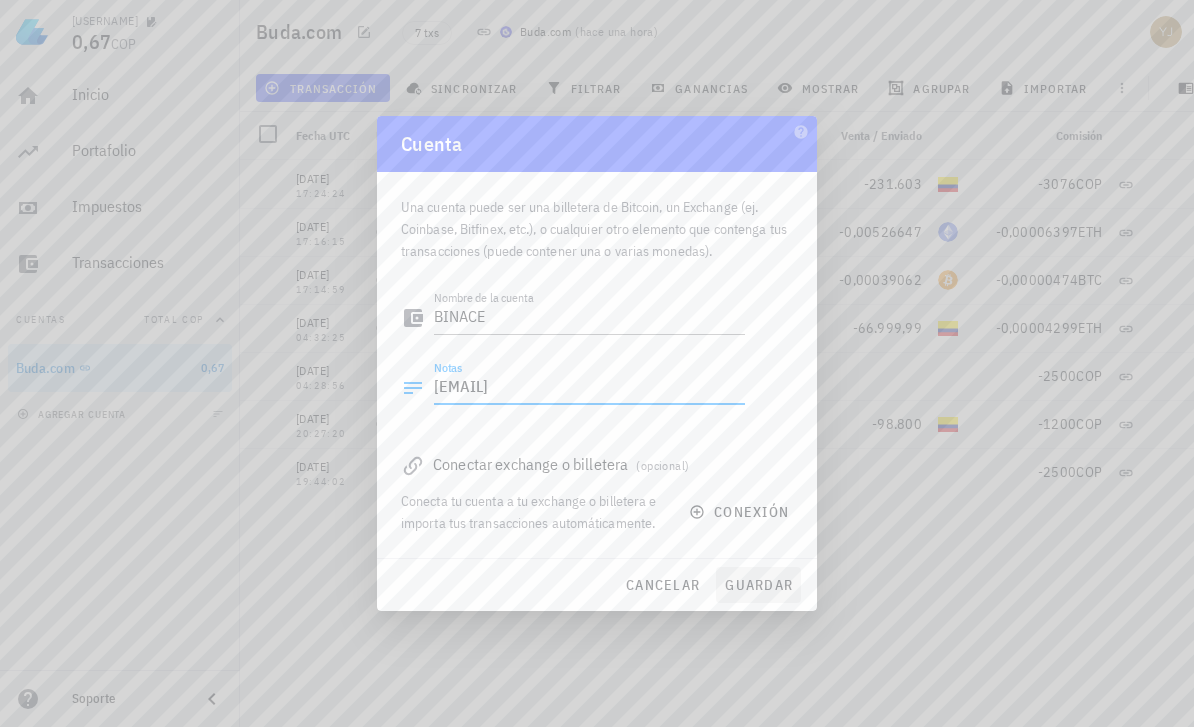 type on "[EMAIL]" 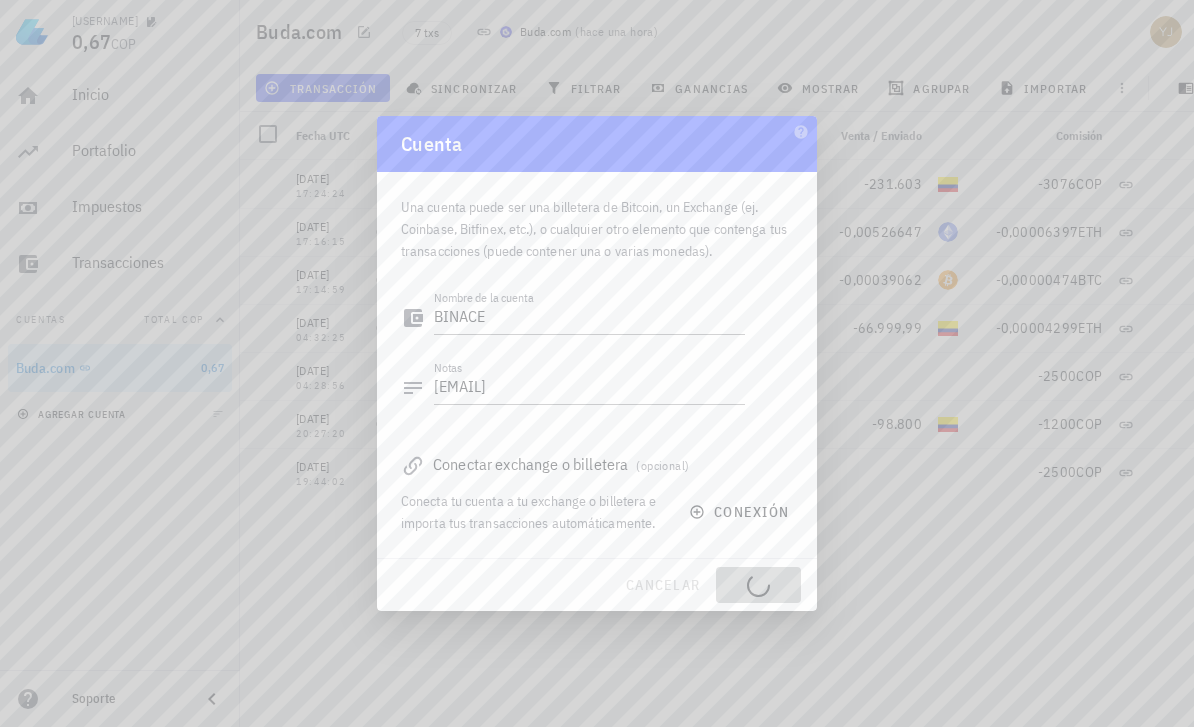 type 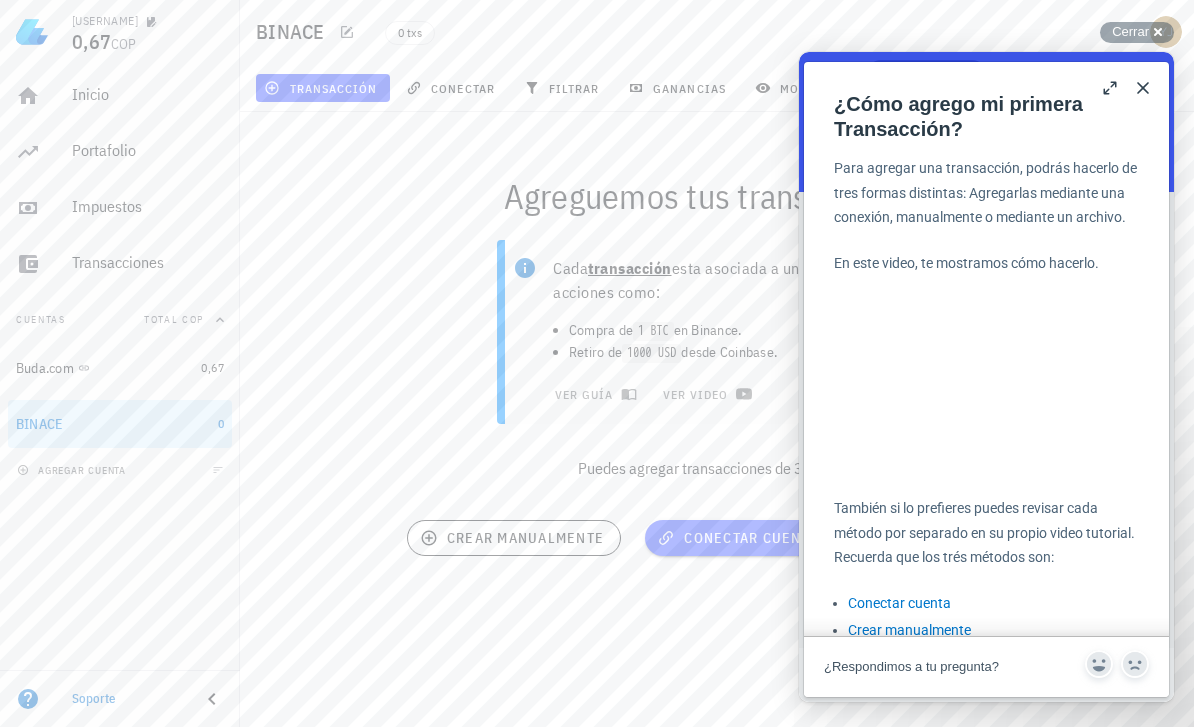 scroll, scrollTop: 0, scrollLeft: 0, axis: both 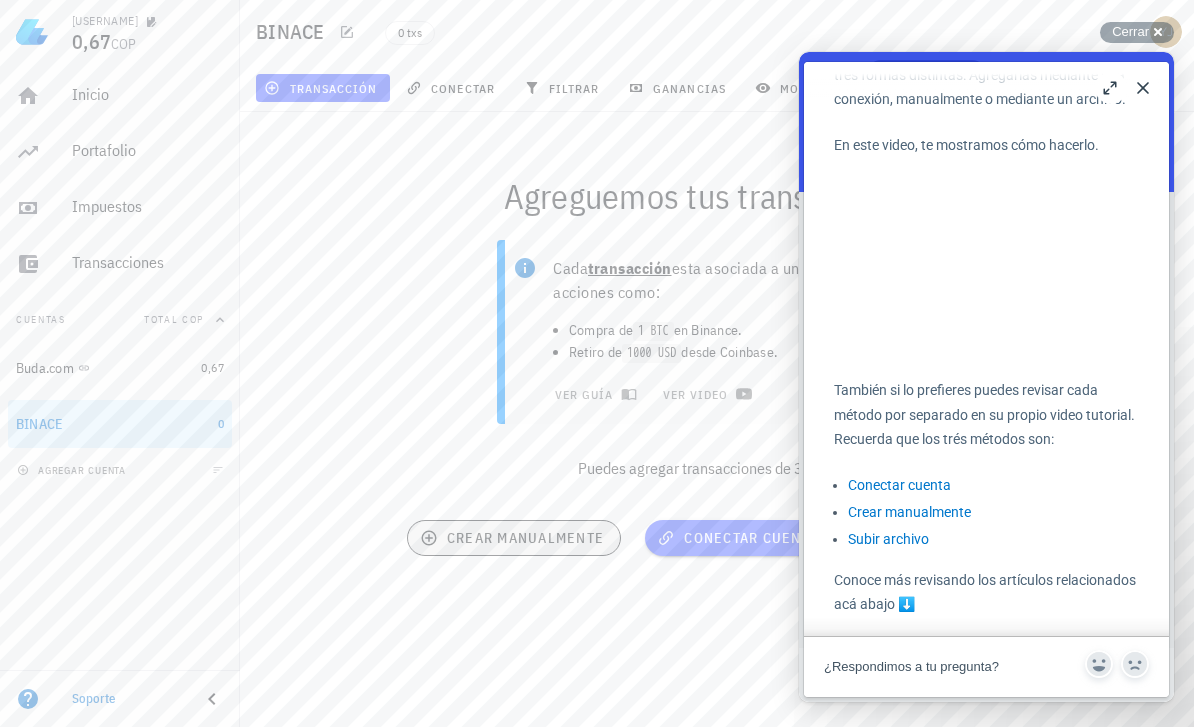 click on "crear manualmente" at bounding box center [514, 538] 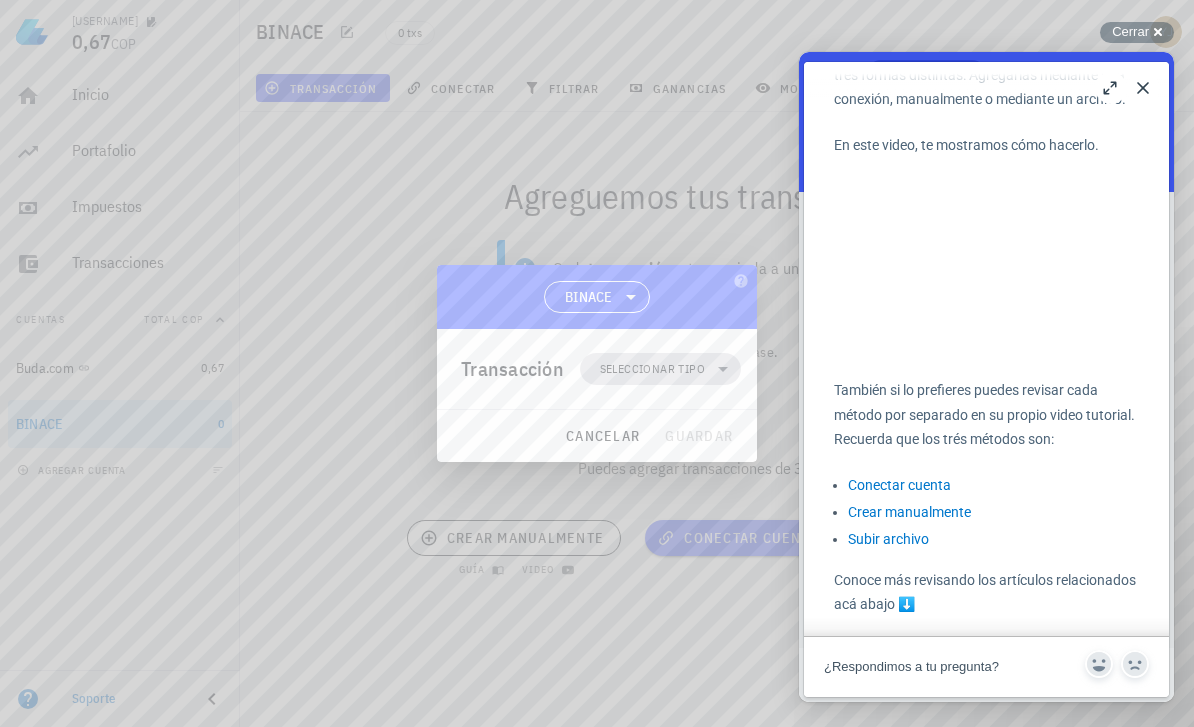 click 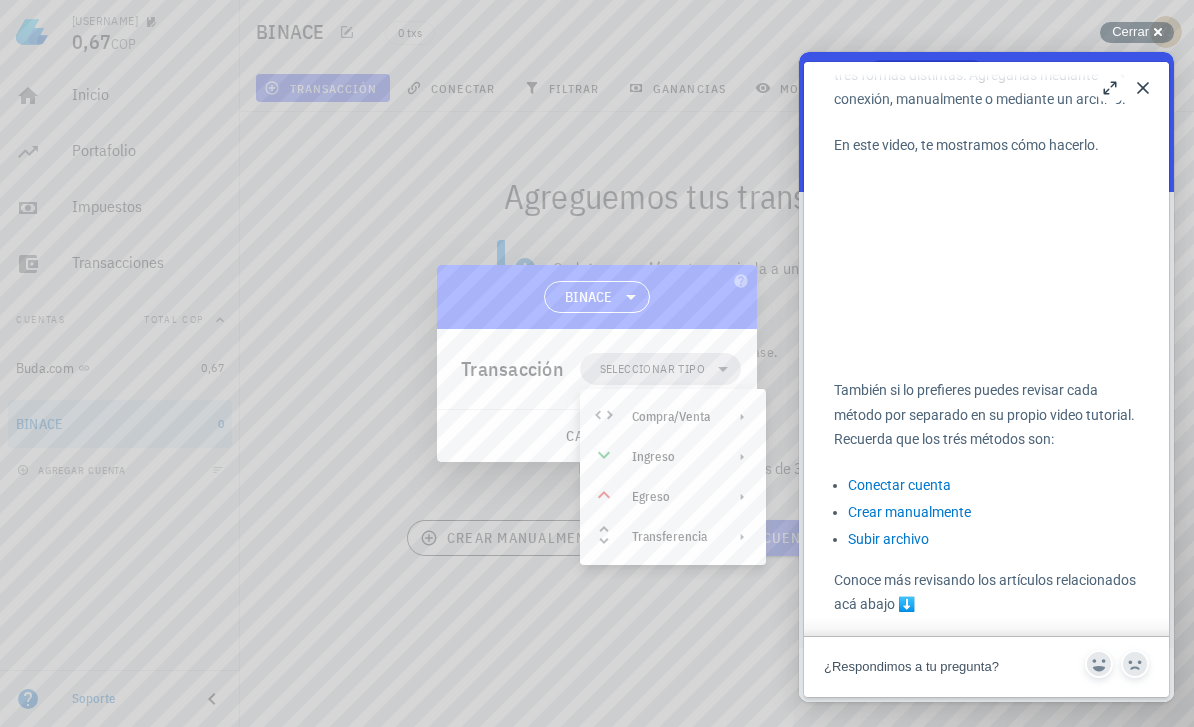 click on "Seleccionar tipo" at bounding box center (652, 369) 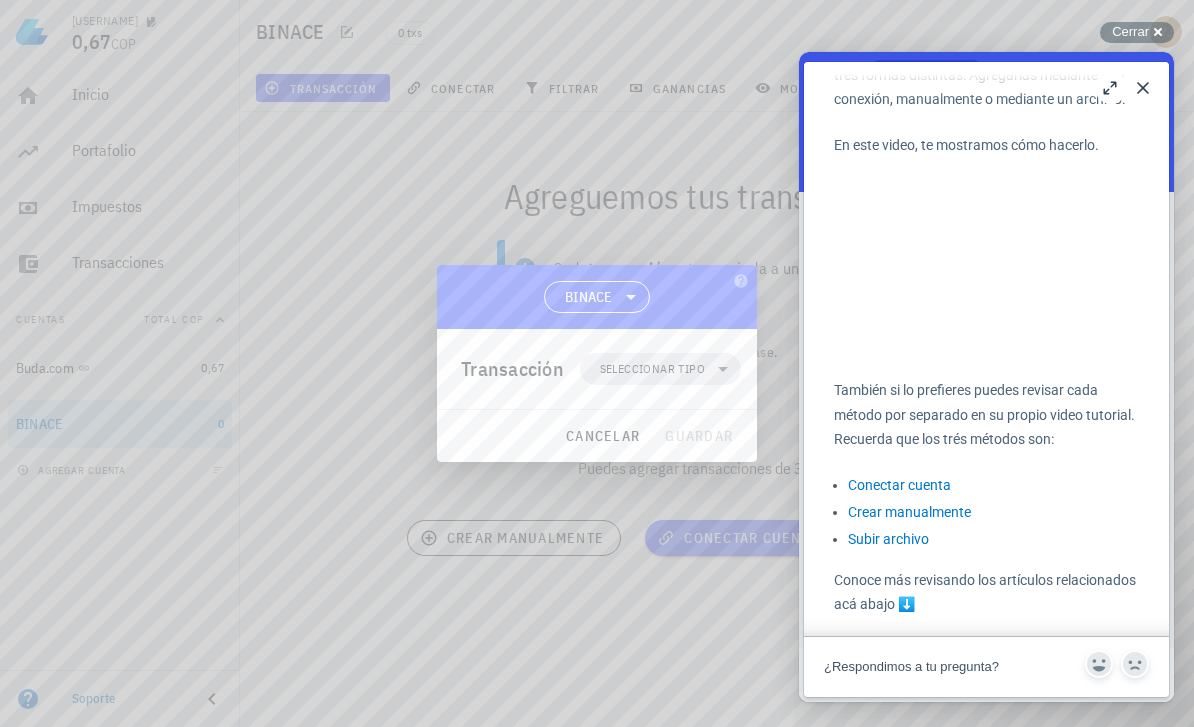 click at bounding box center (597, 363) 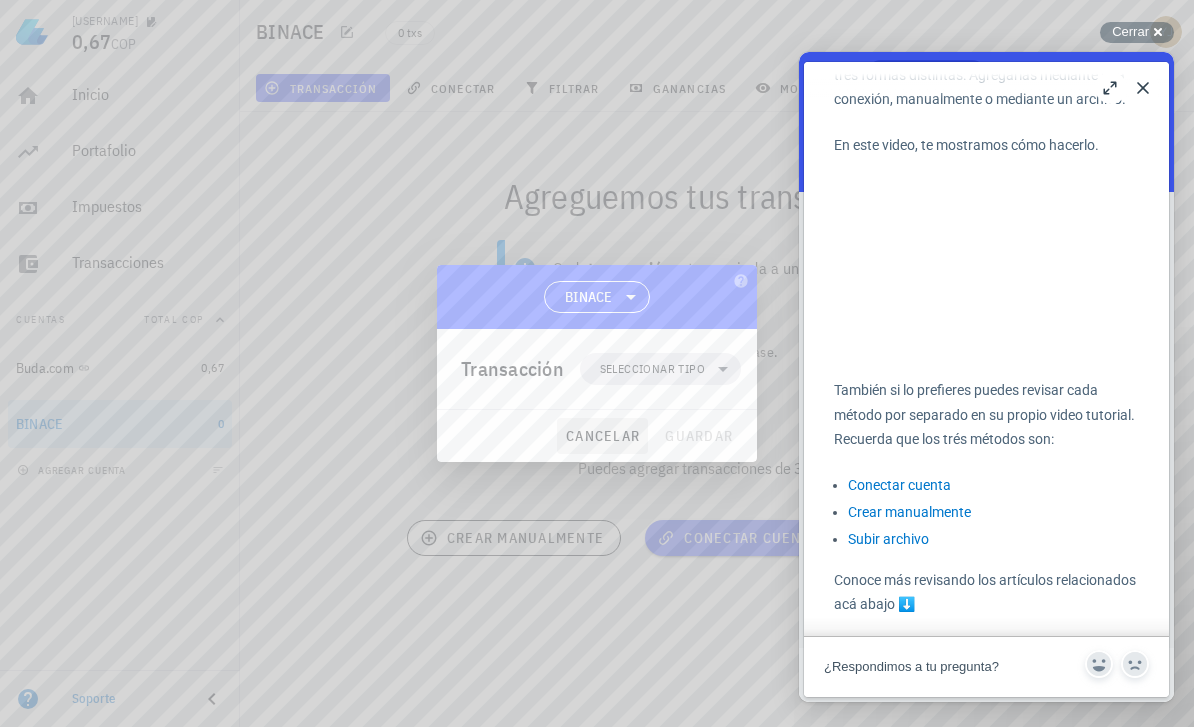 click on "cancelar" at bounding box center (602, 436) 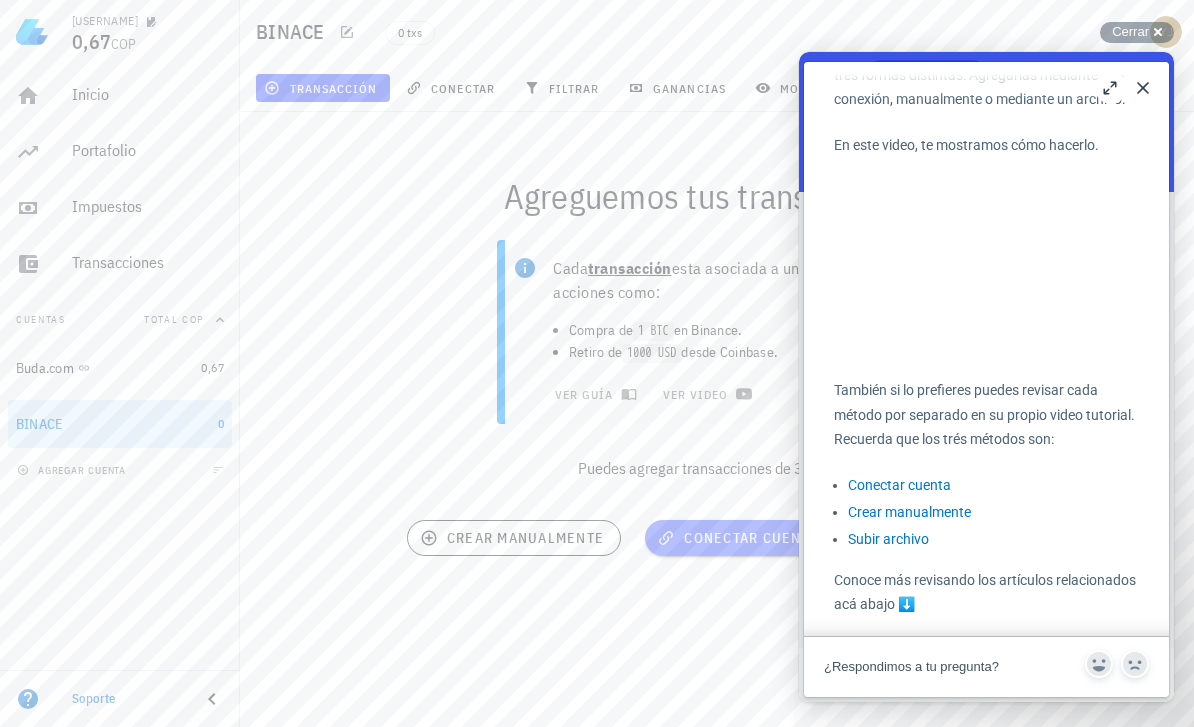 click on "conectar cuenta" at bounding box center [739, 538] 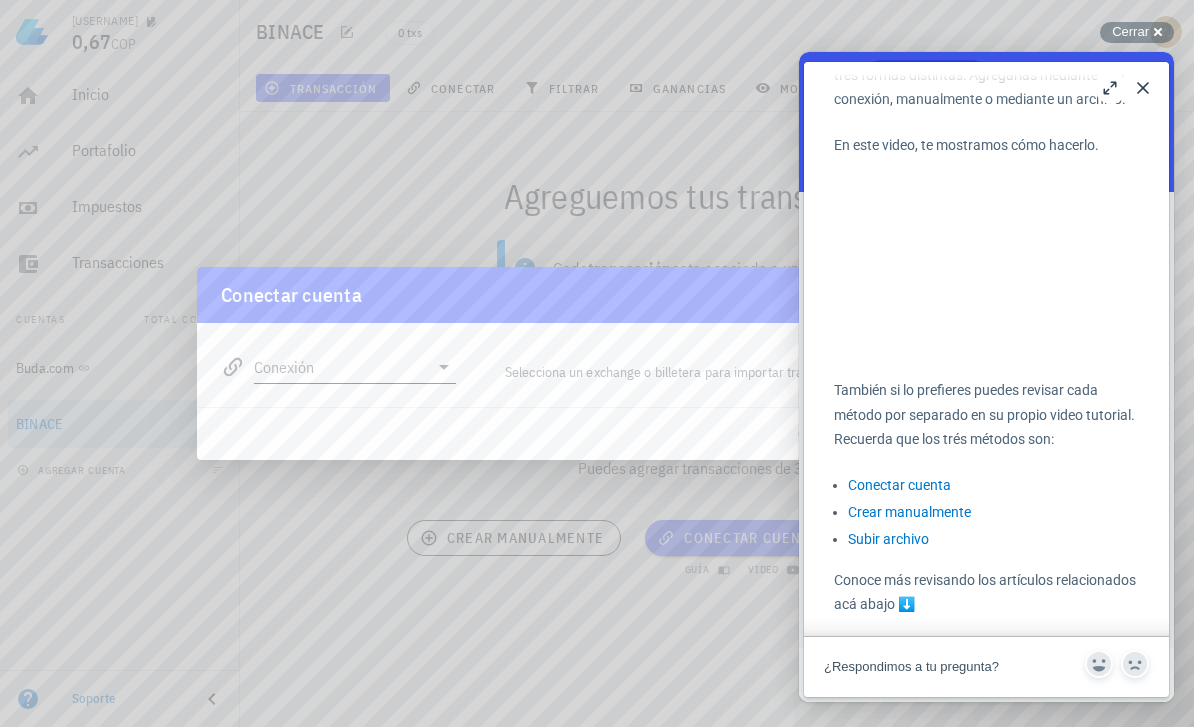 click 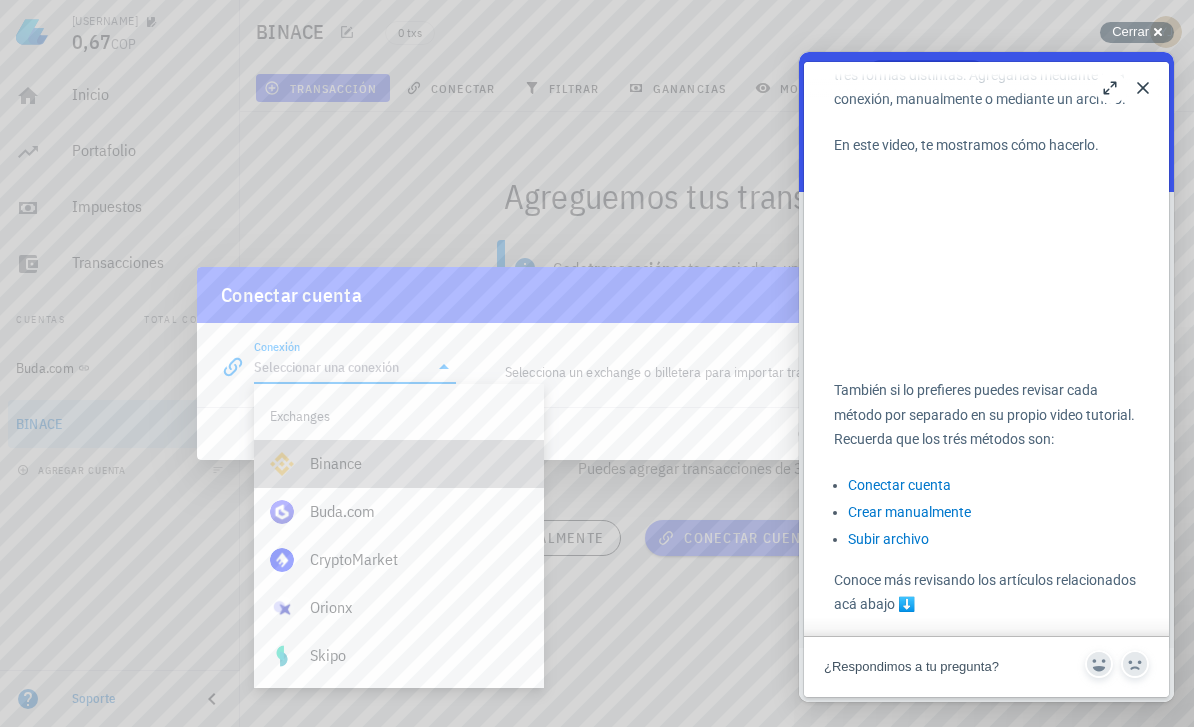click on "Binance" at bounding box center (419, 463) 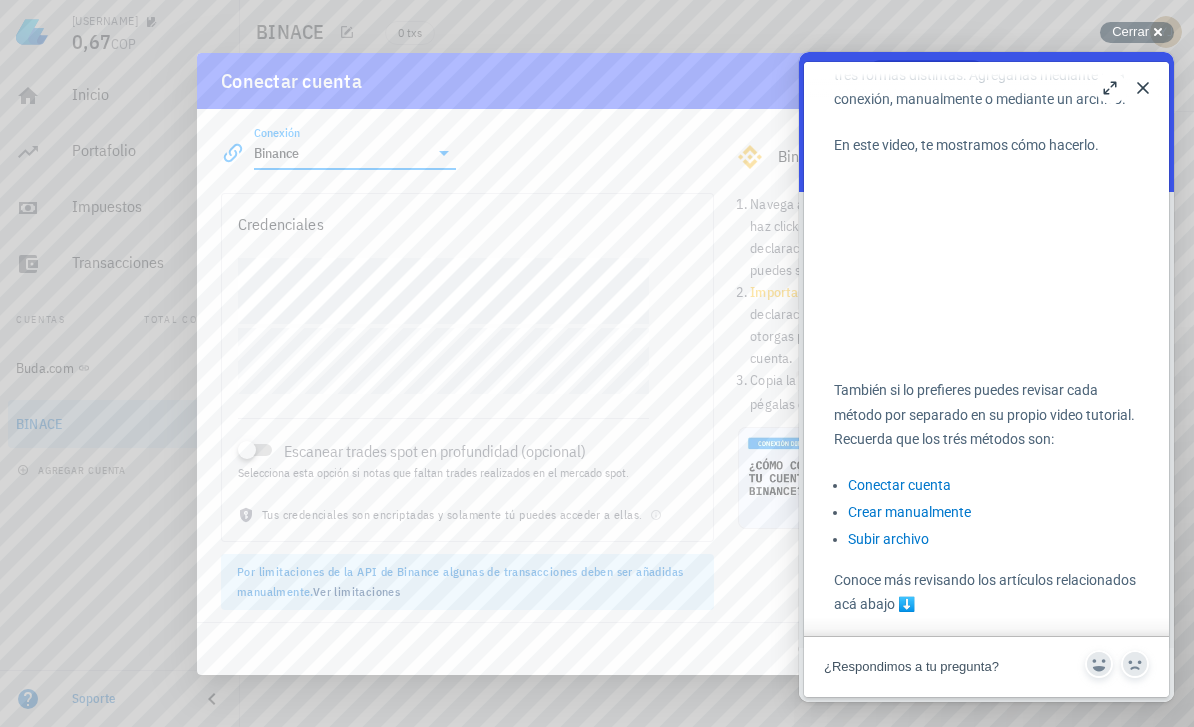 click on "Close" at bounding box center [1143, 88] 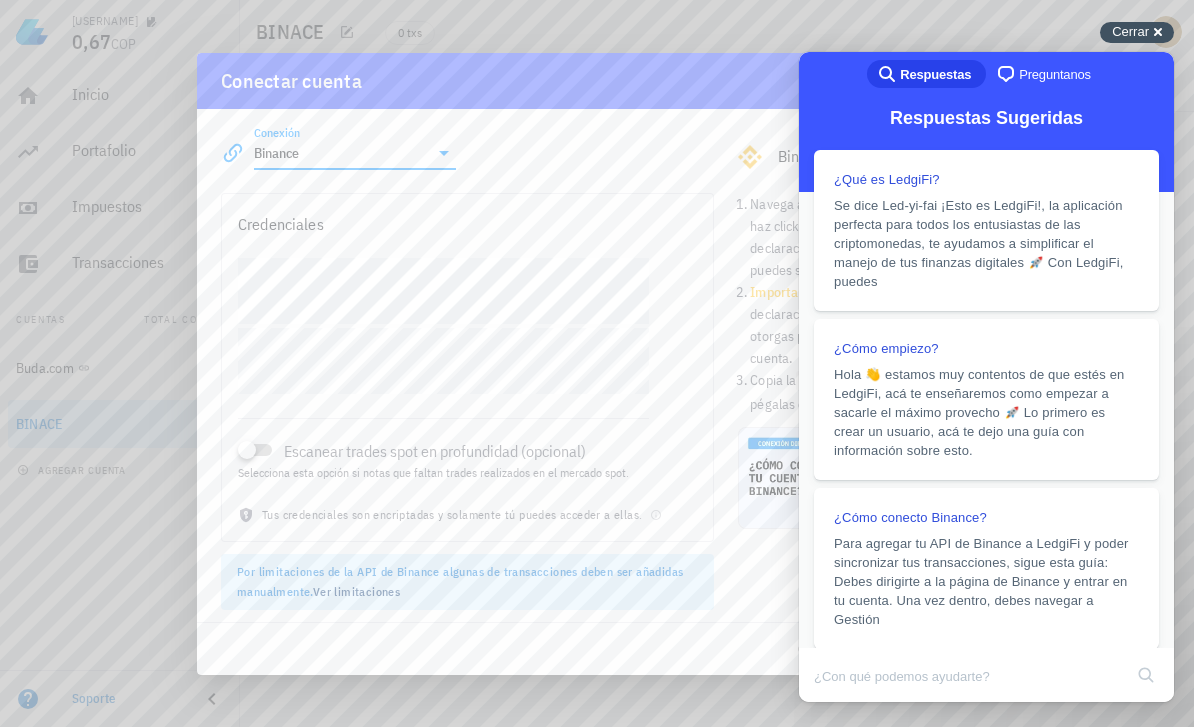 click on "Cerrar" at bounding box center (1130, 31) 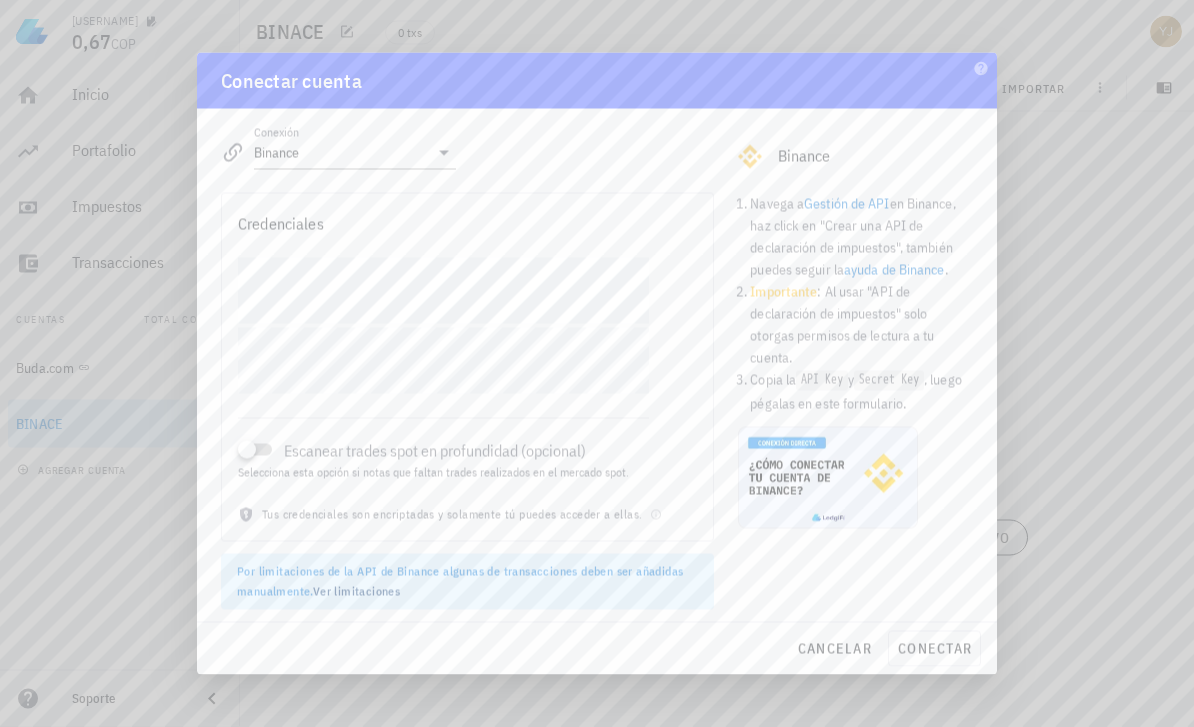 scroll, scrollTop: 64, scrollLeft: 0, axis: vertical 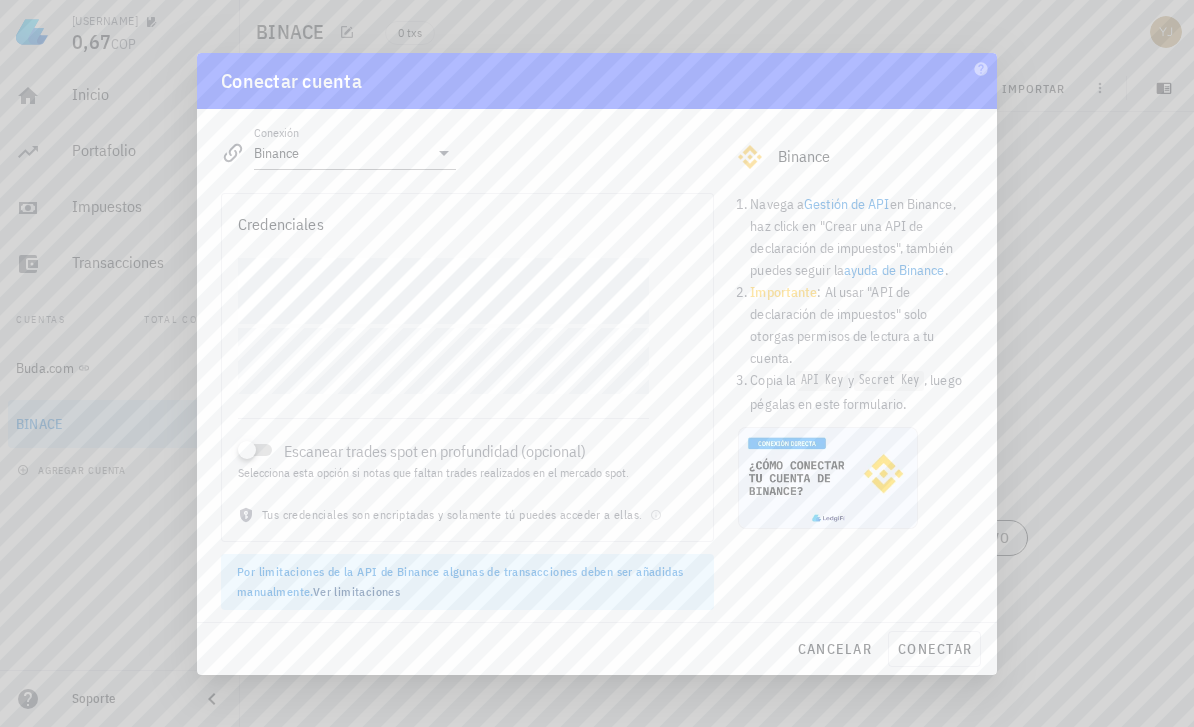 click on "Conectar cuenta" at bounding box center [291, 81] 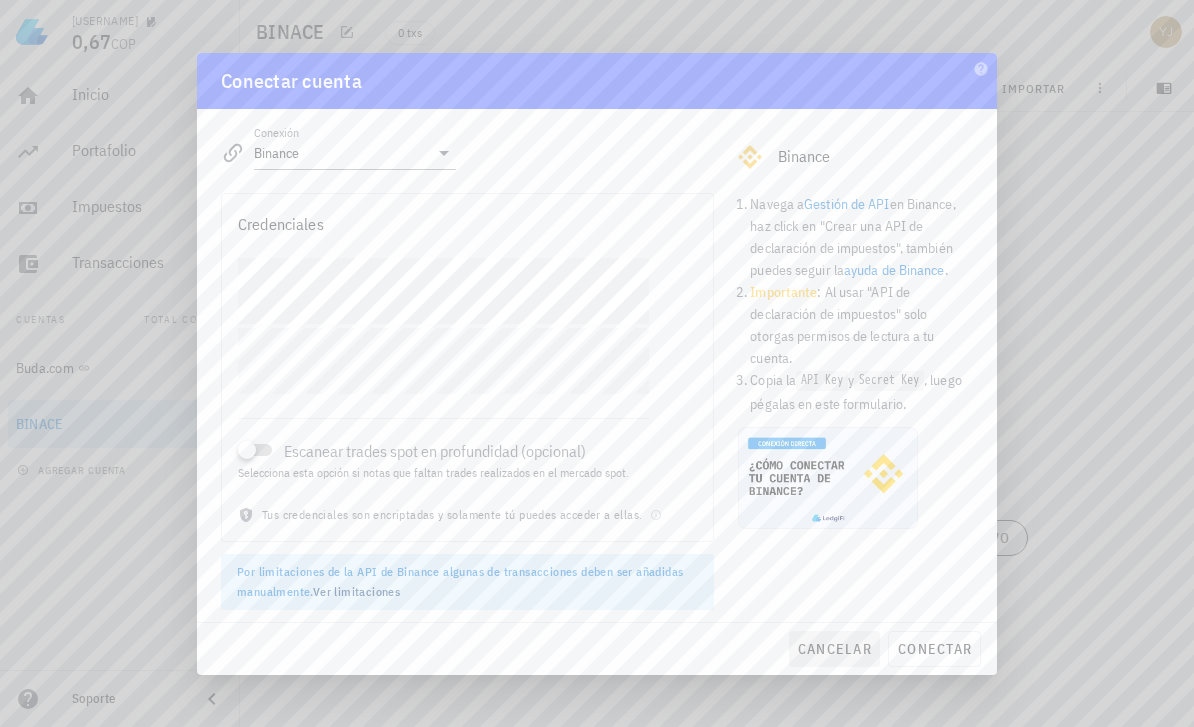 click on "cancelar" at bounding box center [834, 649] 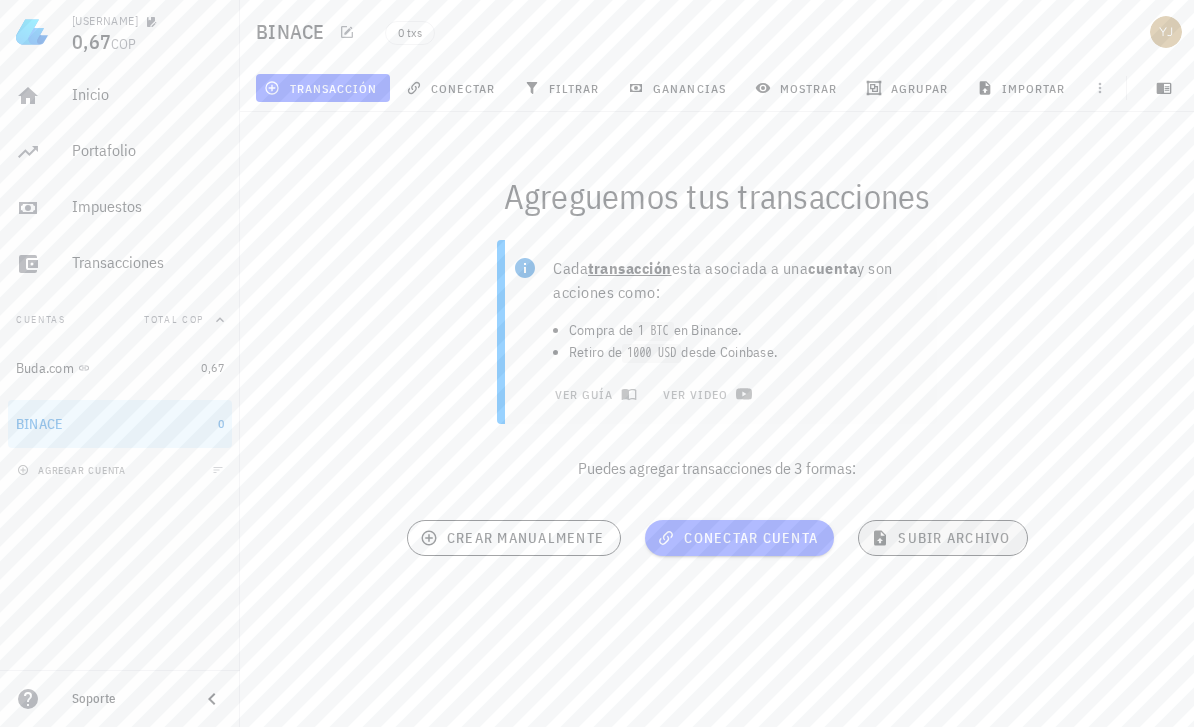 click on "subir archivo" at bounding box center (943, 538) 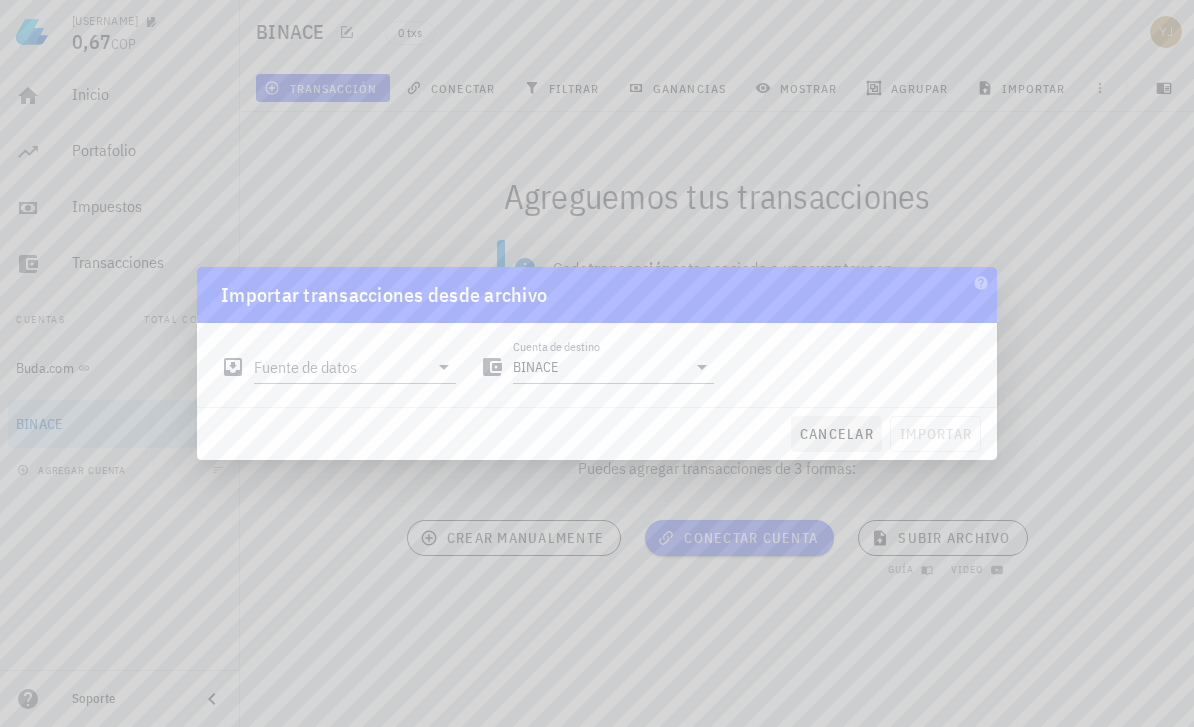 click on "cancelar" at bounding box center (836, 434) 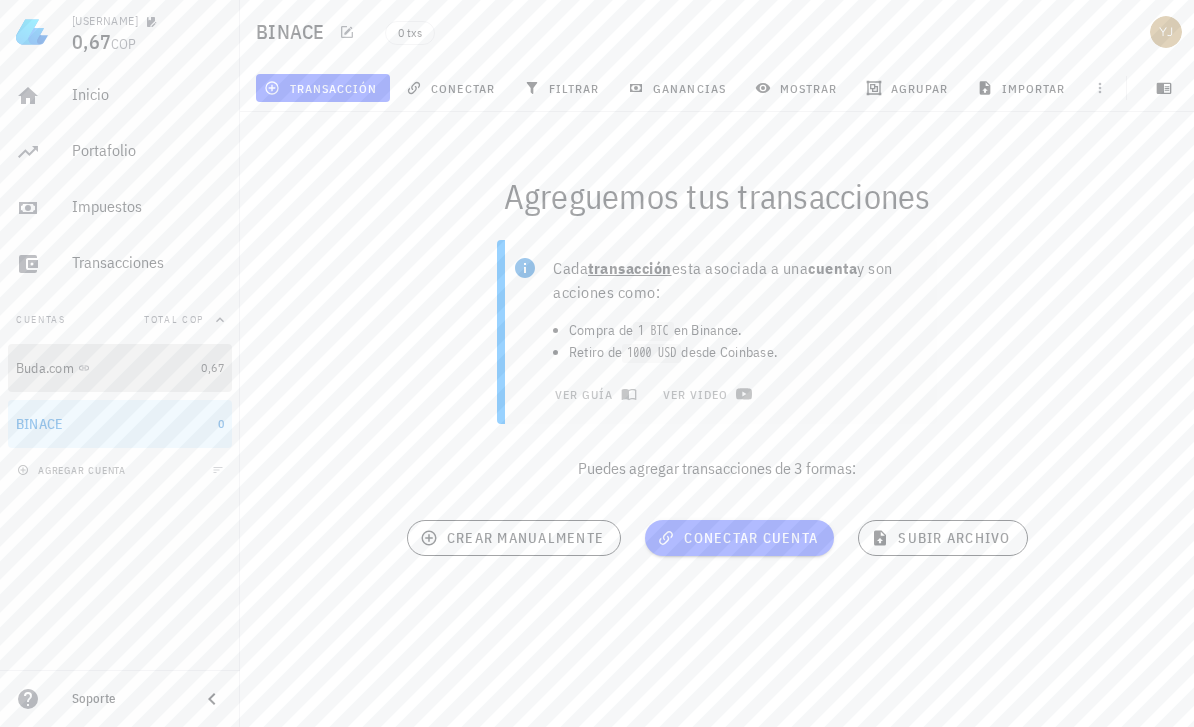 click on "Buda.com" at bounding box center (45, 368) 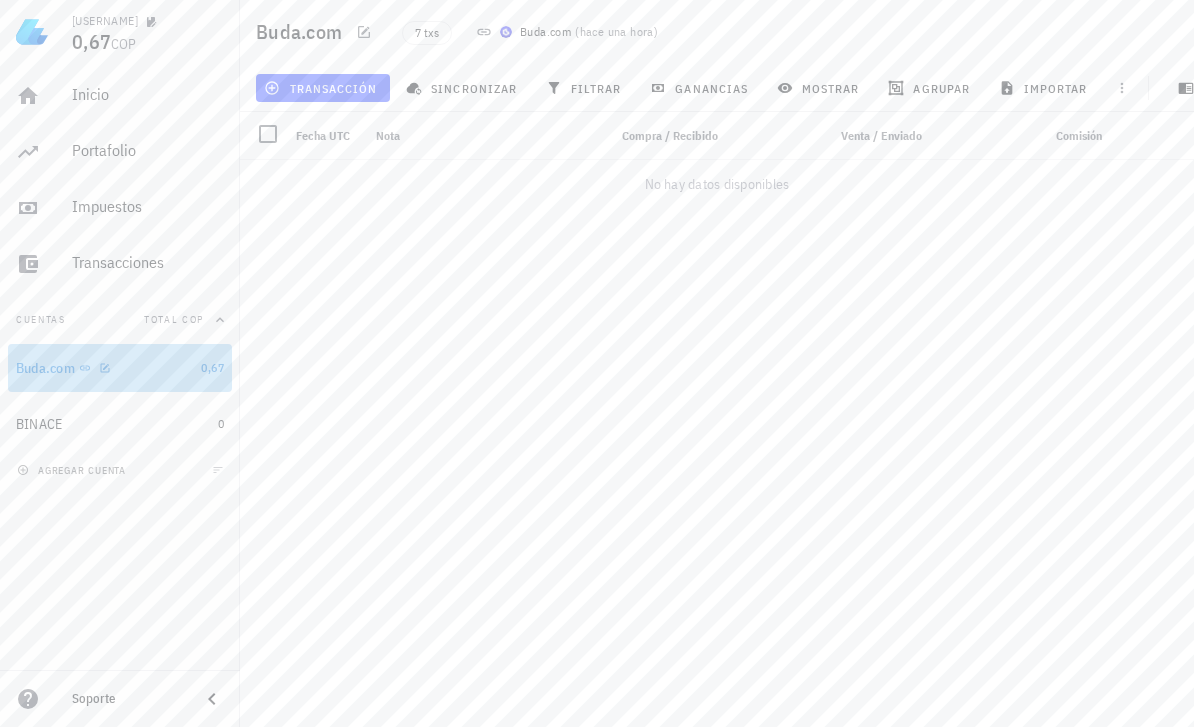 scroll, scrollTop: 0, scrollLeft: 0, axis: both 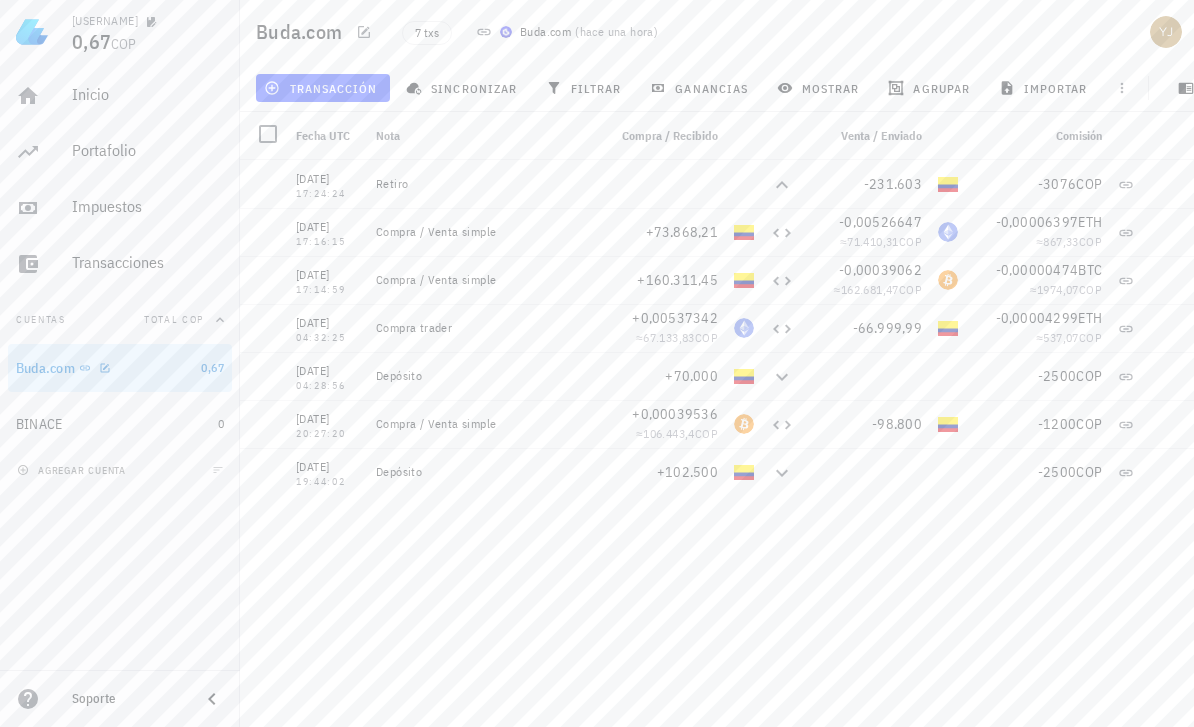 click on "[DATE]
[TIME]
Retiro
-231.603       -3076  COP
[DATE]
[TIME]
Compra / Venta simple
+73.868,21       -0,00526647       -0,00006397  ETH
[DATE]
[TIME]
Compra / Venta simple
+160.311,45       -0,00039062       -0,00000474  BTC
[DATE]
[TIME]
Compra trader
+0,00537342       -66.999,99       -0,00004299  ETH
[DATE]
[TIME]
Depósito
+70.000       -2500  COP
[DATE]
[TIME]
Compra / Venta simple
+0,00039536       -98.800       -1200  COP
[DATE]
[TIME]
Depósito
+102.500       -2500  COP" at bounding box center [717, 435] 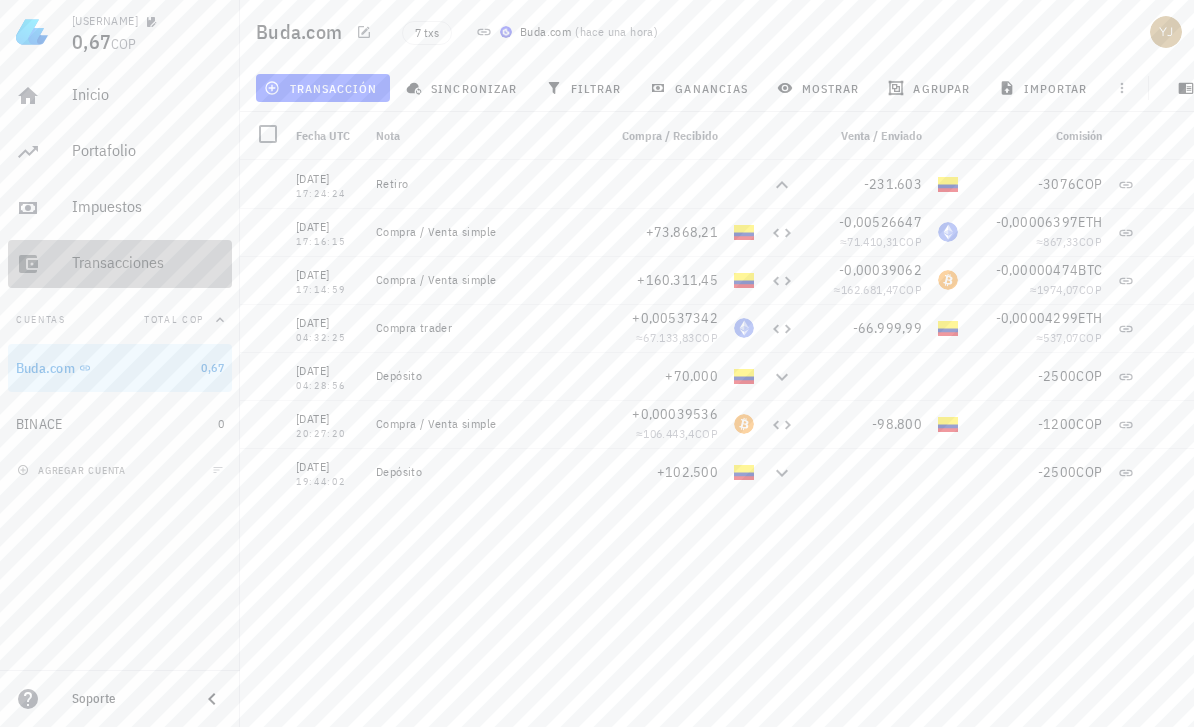 click on "Transacciones" at bounding box center (148, 262) 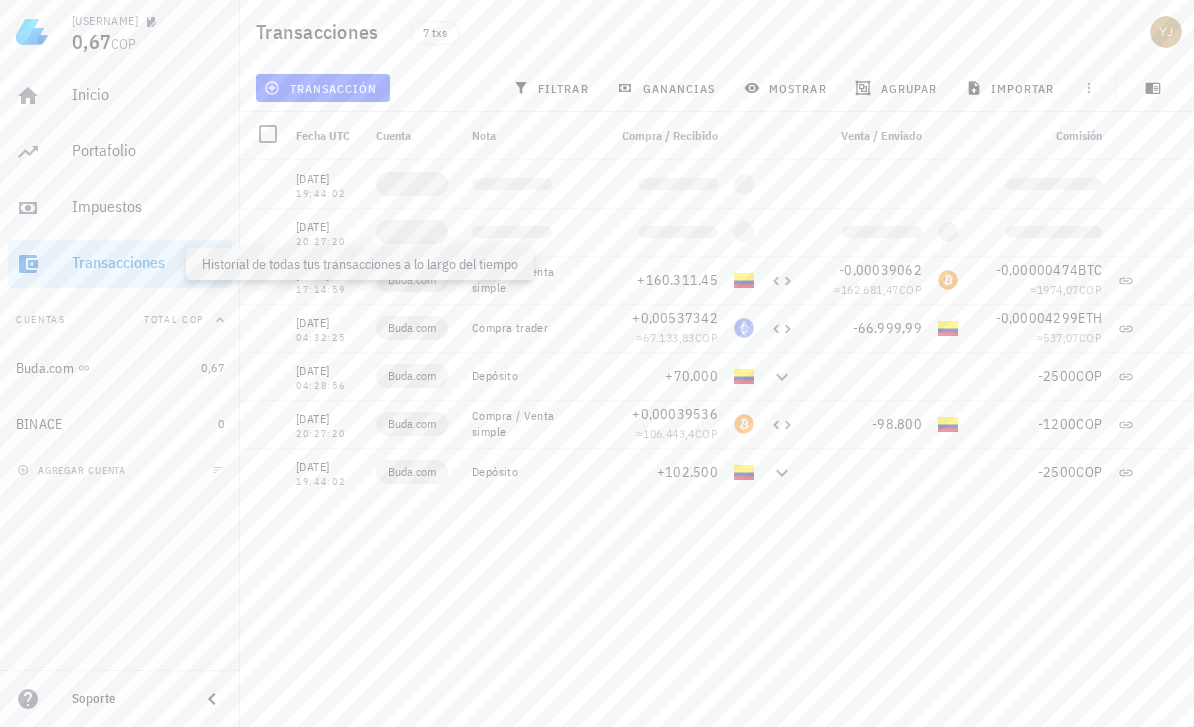 click on "[DATE]
[TIME]
[DATE]
[TIME]
[DATE]
[TIME]
Buda.com
Compra / Venta simple
+160.311,45       -0,00039062   ≈ 162.681,47  COP     -0,00000474  BTC   ≈ 1974,07  COP
[DATE]
[TIME]
Buda.com
Compra trader
+0,00537342   ≈ 67.133,83  COP     -66.999,99       -0,00004299  ETH   ≈ 537,07  COP
[DATE]
[TIME]
Buda.com
Depósito
+70.000       -2500  COP
[DATE]
[TIME]
Buda.com
Compra / Venta simple
+0,00039536   ≈ 106.443,4  COP     -98.800       -1200  COP
[DATE]
[TIME]
Buda.com
Depósito
+102.500       -2500  COP" at bounding box center [717, 435] 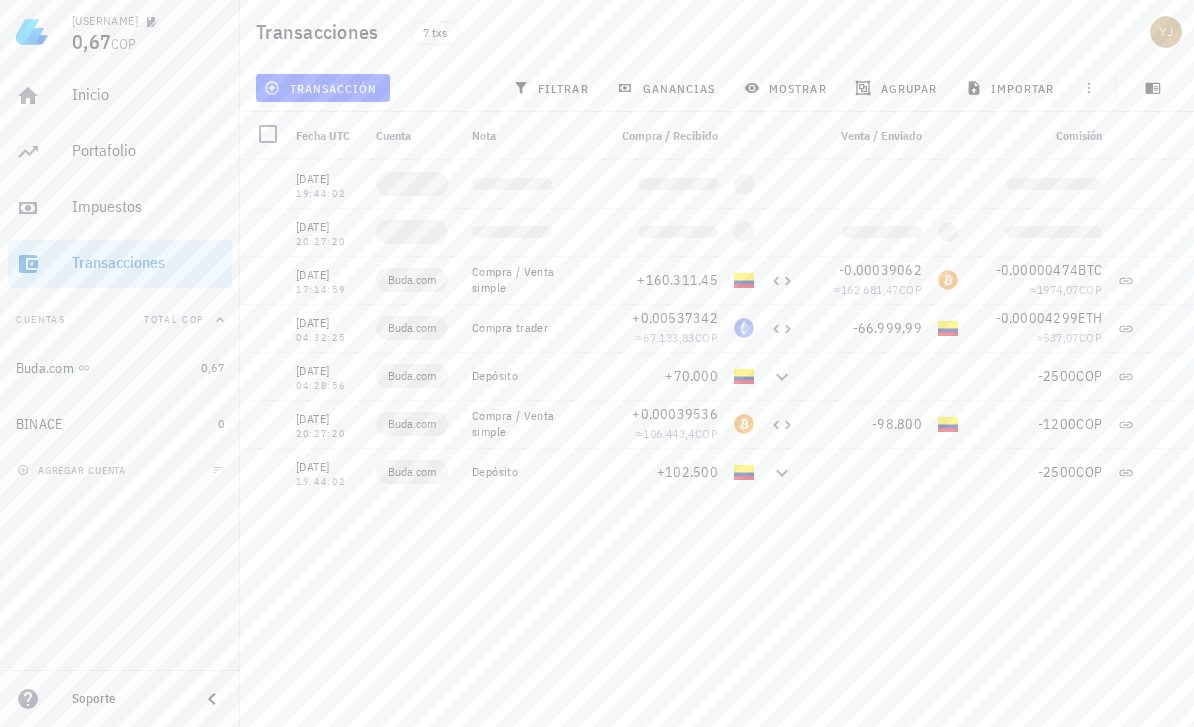scroll, scrollTop: 0, scrollLeft: 0, axis: both 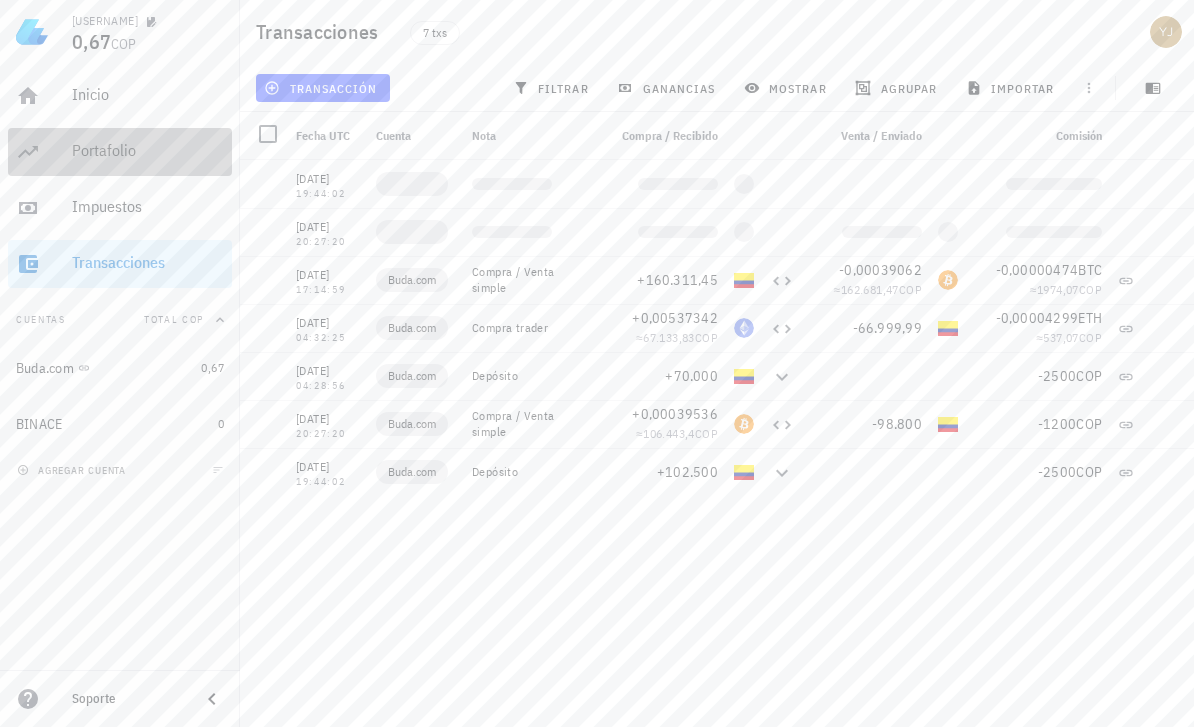 click on "Portafolio" at bounding box center (148, 150) 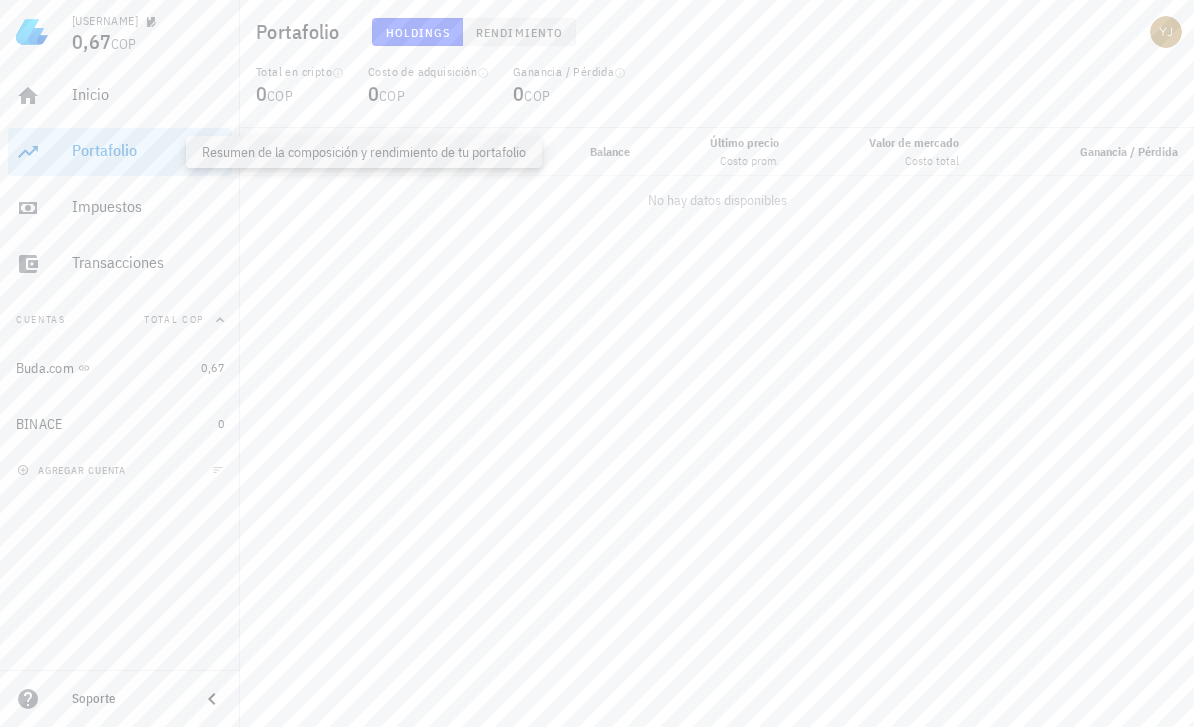 click on "Rendimiento" at bounding box center (519, 32) 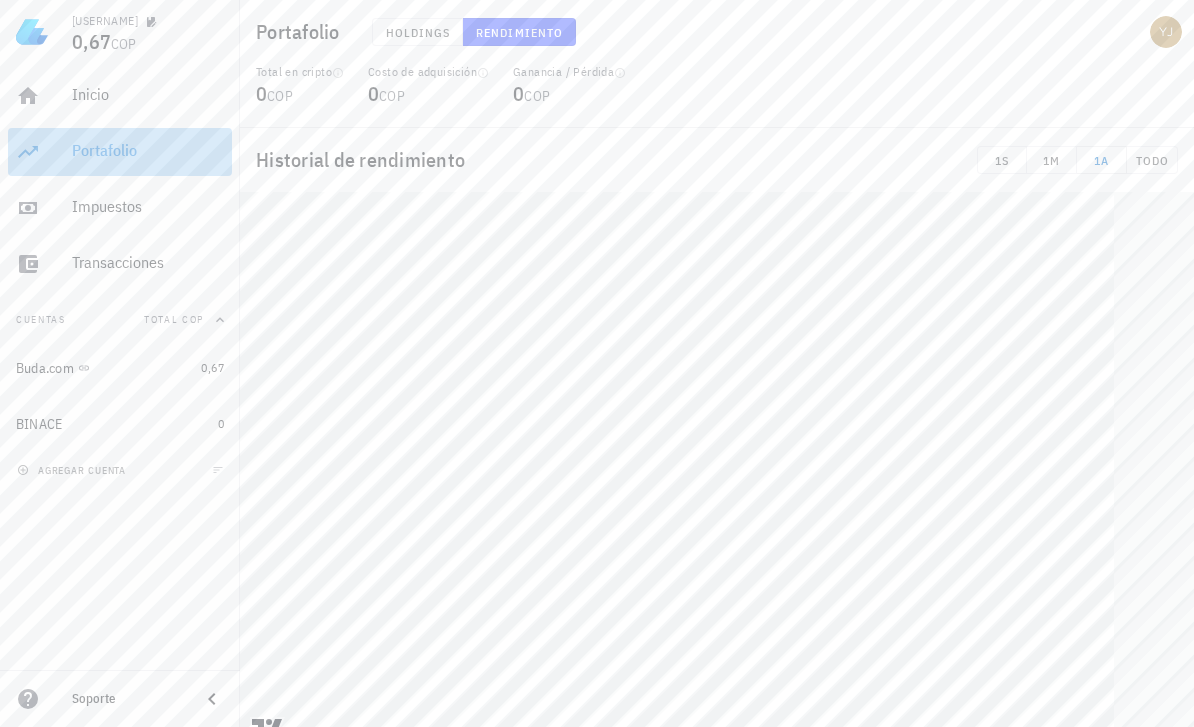 click on "Portafolio" at bounding box center [148, 150] 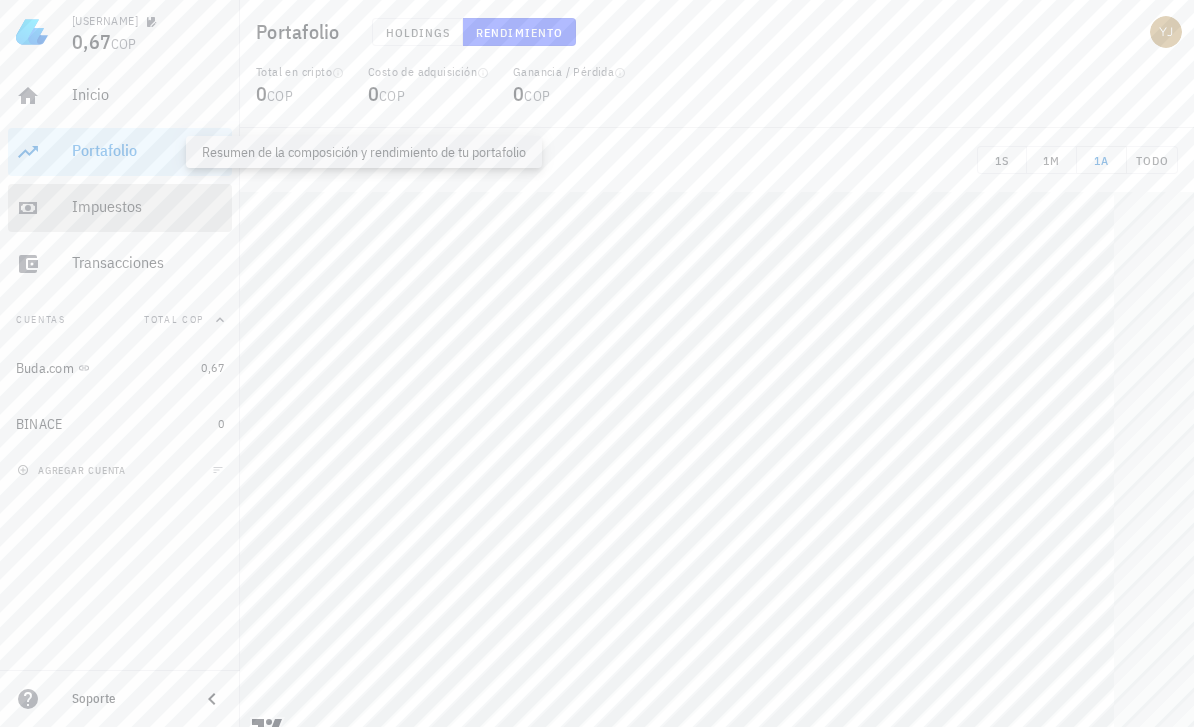 click on "Impuestos" at bounding box center [148, 206] 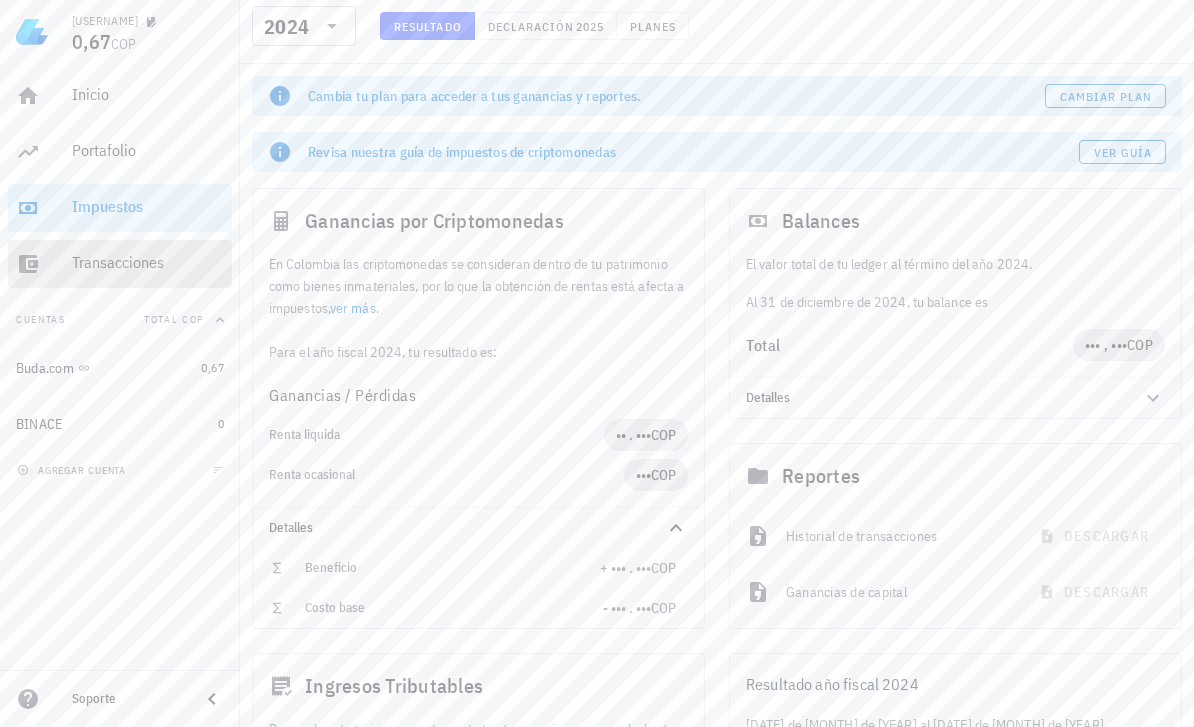 click on "Transacciones" at bounding box center (148, 262) 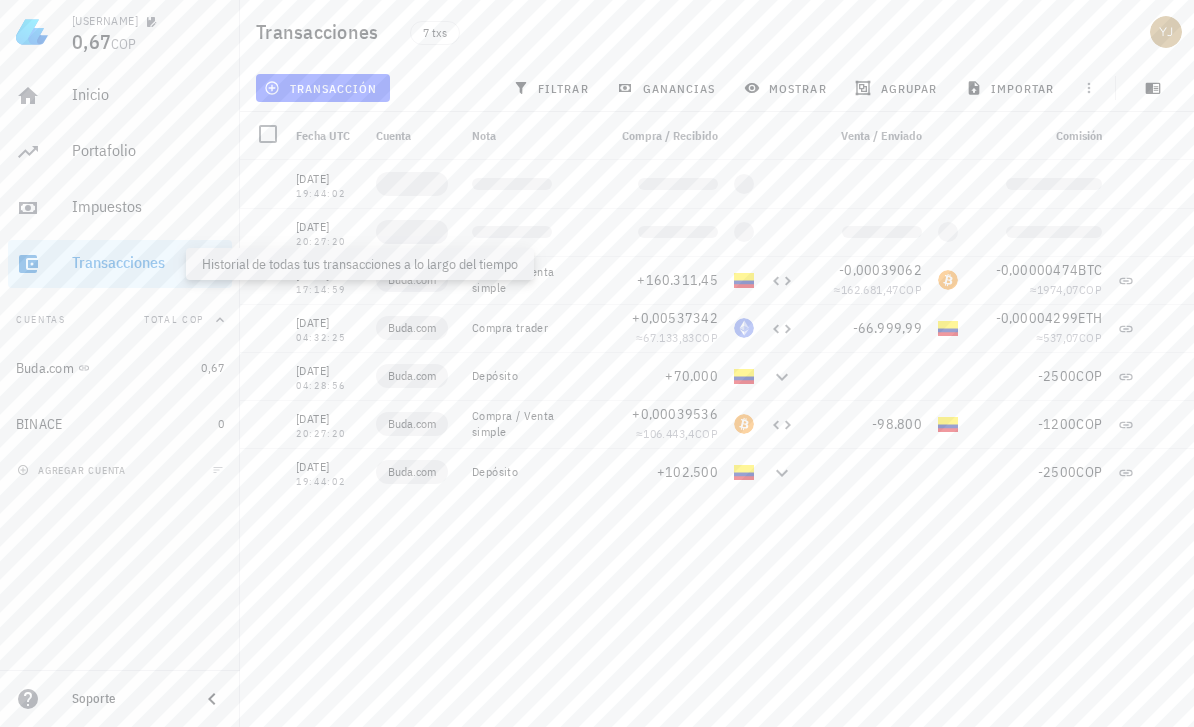 click on "Cuentas
Total
COP" at bounding box center [120, 320] 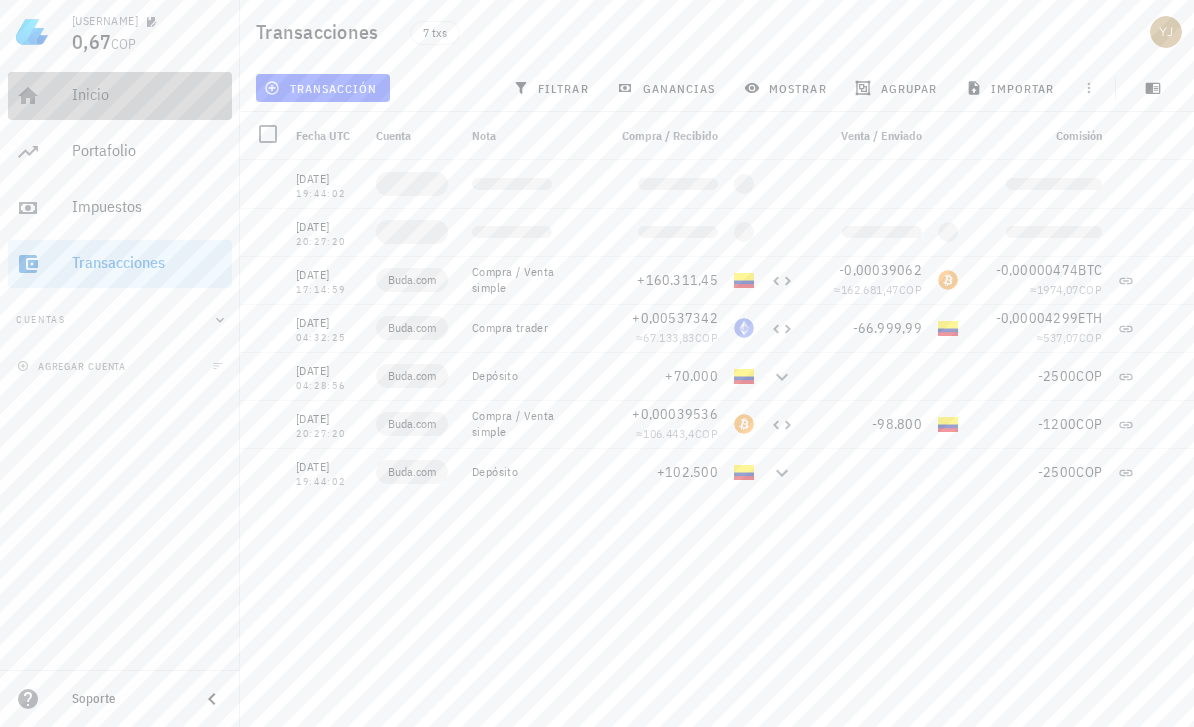 click on "Inicio" at bounding box center [148, 94] 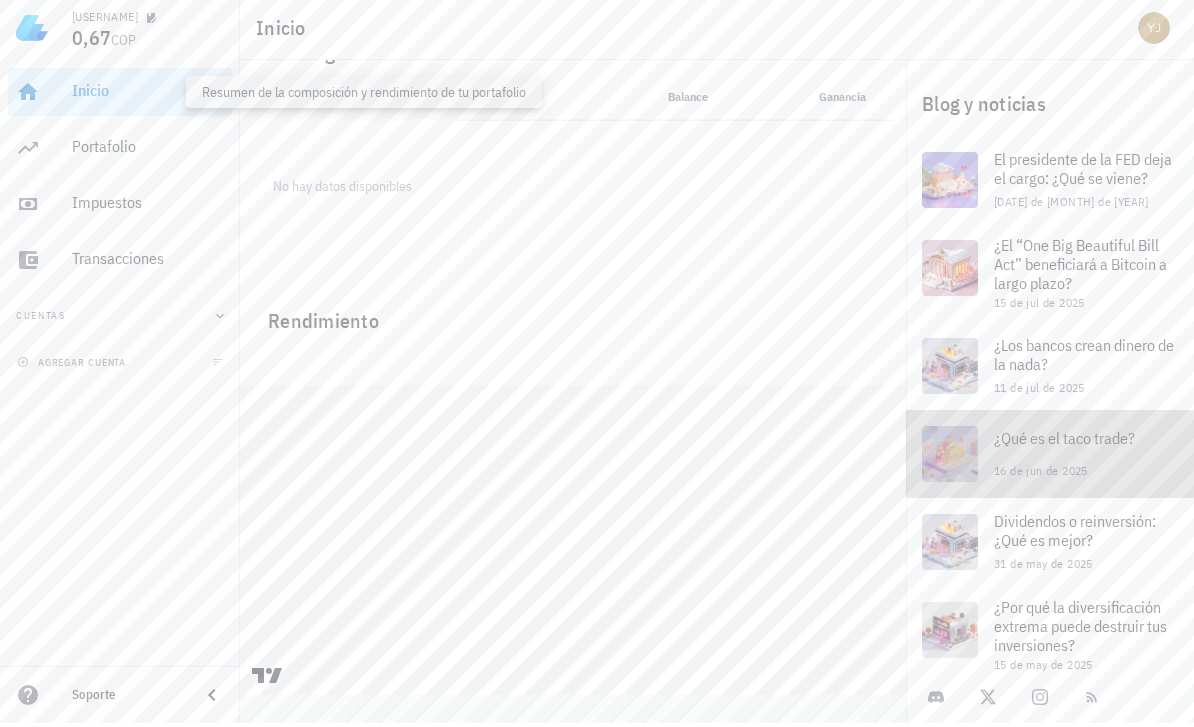 scroll, scrollTop: 0, scrollLeft: 0, axis: both 